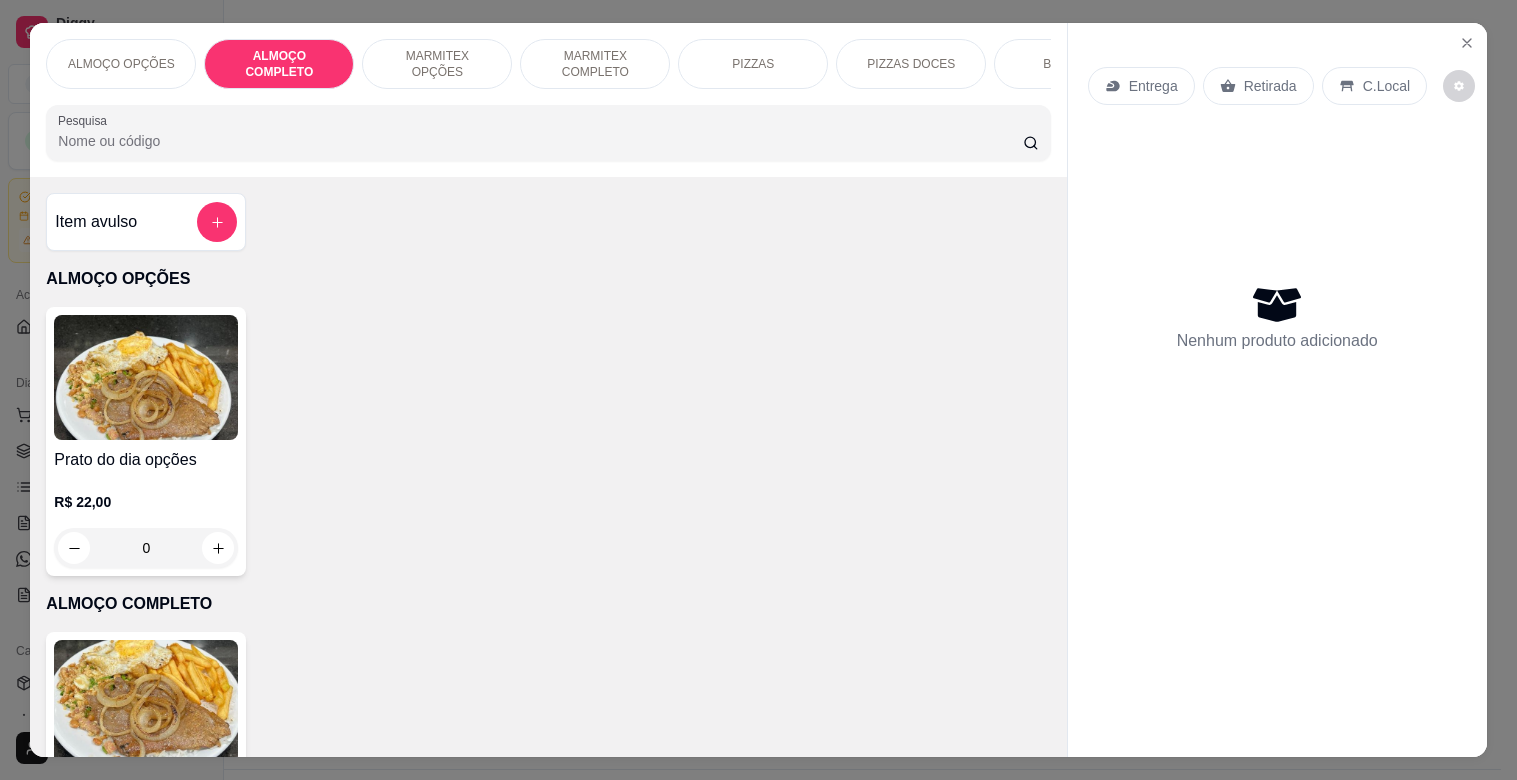 scroll, scrollTop: 46, scrollLeft: 0, axis: vertical 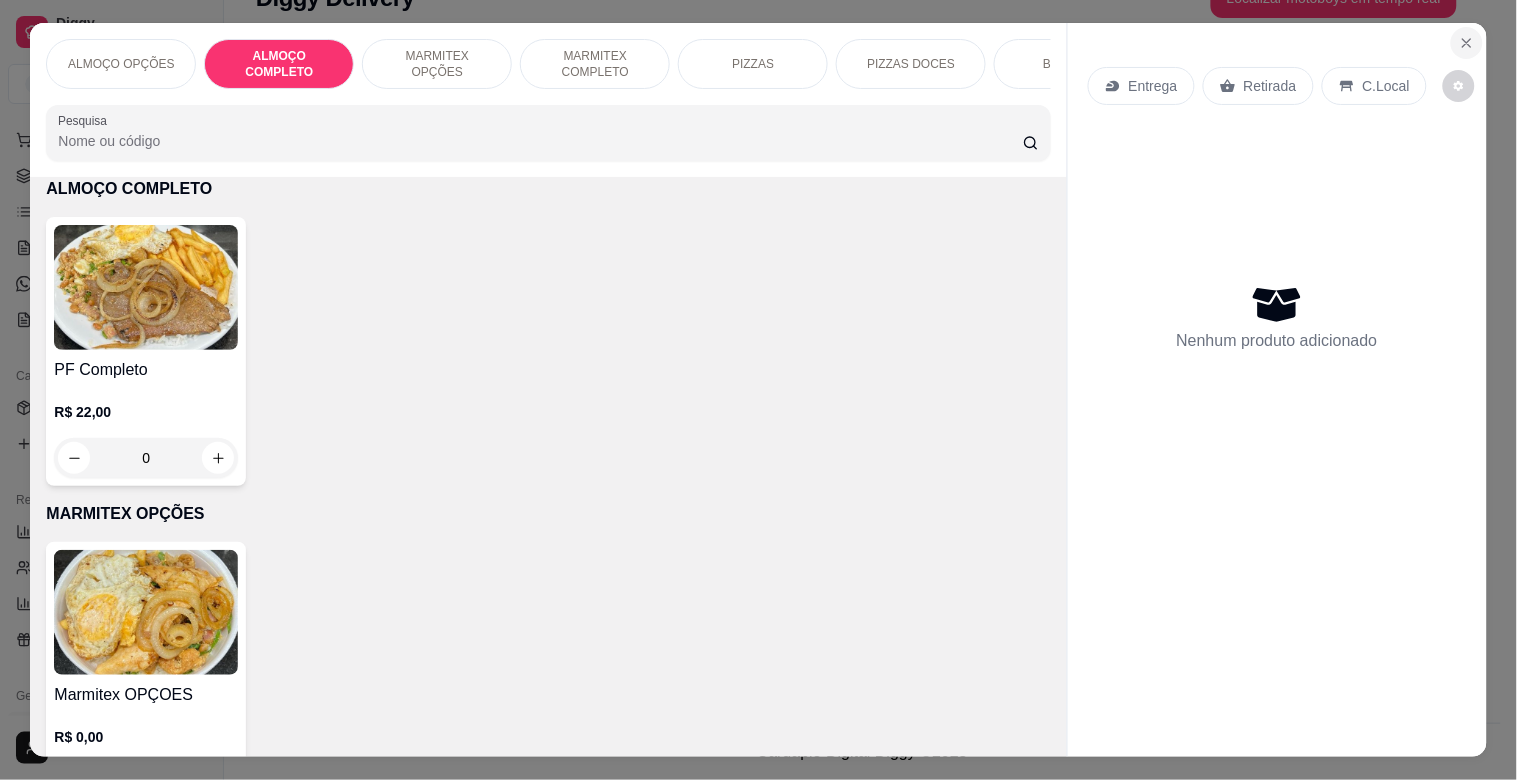 click 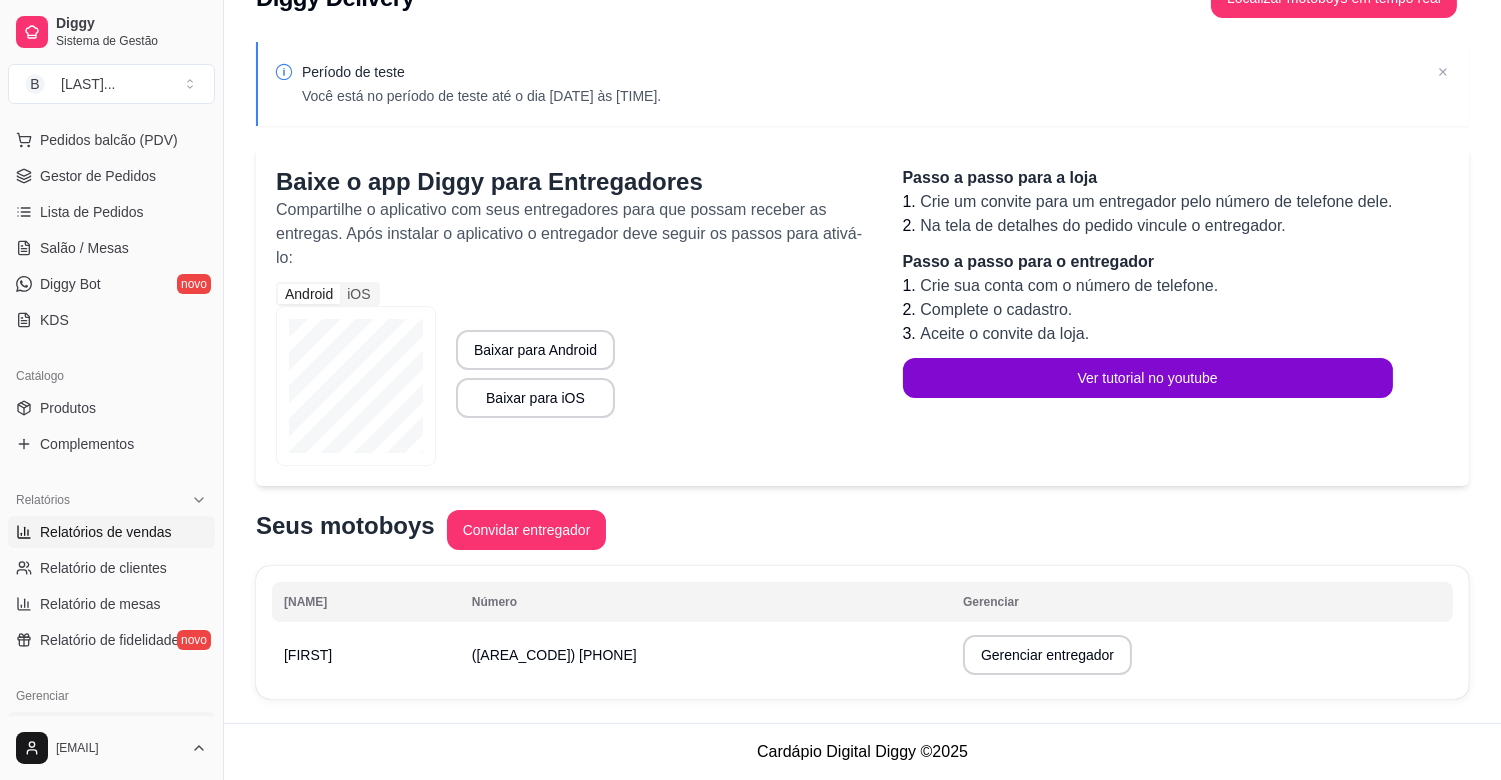 click on "Relatórios de vendas" at bounding box center [106, 532] 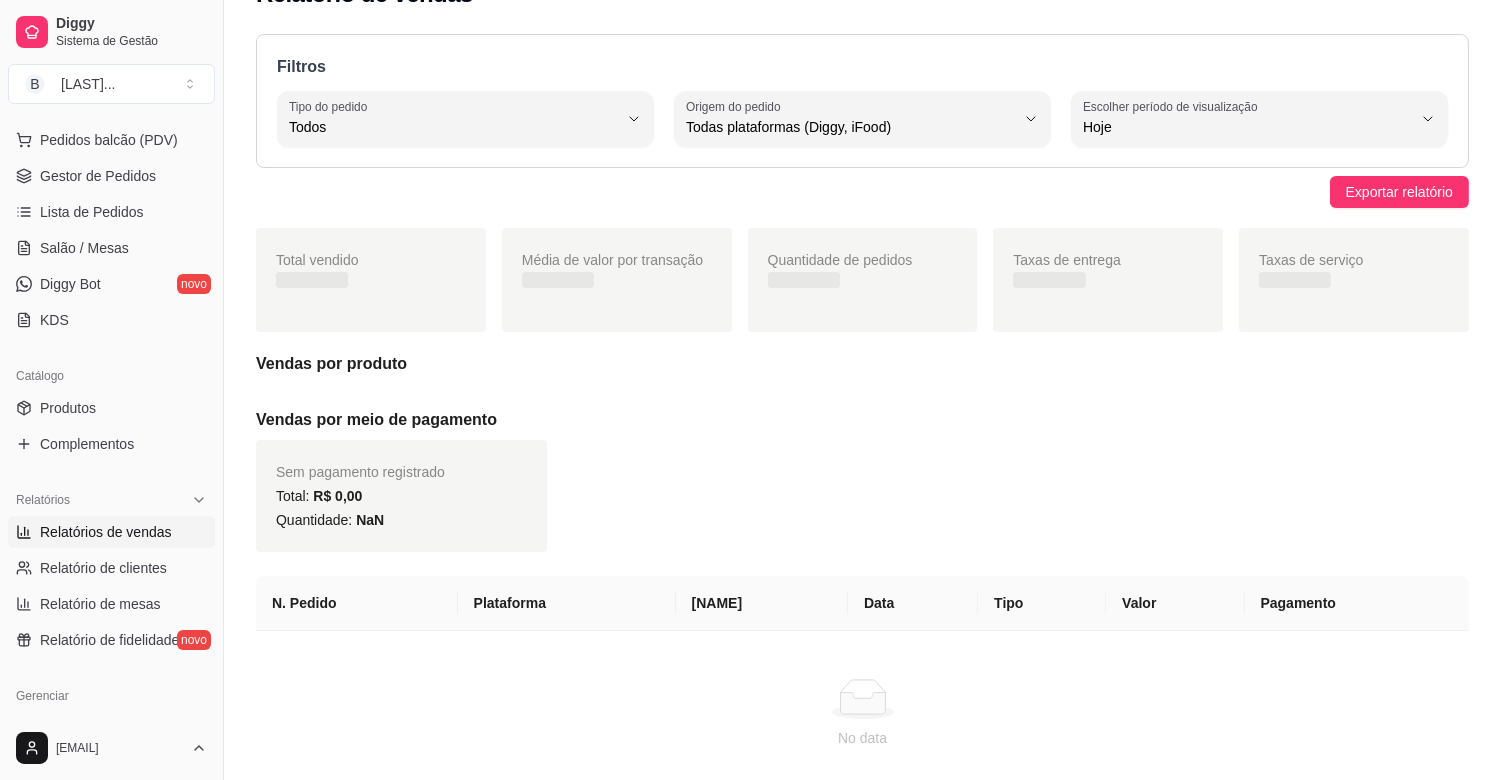 scroll, scrollTop: 0, scrollLeft: 0, axis: both 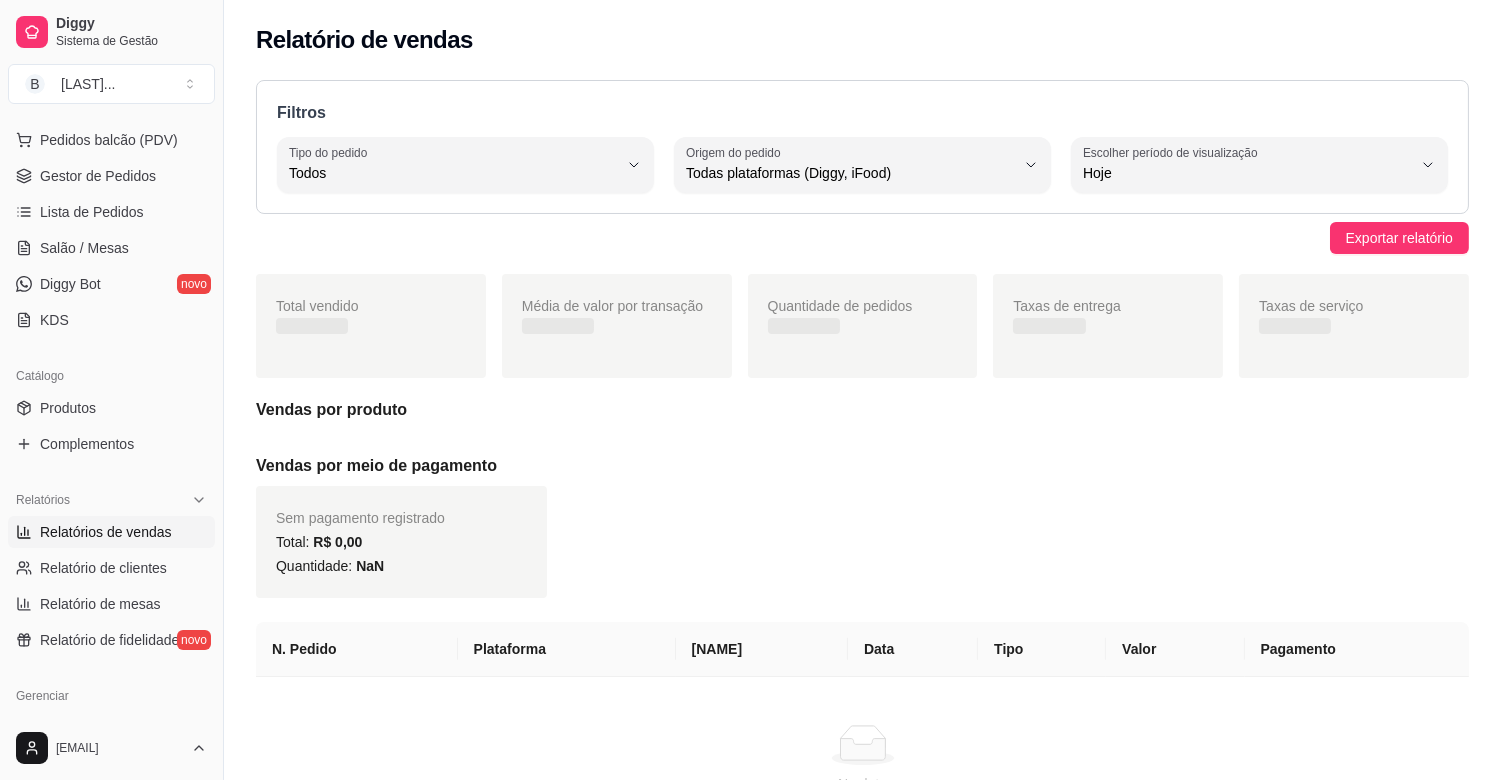 click on "Relatórios de vendas" at bounding box center (106, 532) 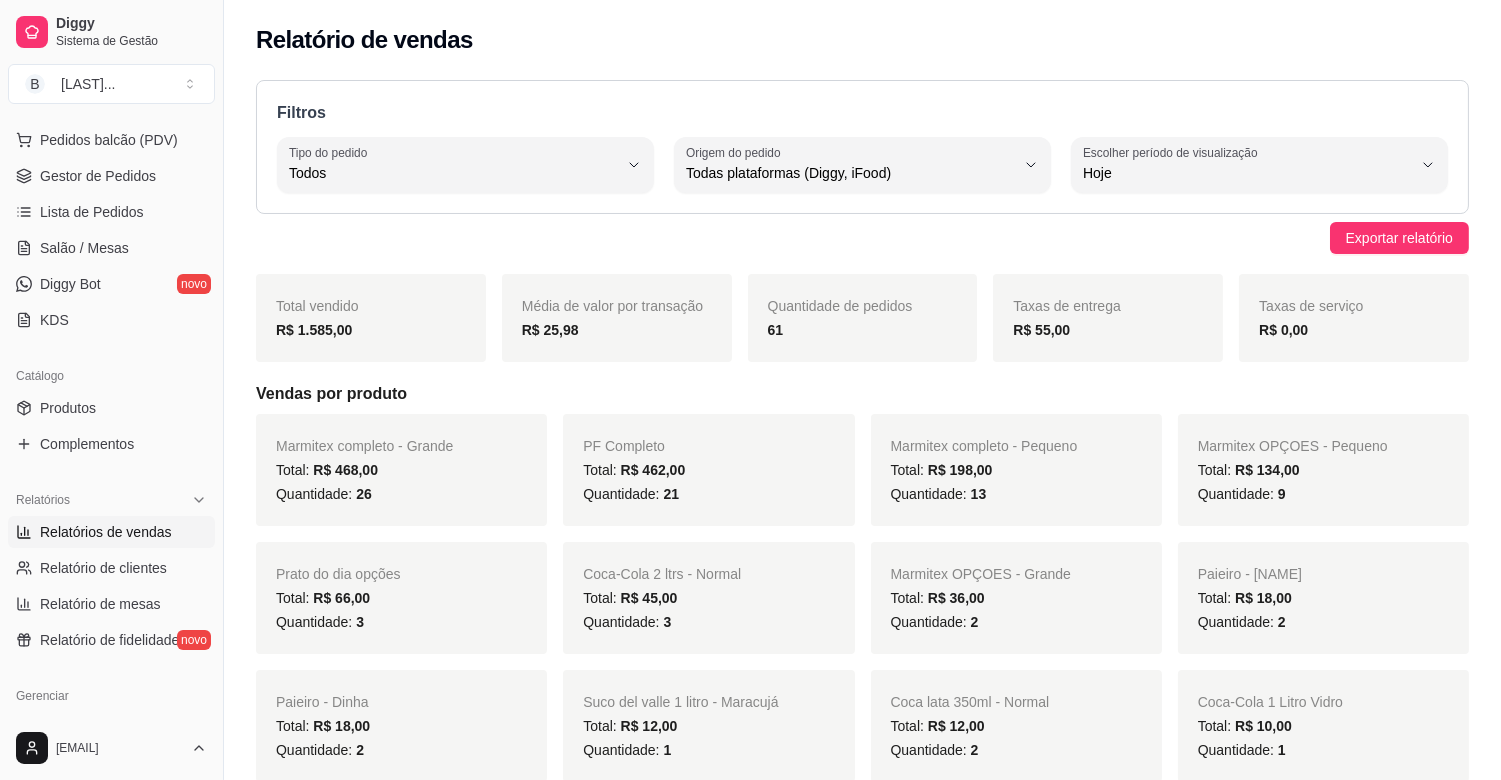 drag, startPoint x: 217, startPoint y: 330, endPoint x: 208, endPoint y: 272, distance: 58.694122 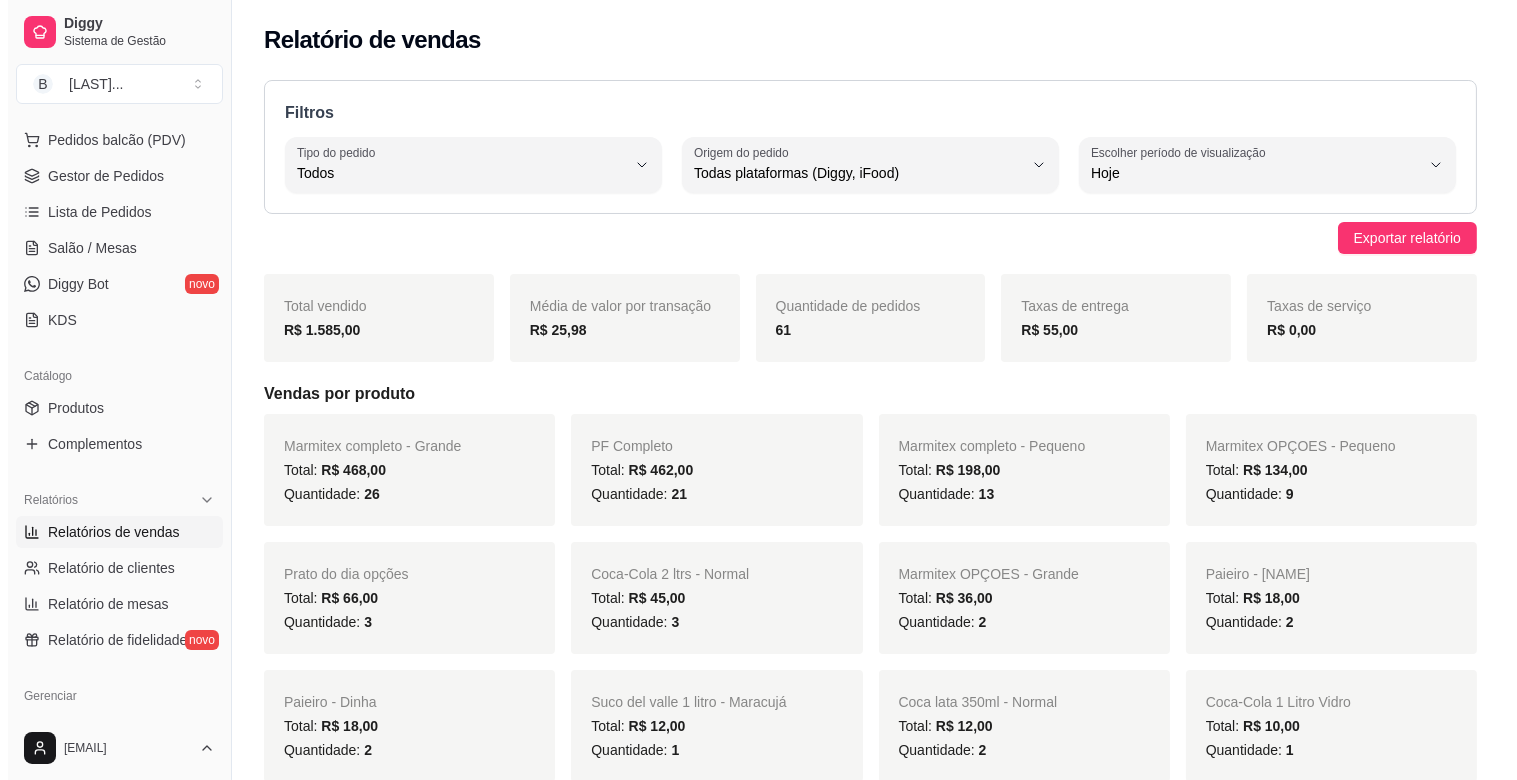 scroll, scrollTop: 0, scrollLeft: 0, axis: both 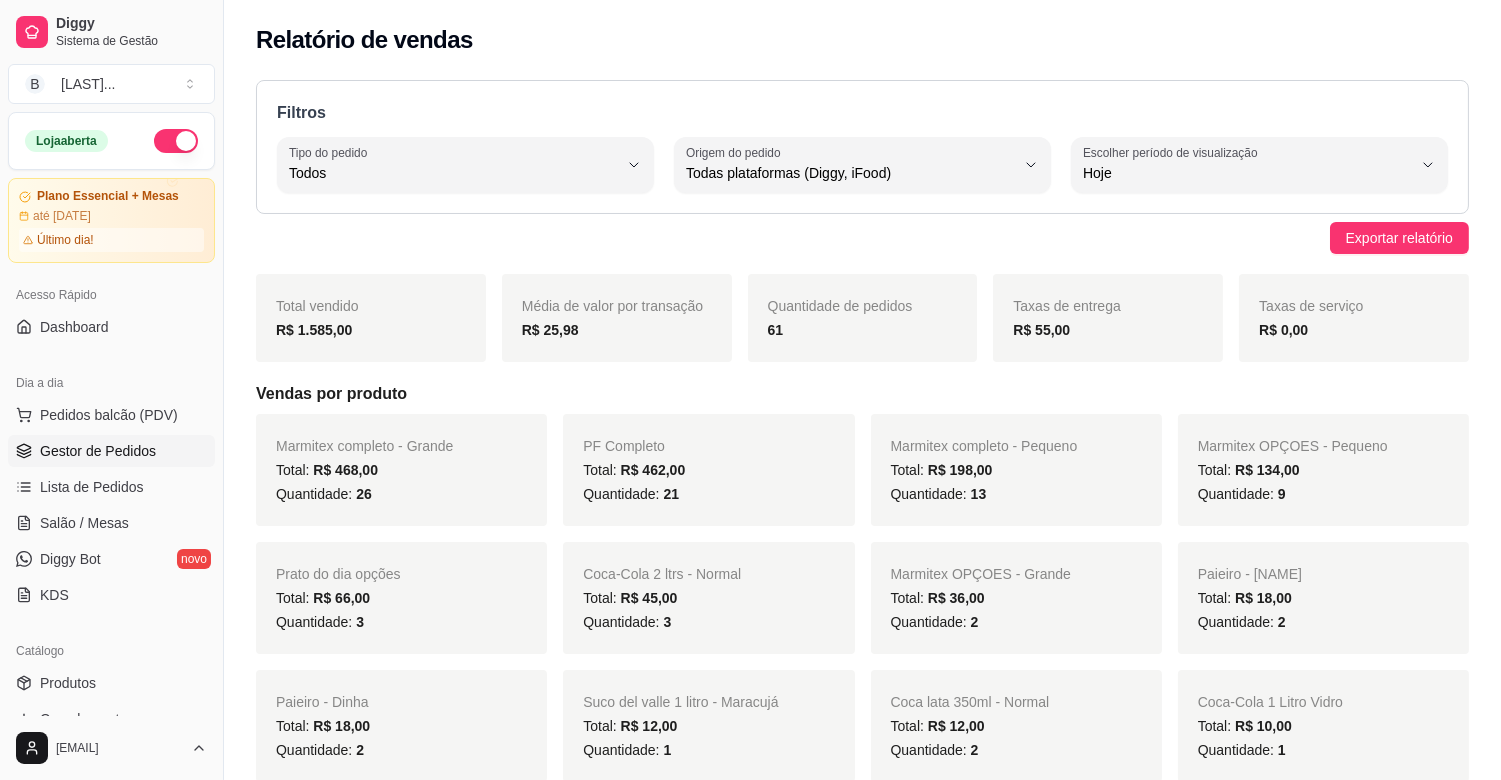 click on "Gestor de Pedidos" at bounding box center (98, 451) 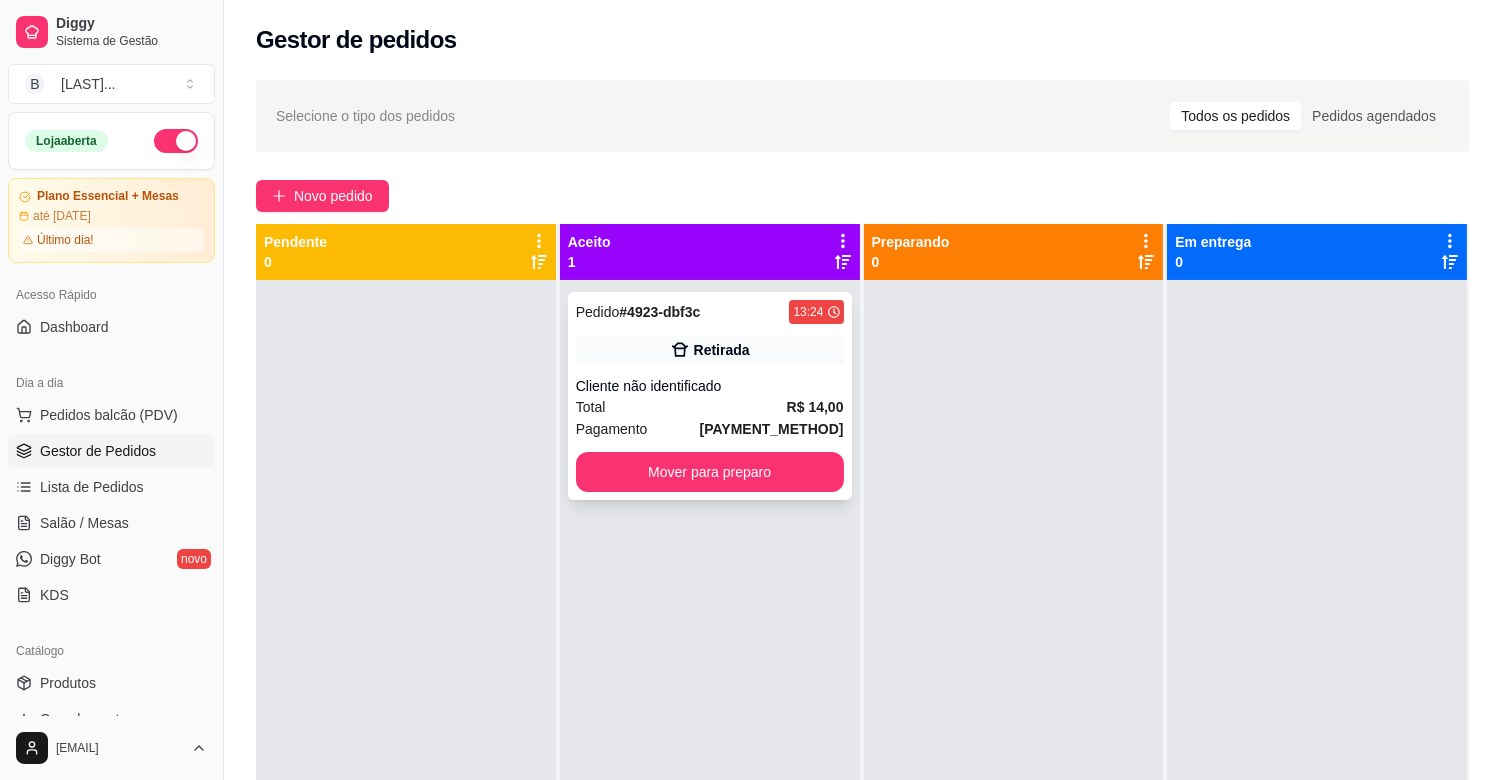 click on "Total R$ 14,00" at bounding box center (710, 407) 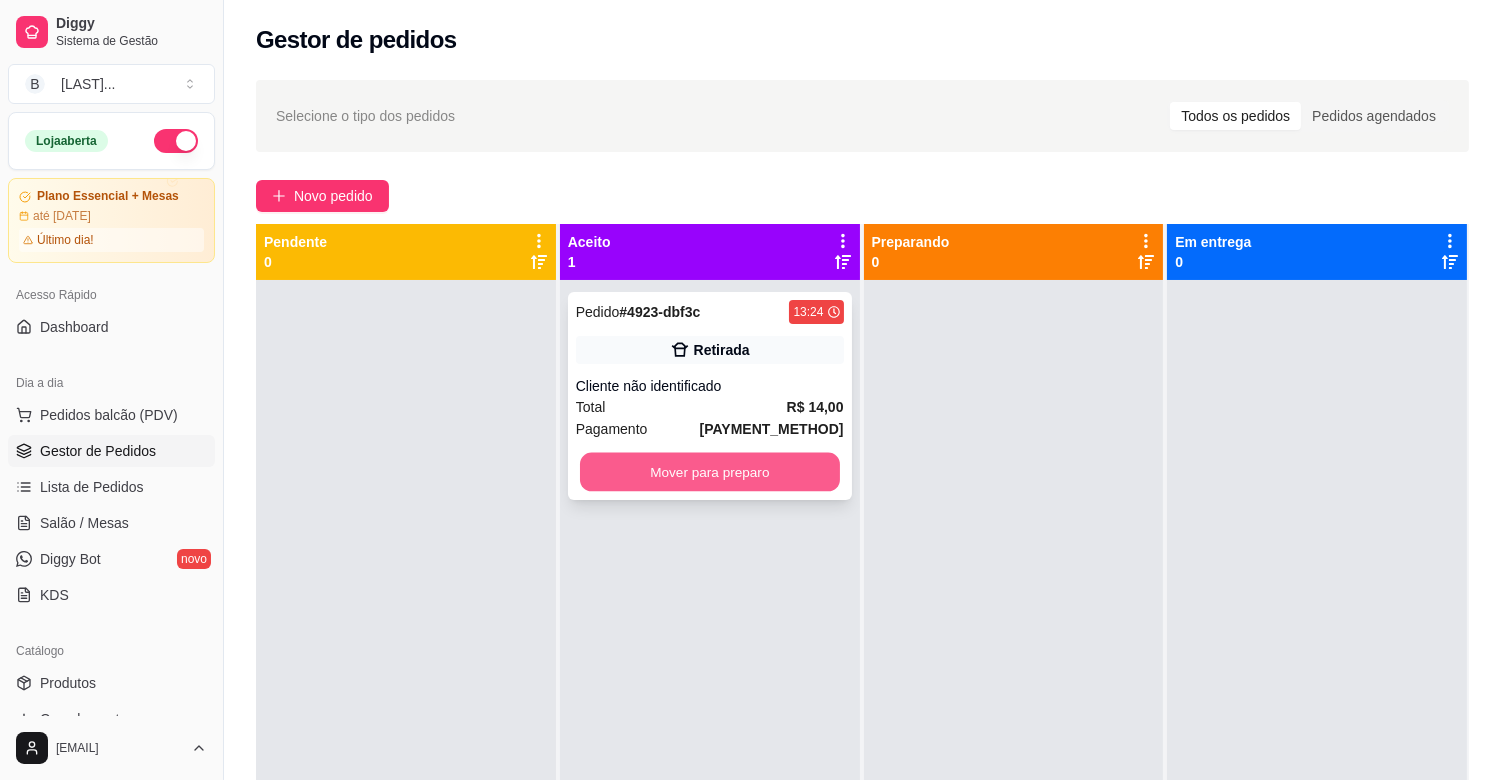 click on "Mover para preparo" at bounding box center (710, 472) 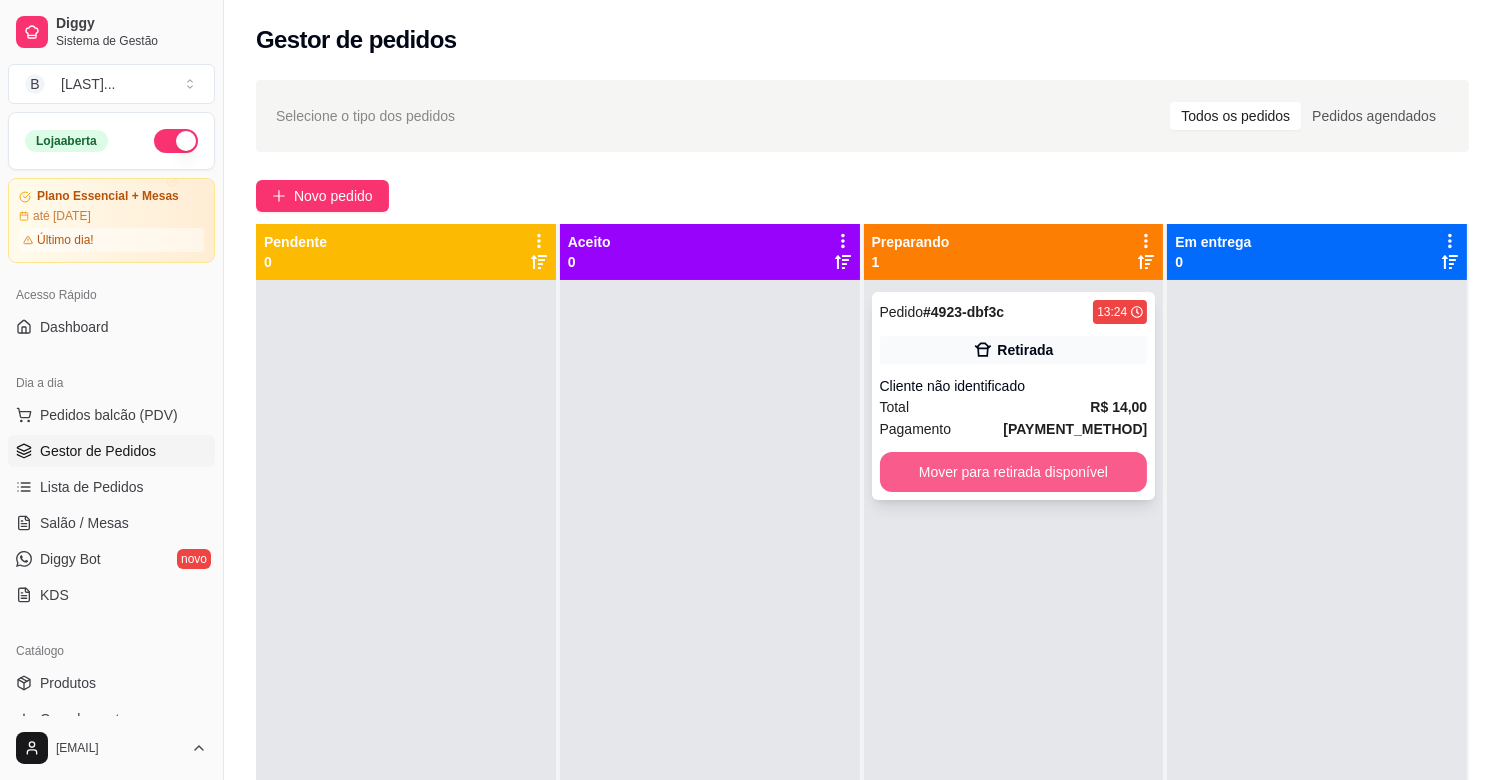 click on "Mover para retirada disponível" at bounding box center [1014, 472] 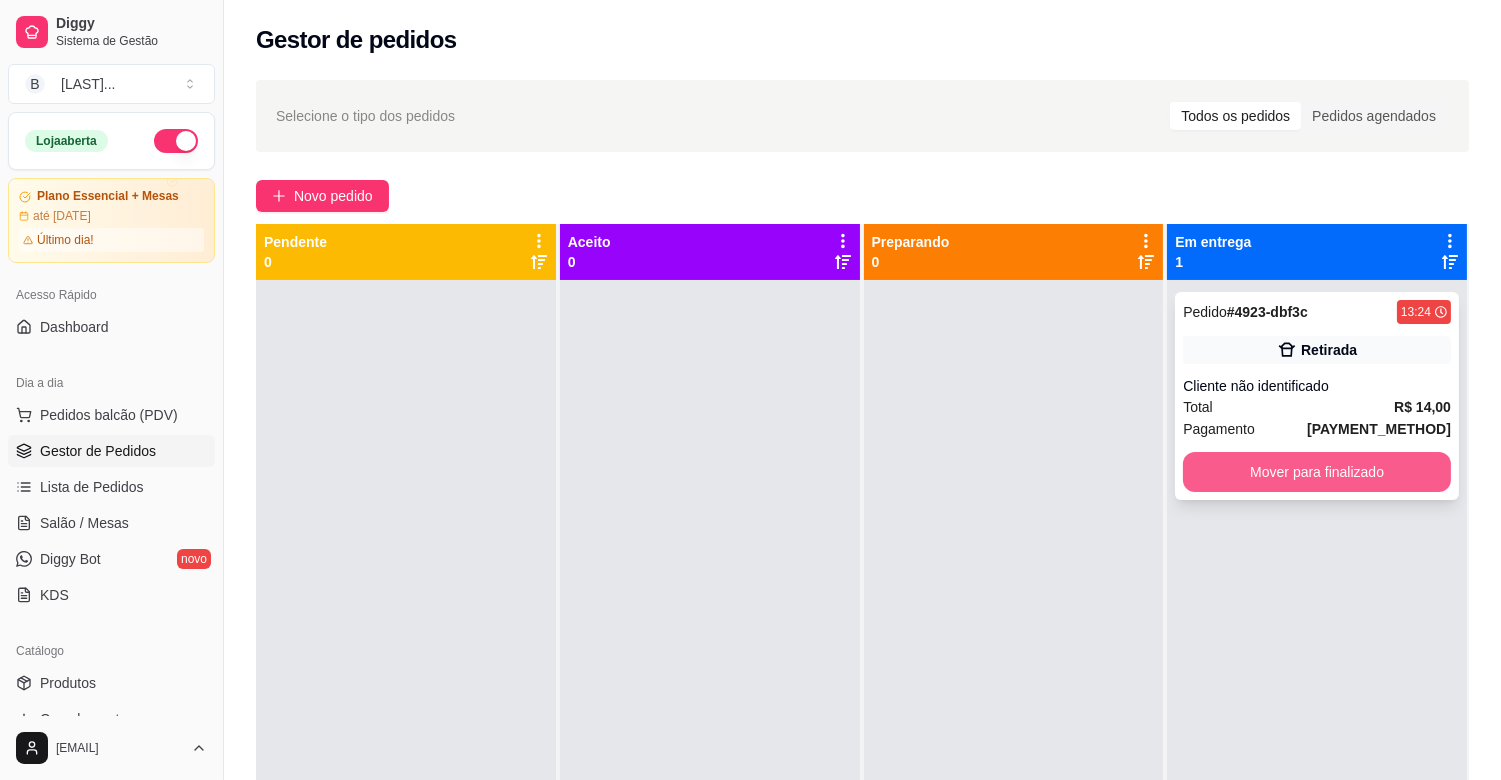 click on "Mover para finalizado" at bounding box center (1317, 472) 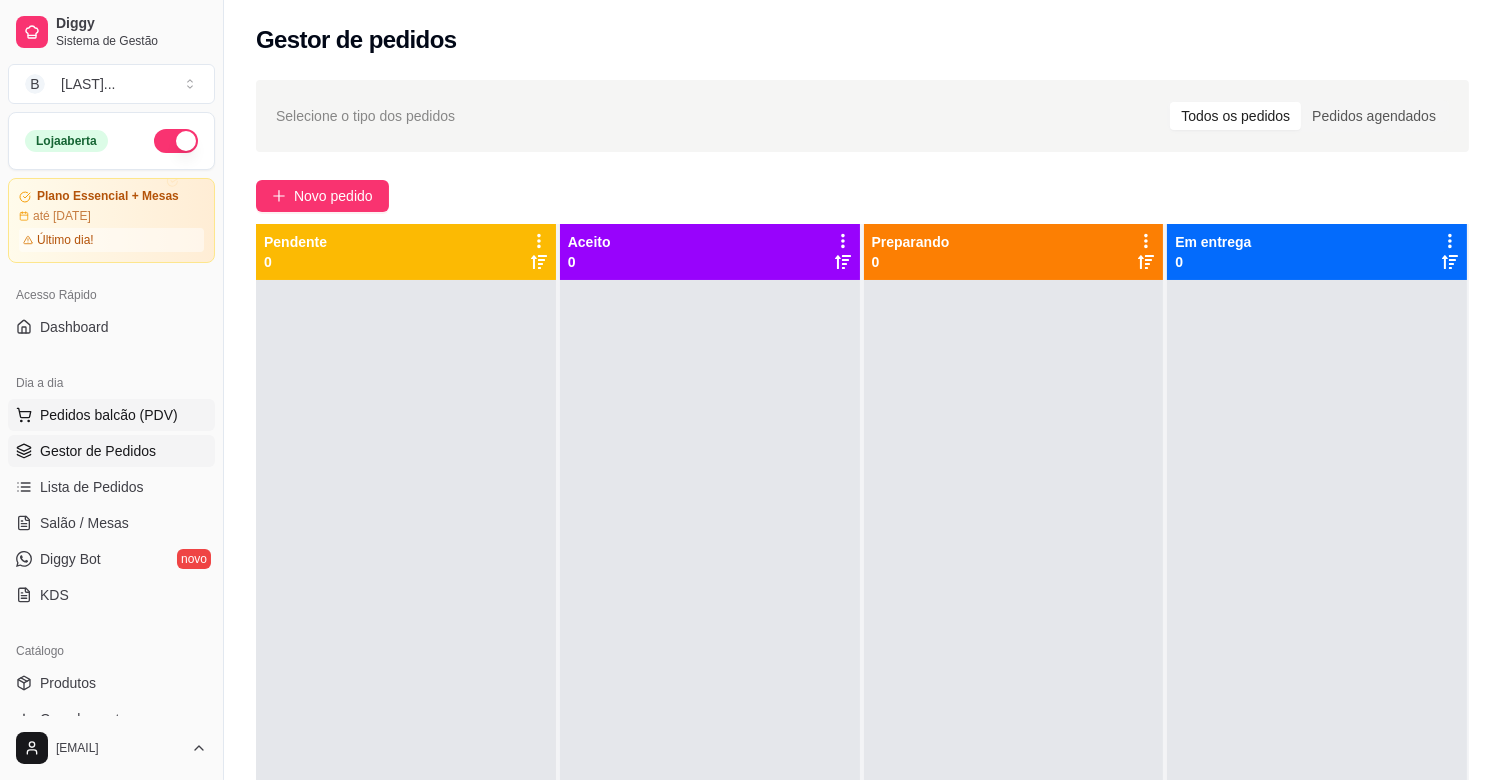 click on "Pedidos balcão (PDV)" at bounding box center (109, 415) 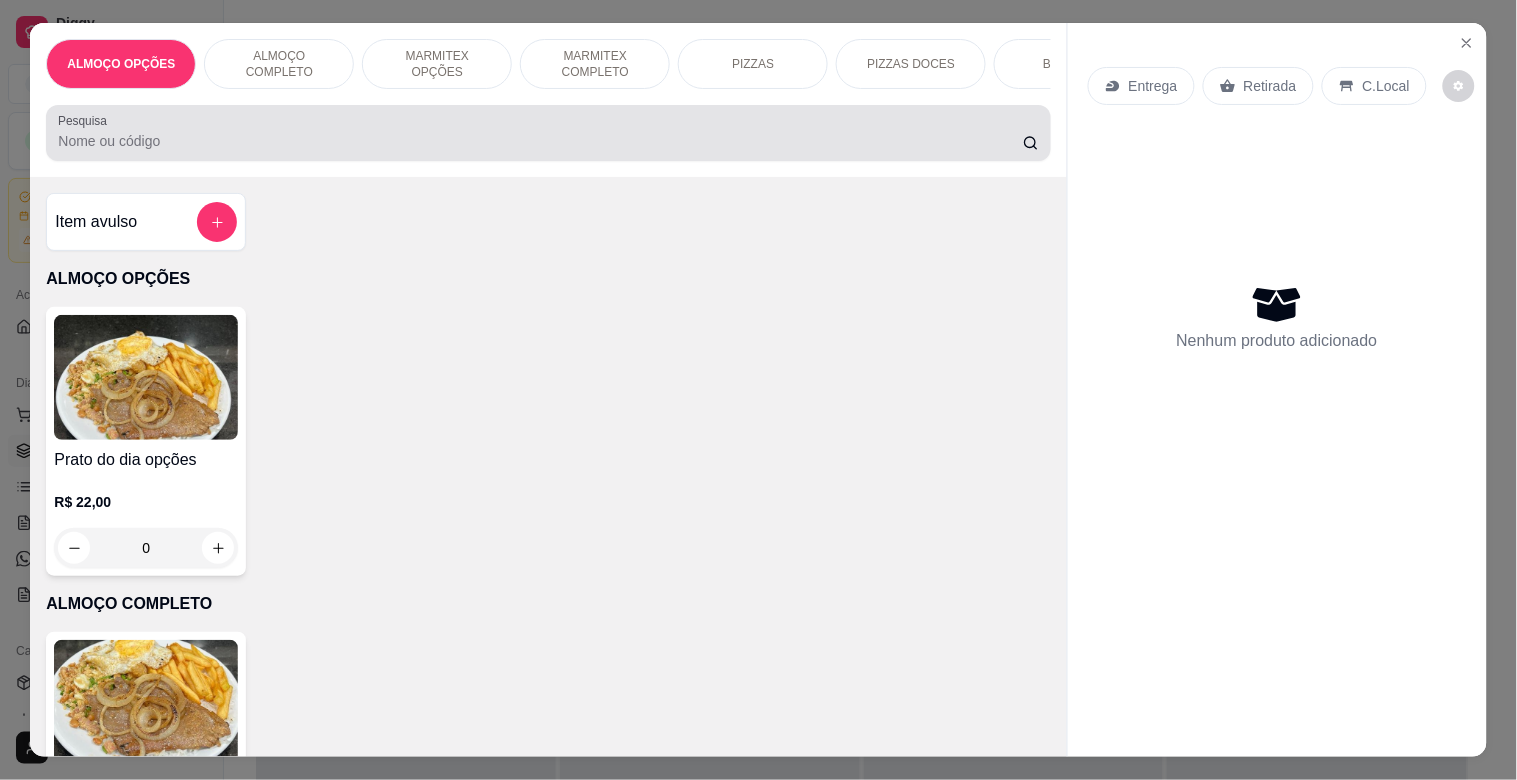 click on "Pesquisa" at bounding box center (540, 141) 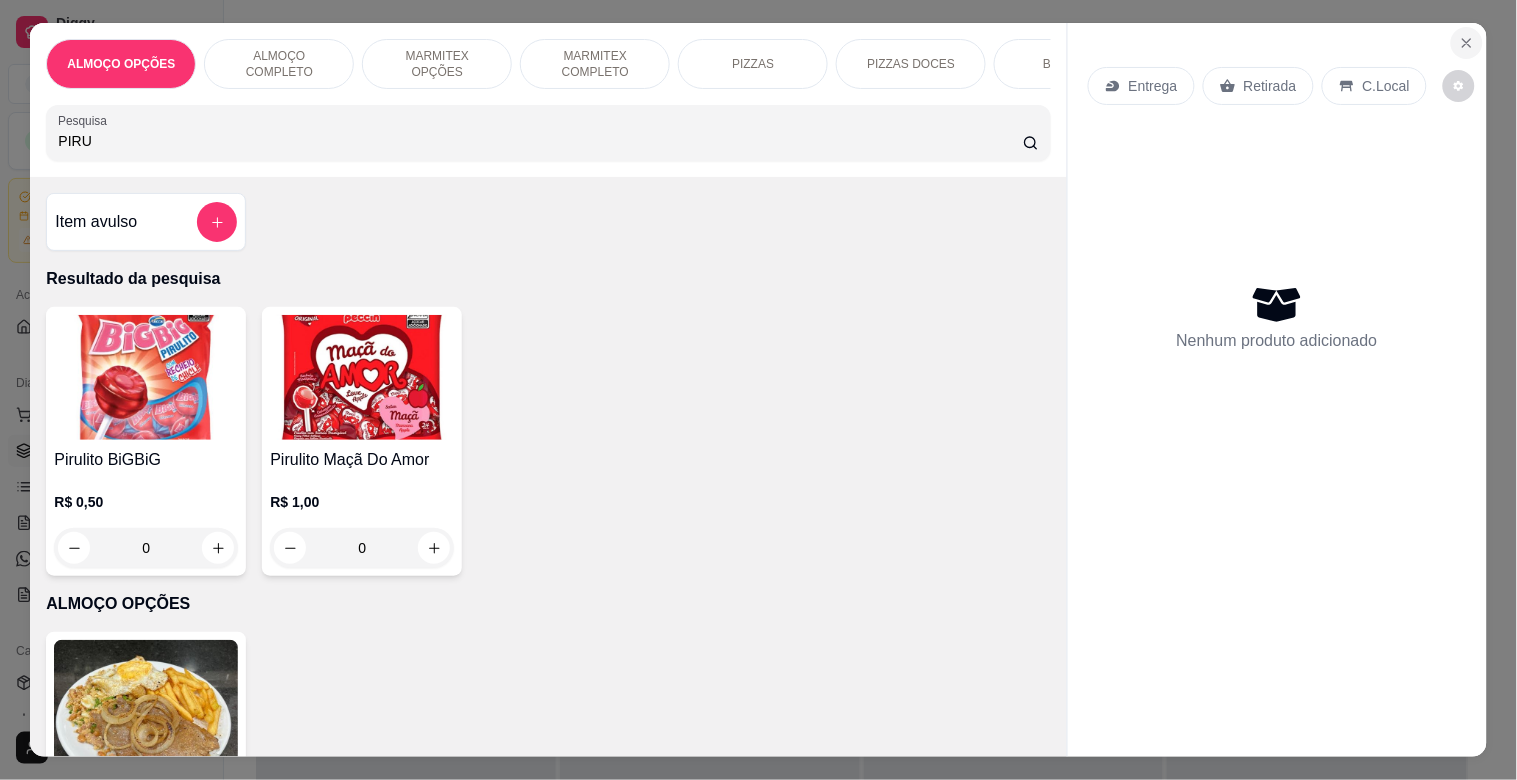 type on "PIRU" 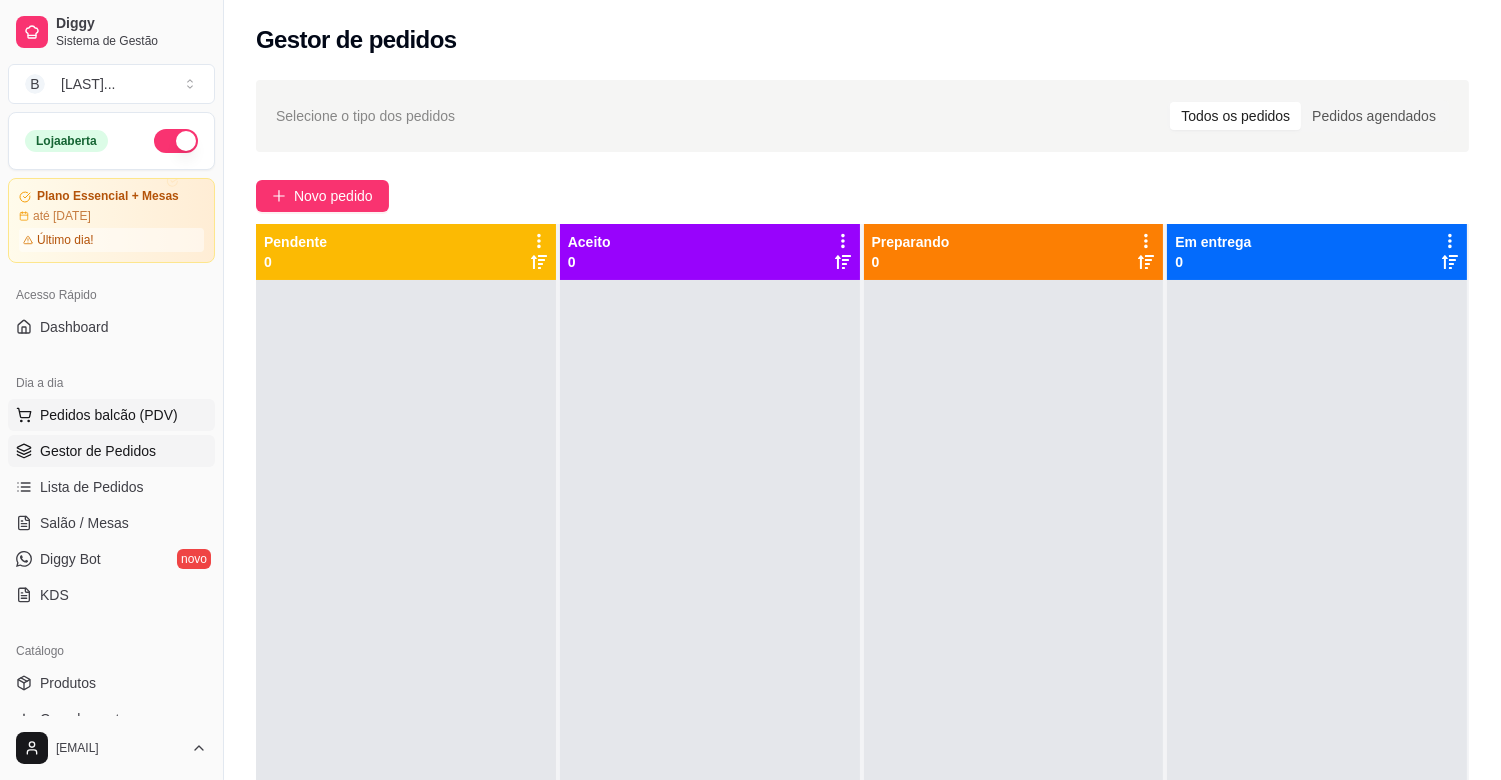 click on "Pedidos balcão (PDV)" at bounding box center (111, 415) 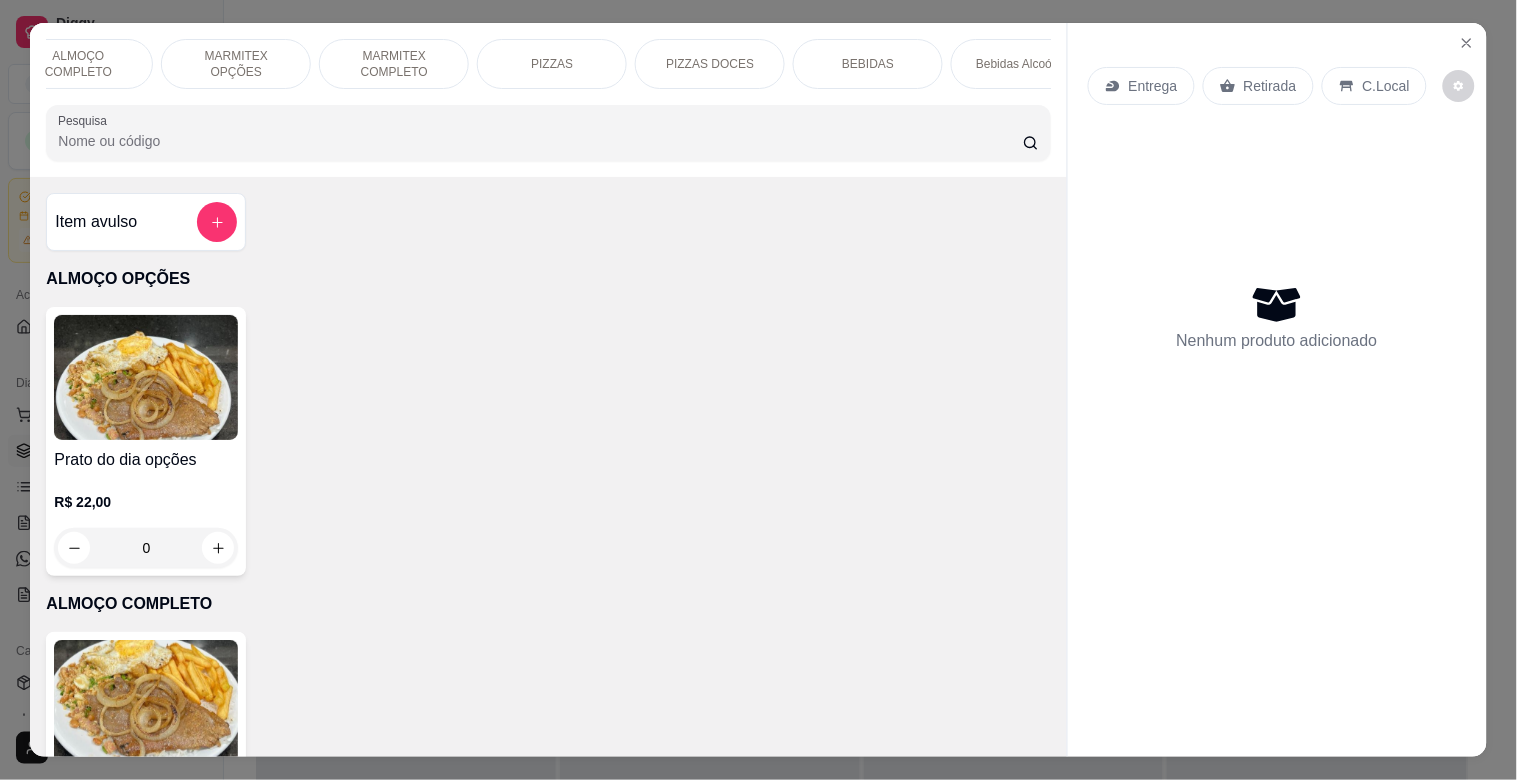 scroll, scrollTop: 0, scrollLeft: 222, axis: horizontal 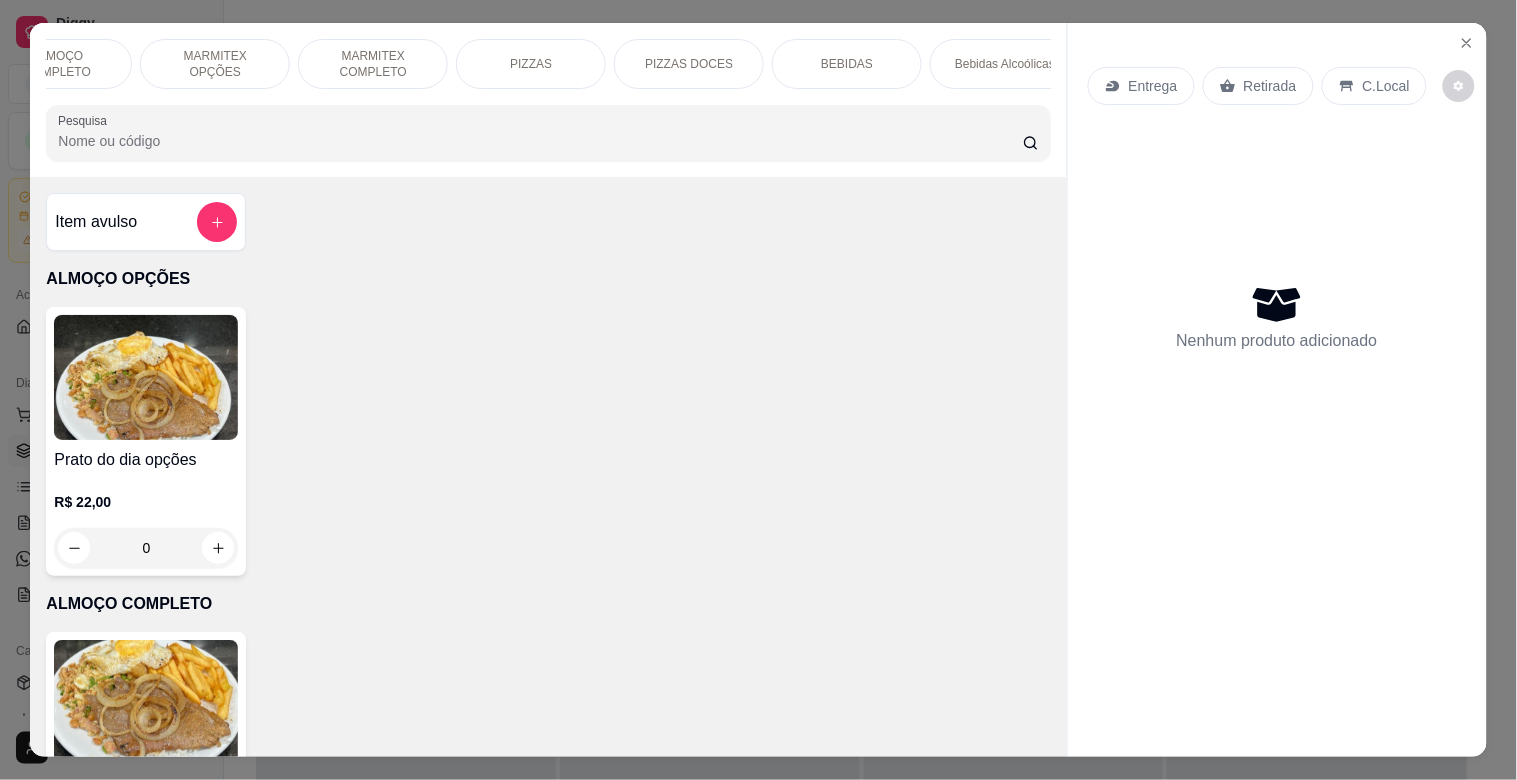 click on "BEBIDAS" at bounding box center (847, 64) 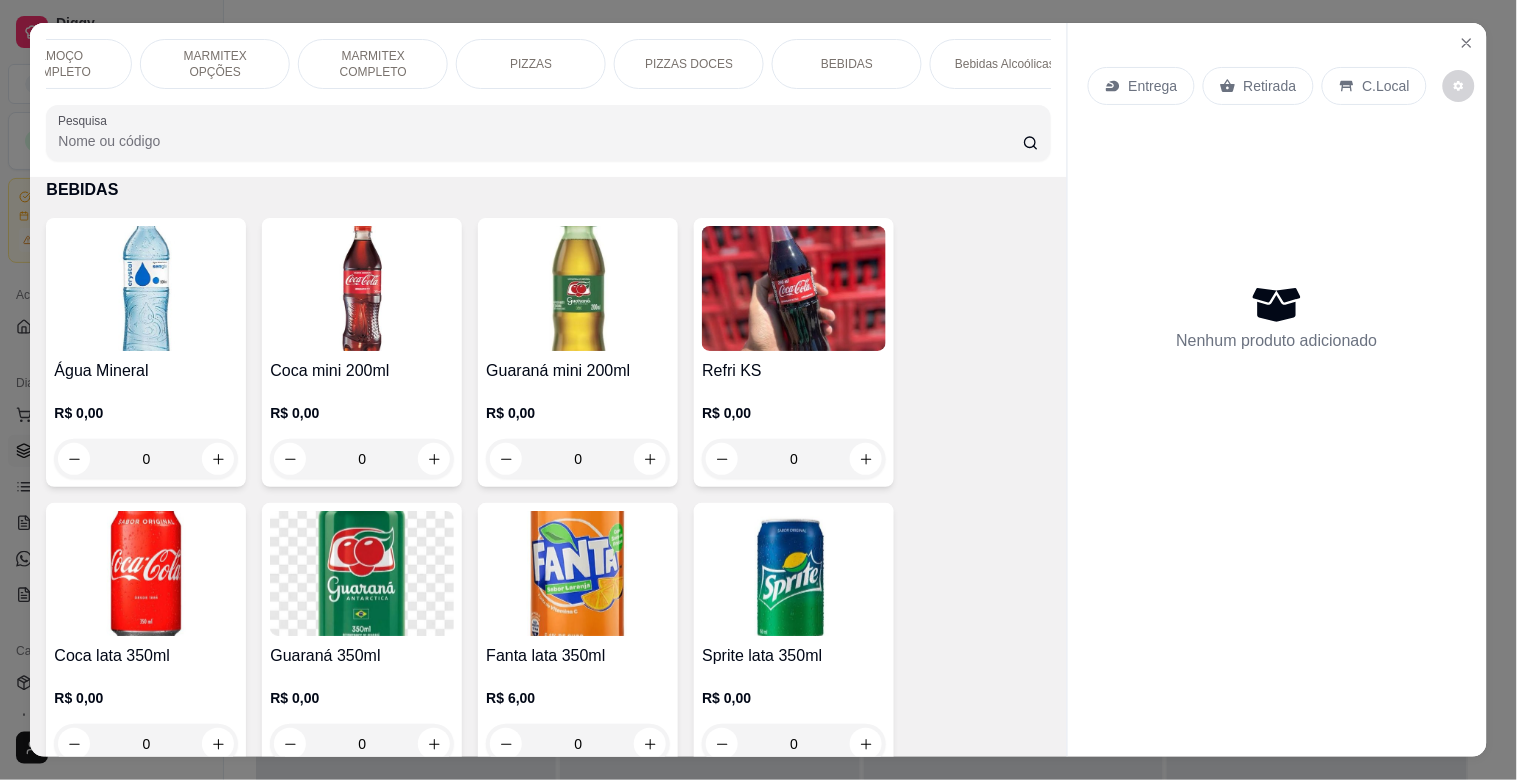 scroll, scrollTop: 48, scrollLeft: 0, axis: vertical 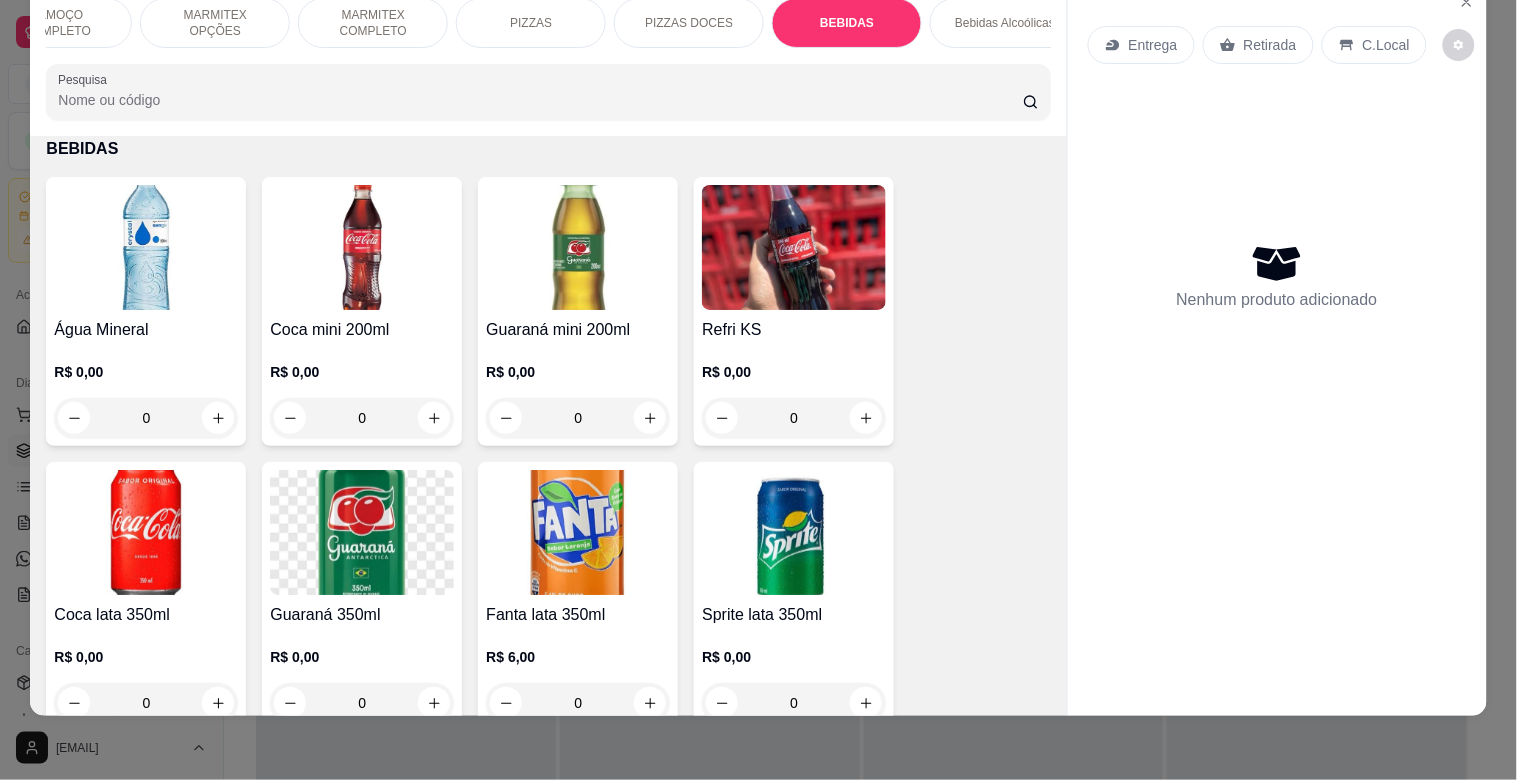click at bounding box center [146, 247] 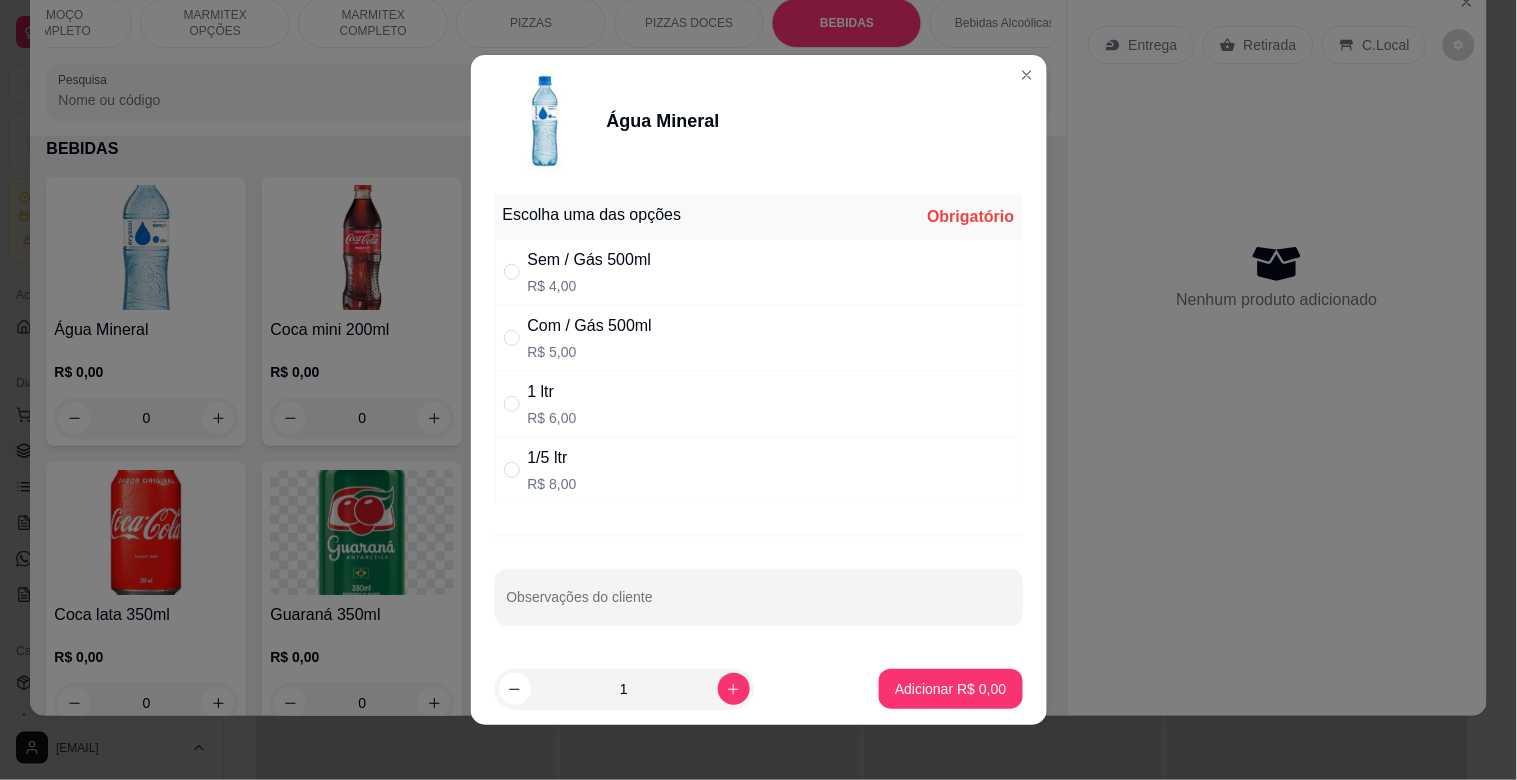 click on "Sem / Gás 500ml R$ 4,00" at bounding box center (759, 272) 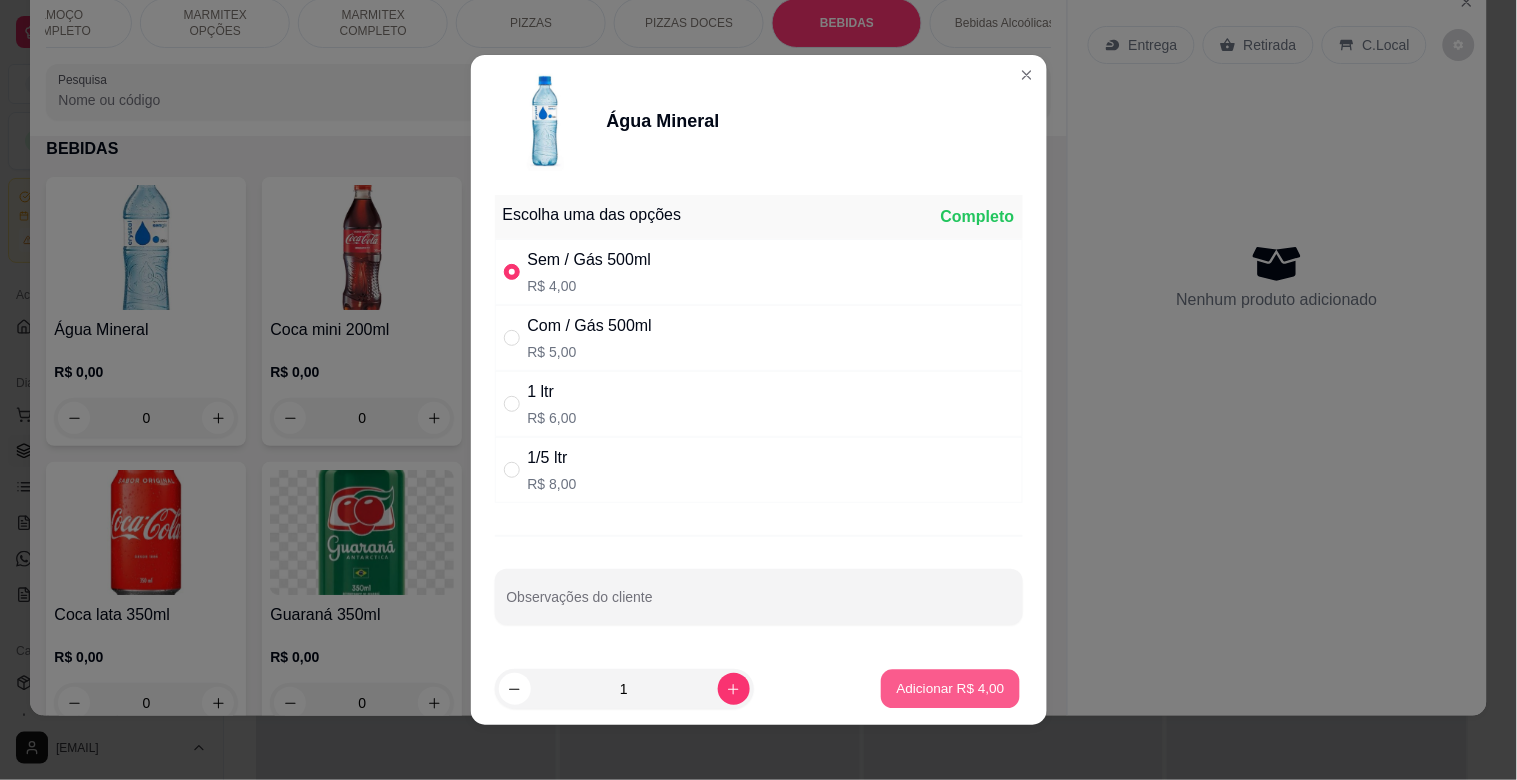 click on "Adicionar   R$ 4,00" at bounding box center (951, 688) 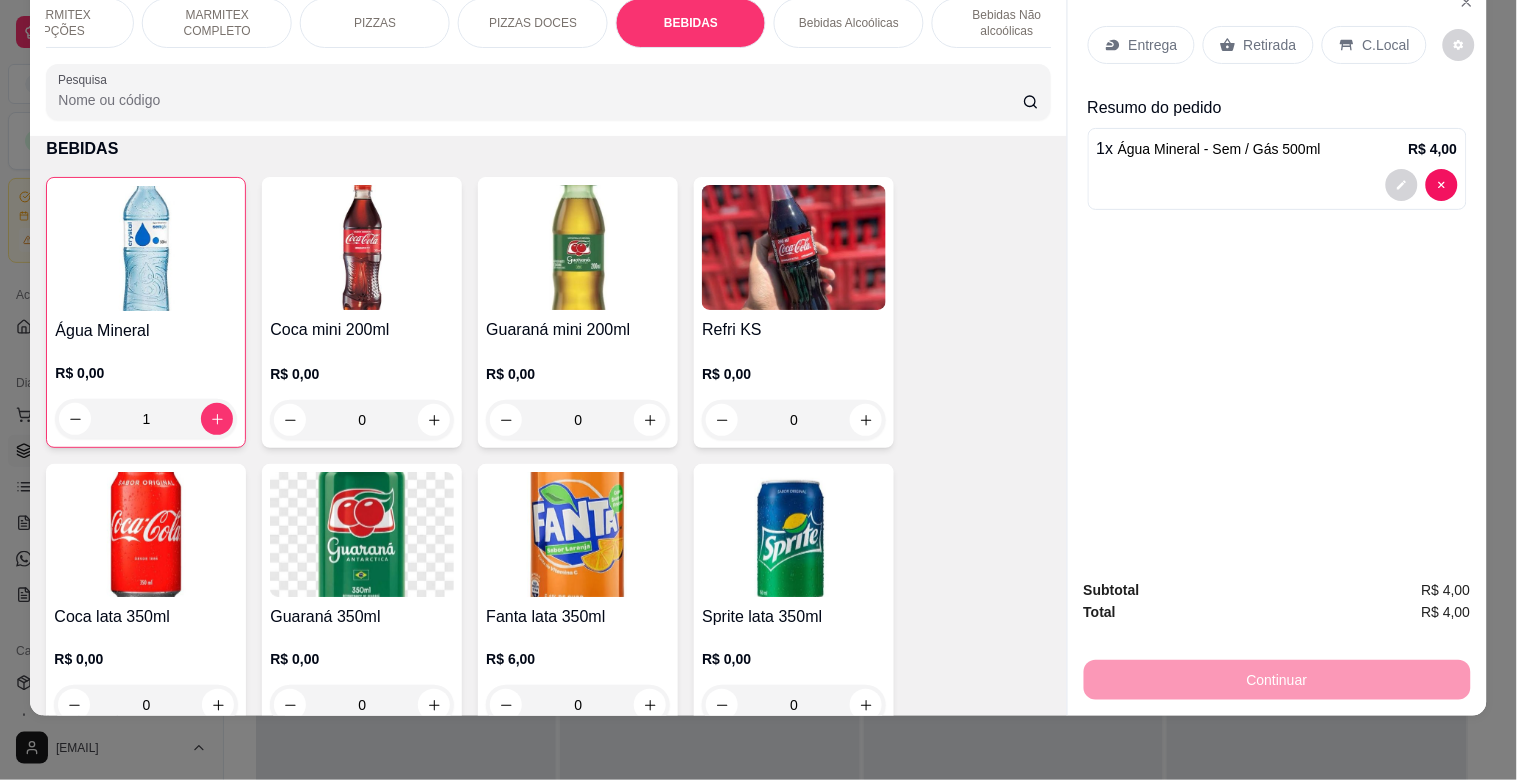 scroll, scrollTop: 0, scrollLeft: 488, axis: horizontal 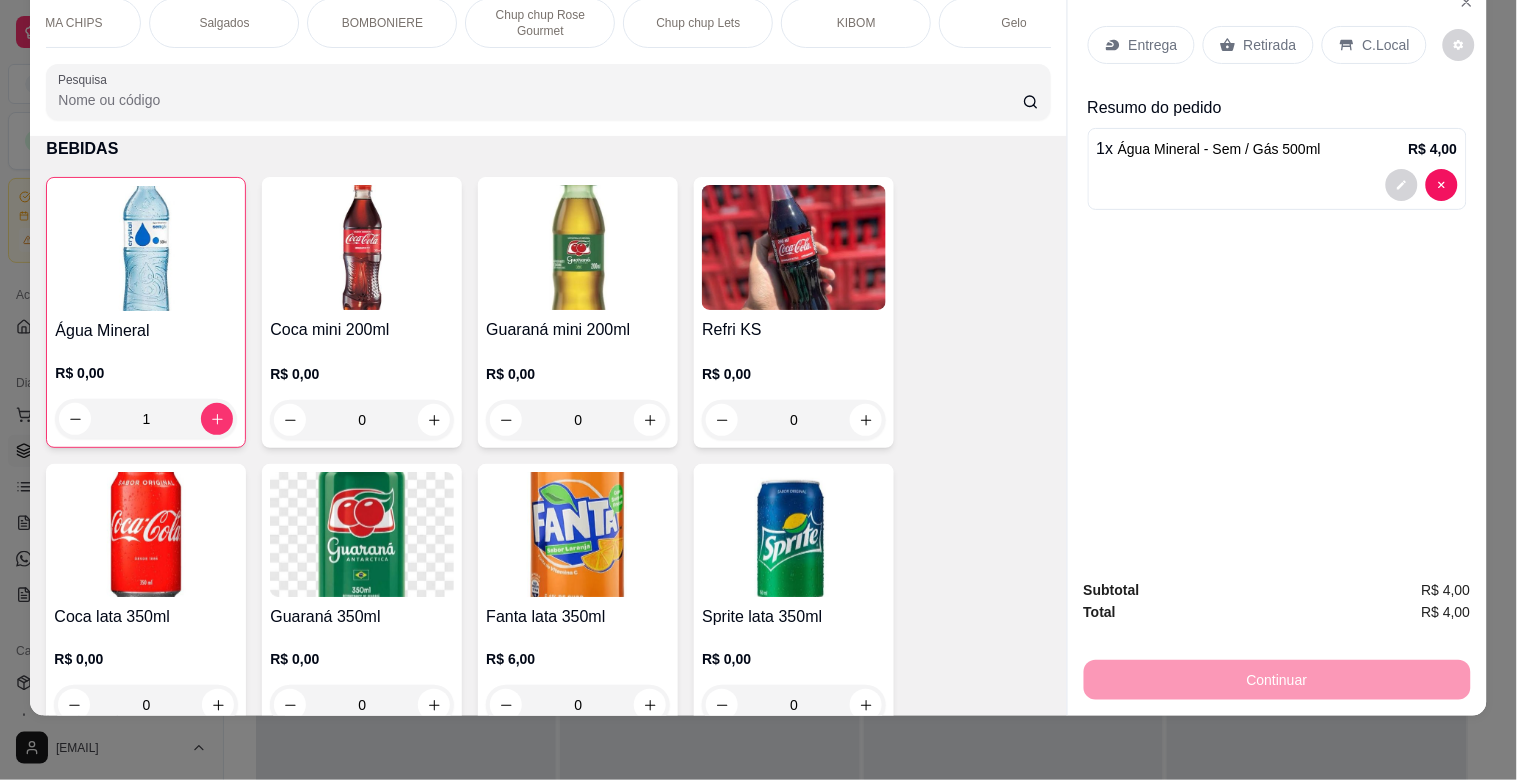 click on "BOMBONIERE" at bounding box center [382, 23] 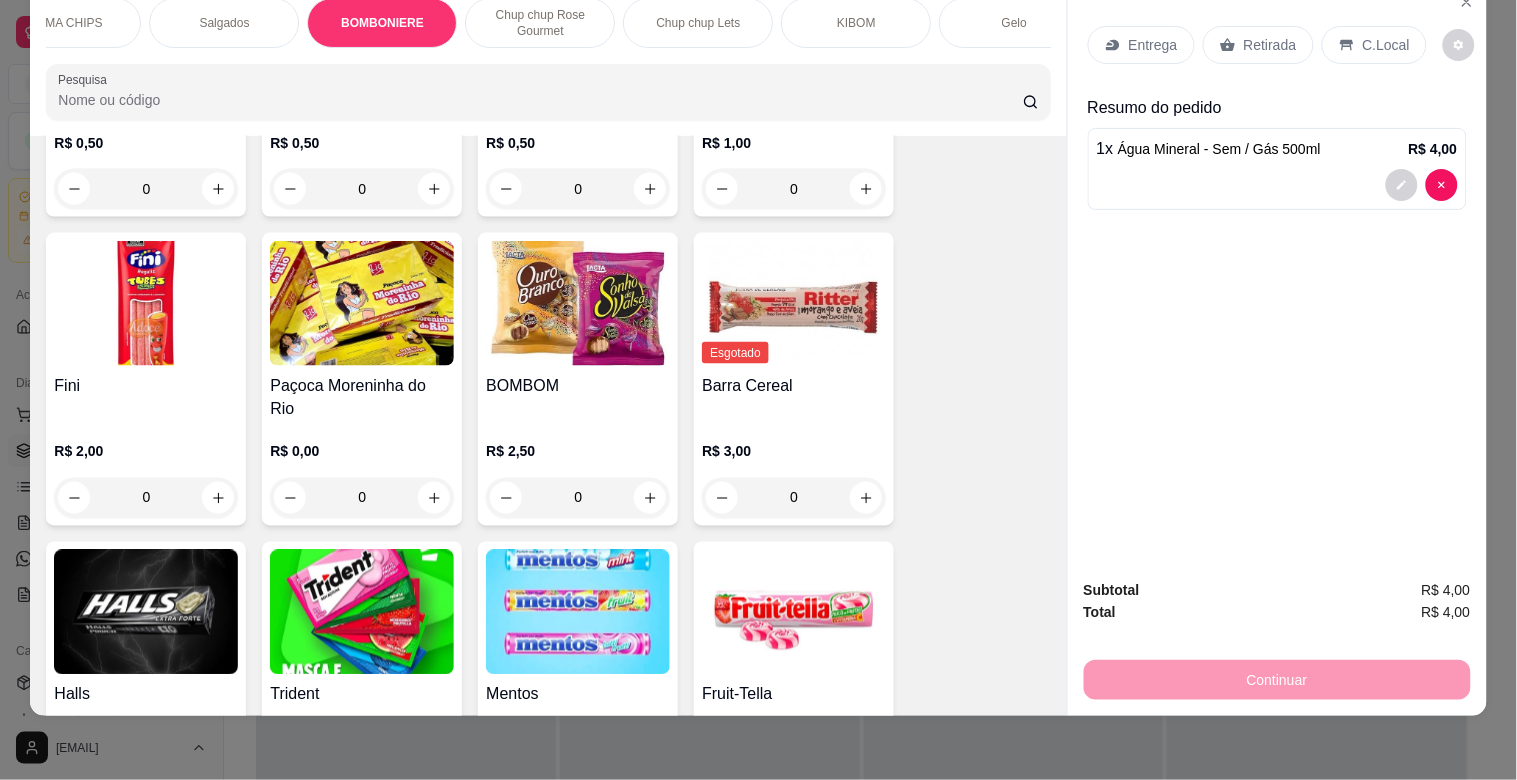 scroll, scrollTop: 6718, scrollLeft: 0, axis: vertical 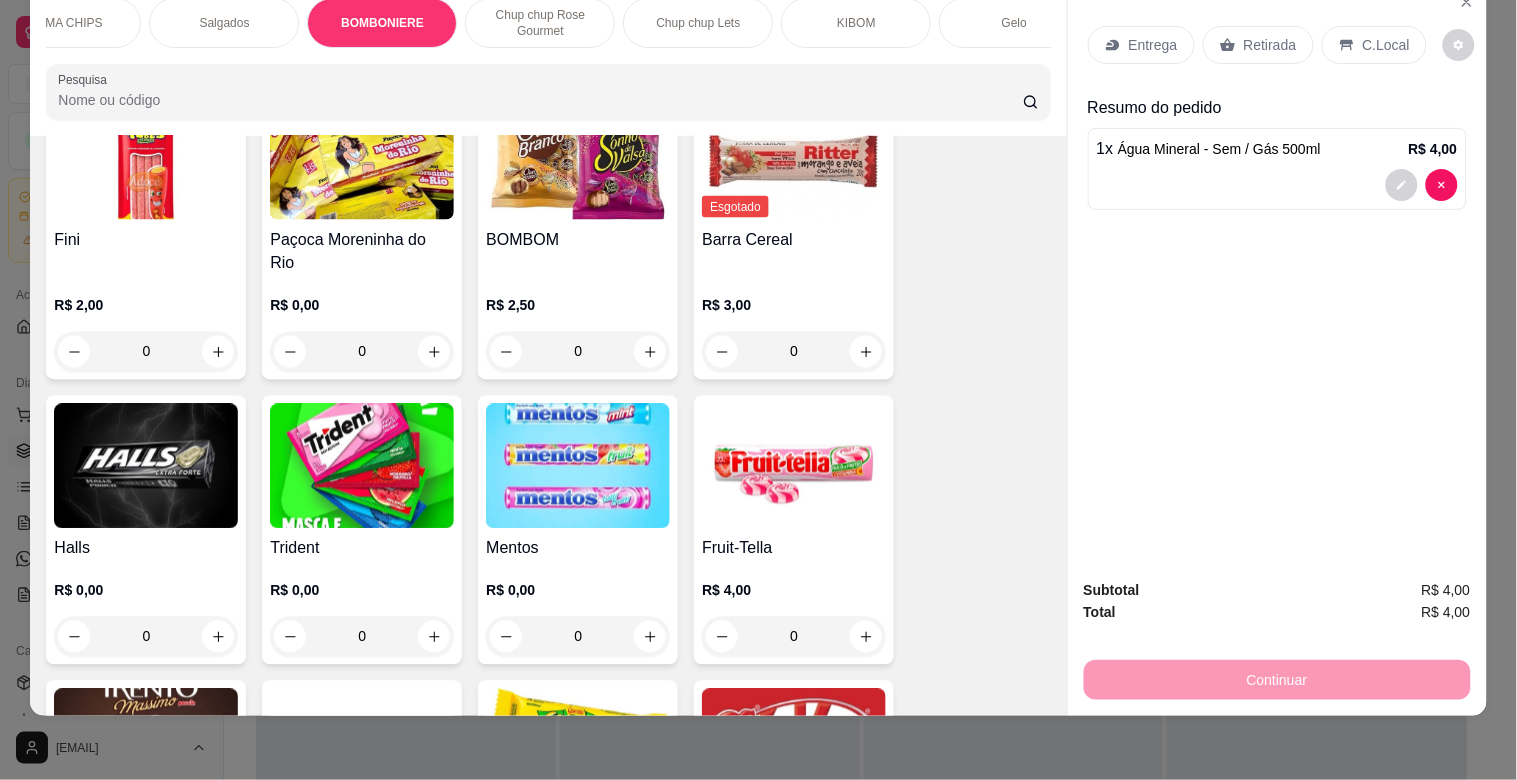 click at bounding box center (362, 466) 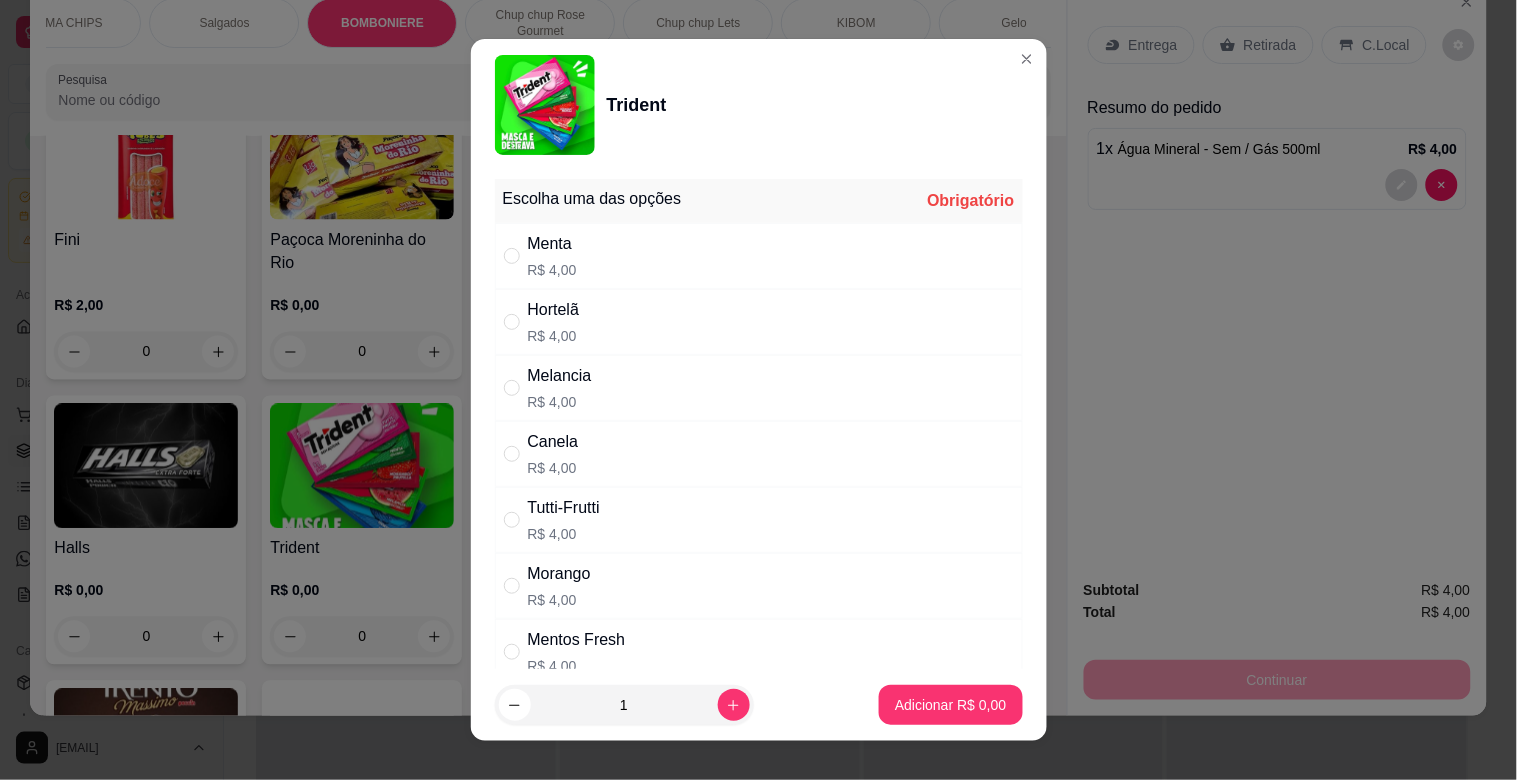 click on "Menta R$ 4,00" at bounding box center [759, 256] 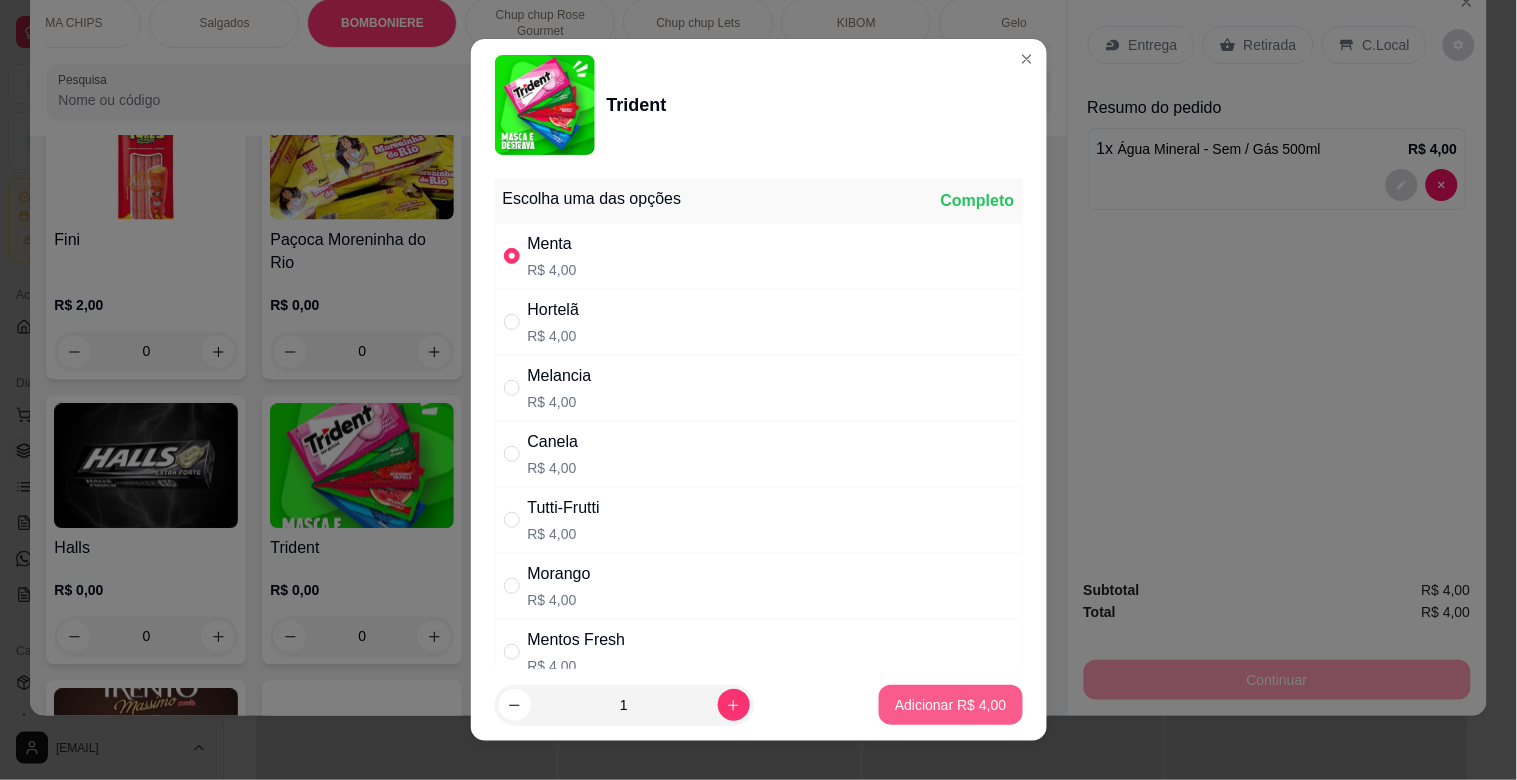 click on "Adicionar   R$ 4,00" at bounding box center [950, 705] 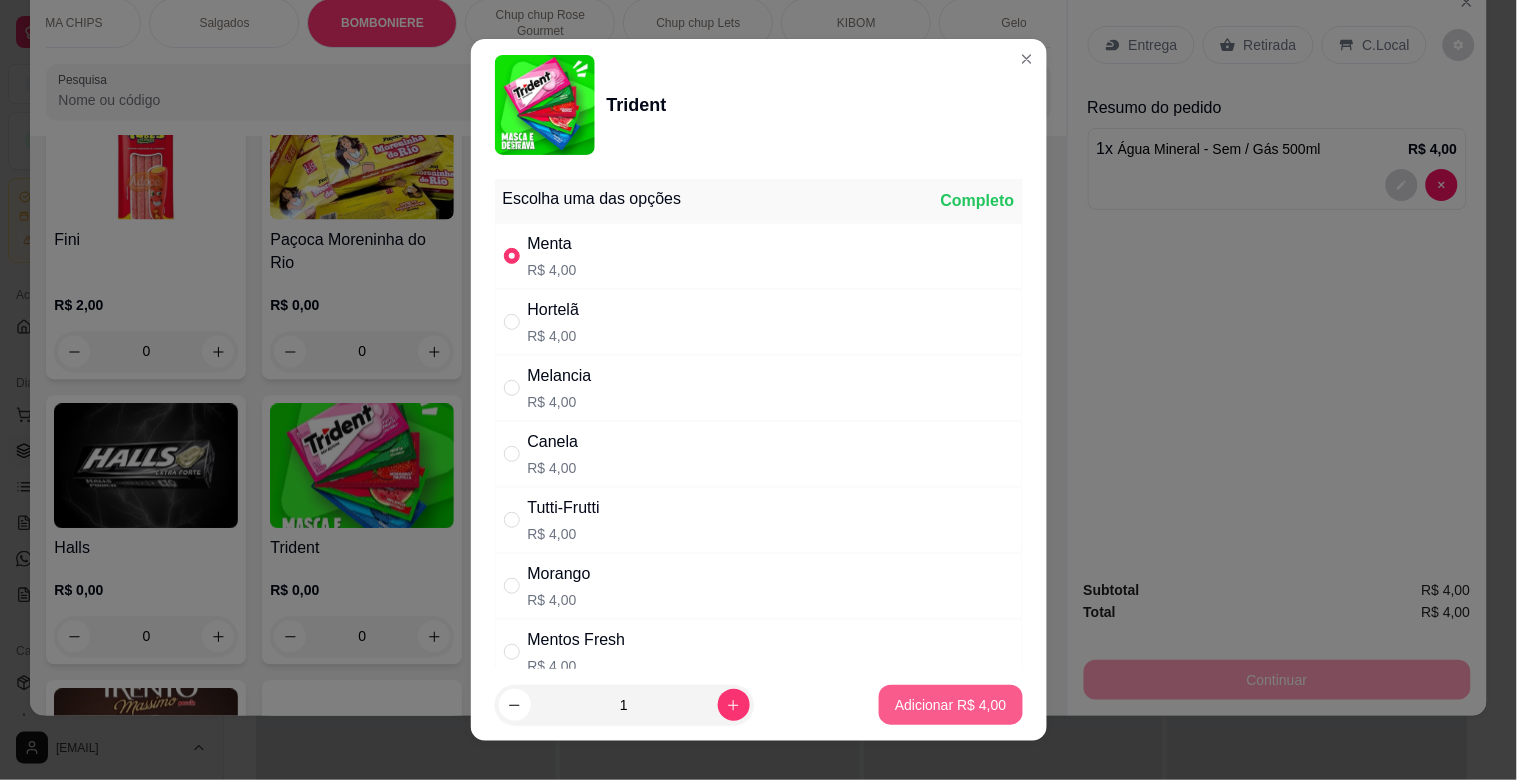 type on "1" 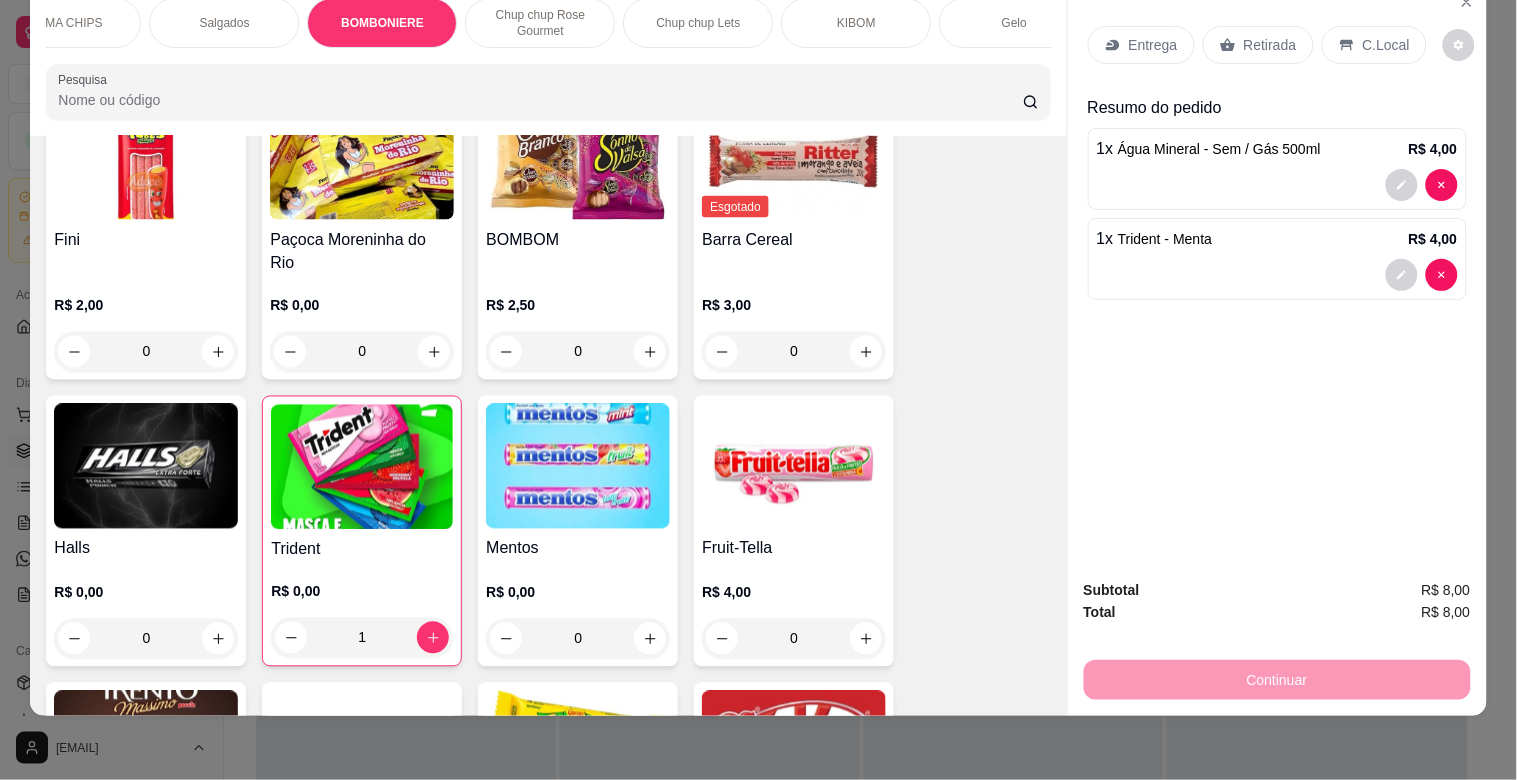 click 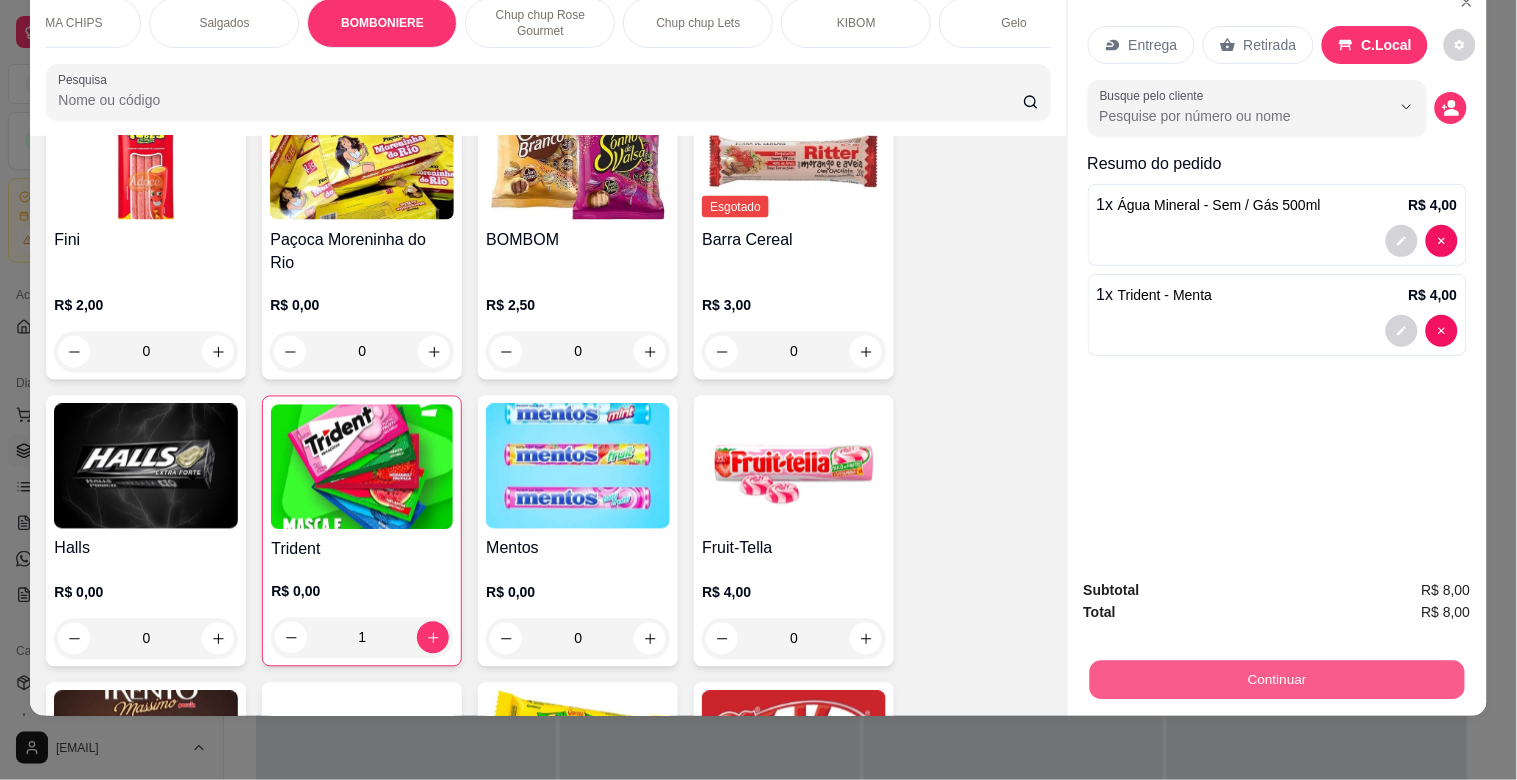 click on "Continuar" at bounding box center (1276, 679) 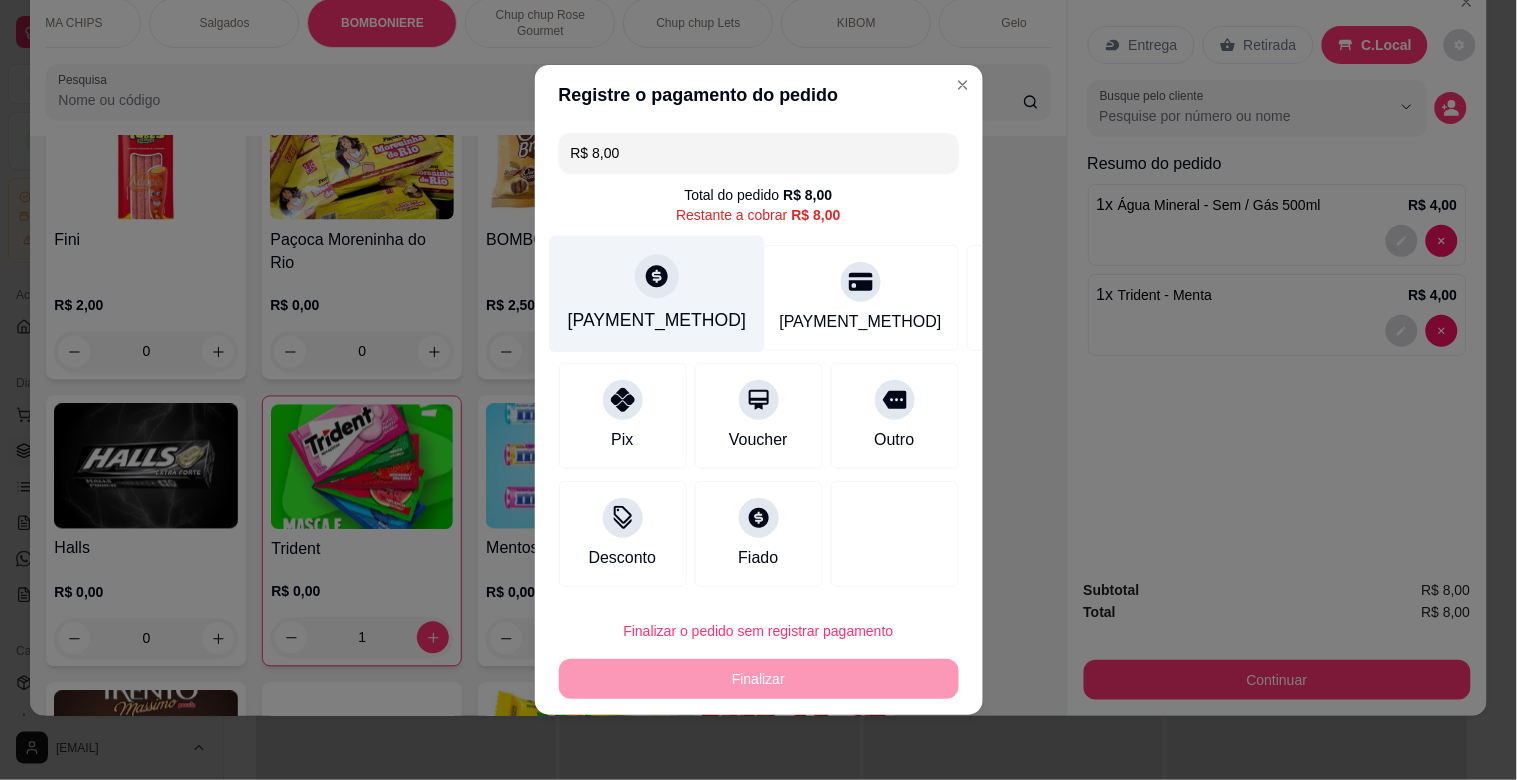 click on "[PAYMENT_METHOD]" at bounding box center [656, 320] 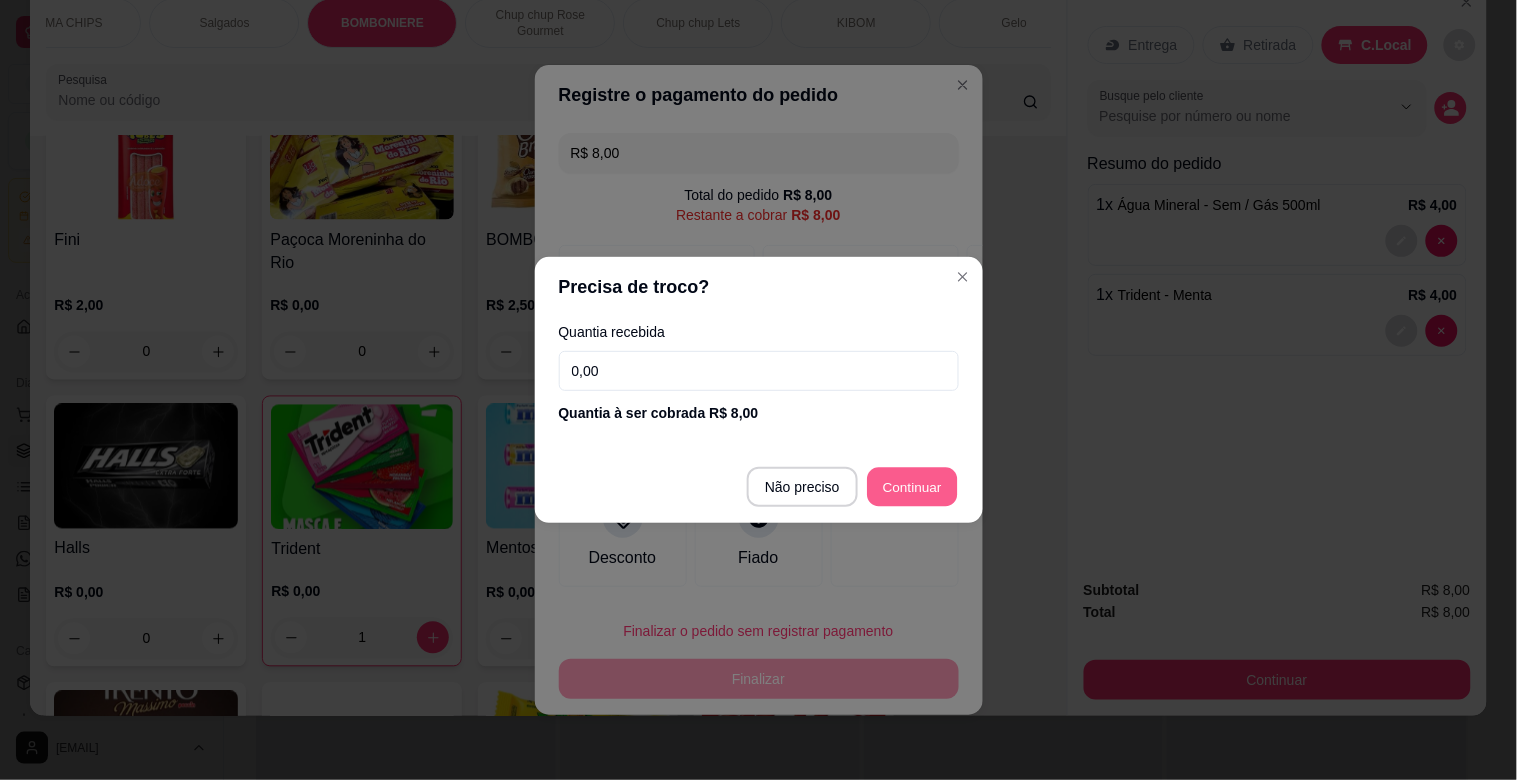 type on "R$ 0,00" 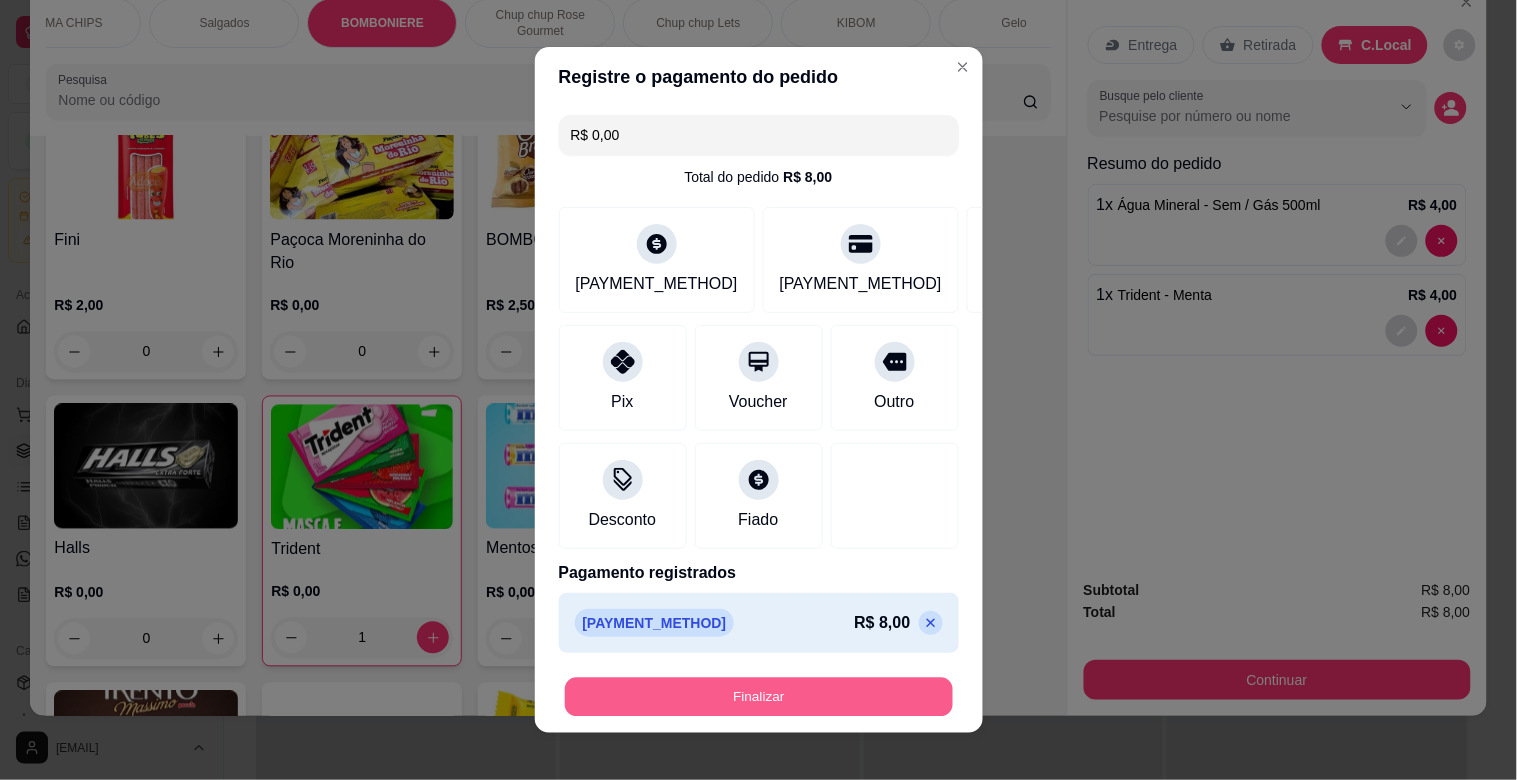 click on "Finalizar" at bounding box center [759, 697] 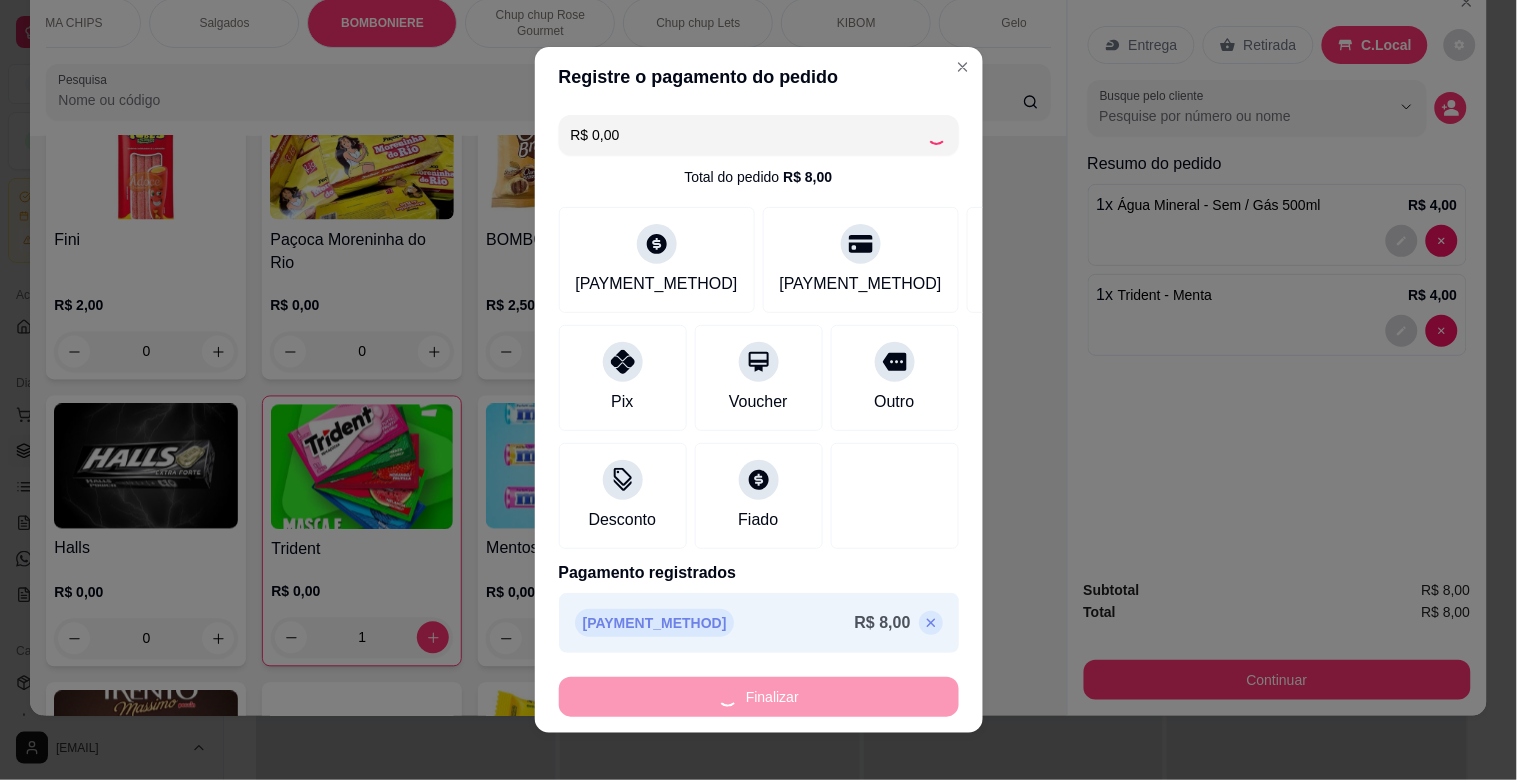 type on "0" 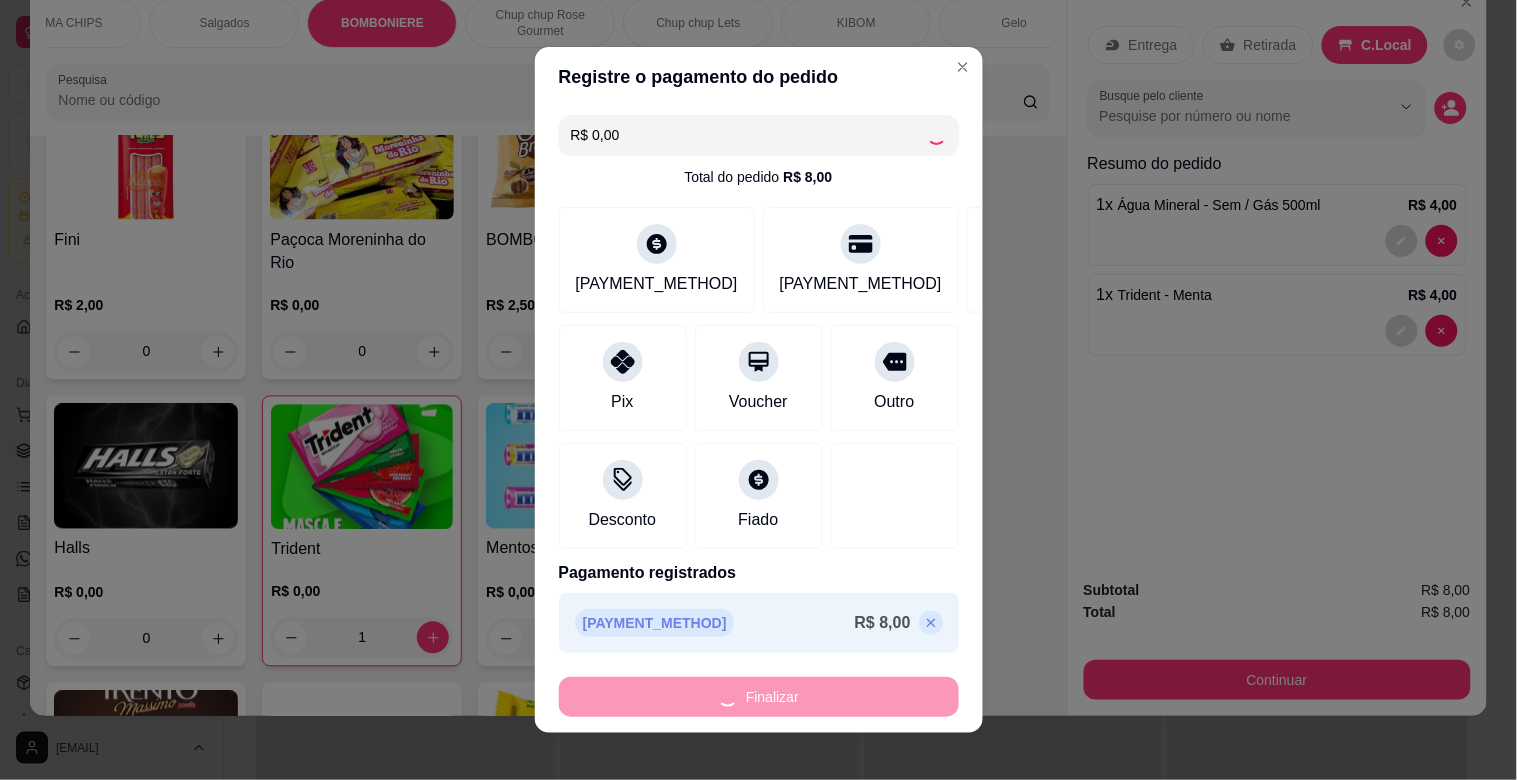 type on "0" 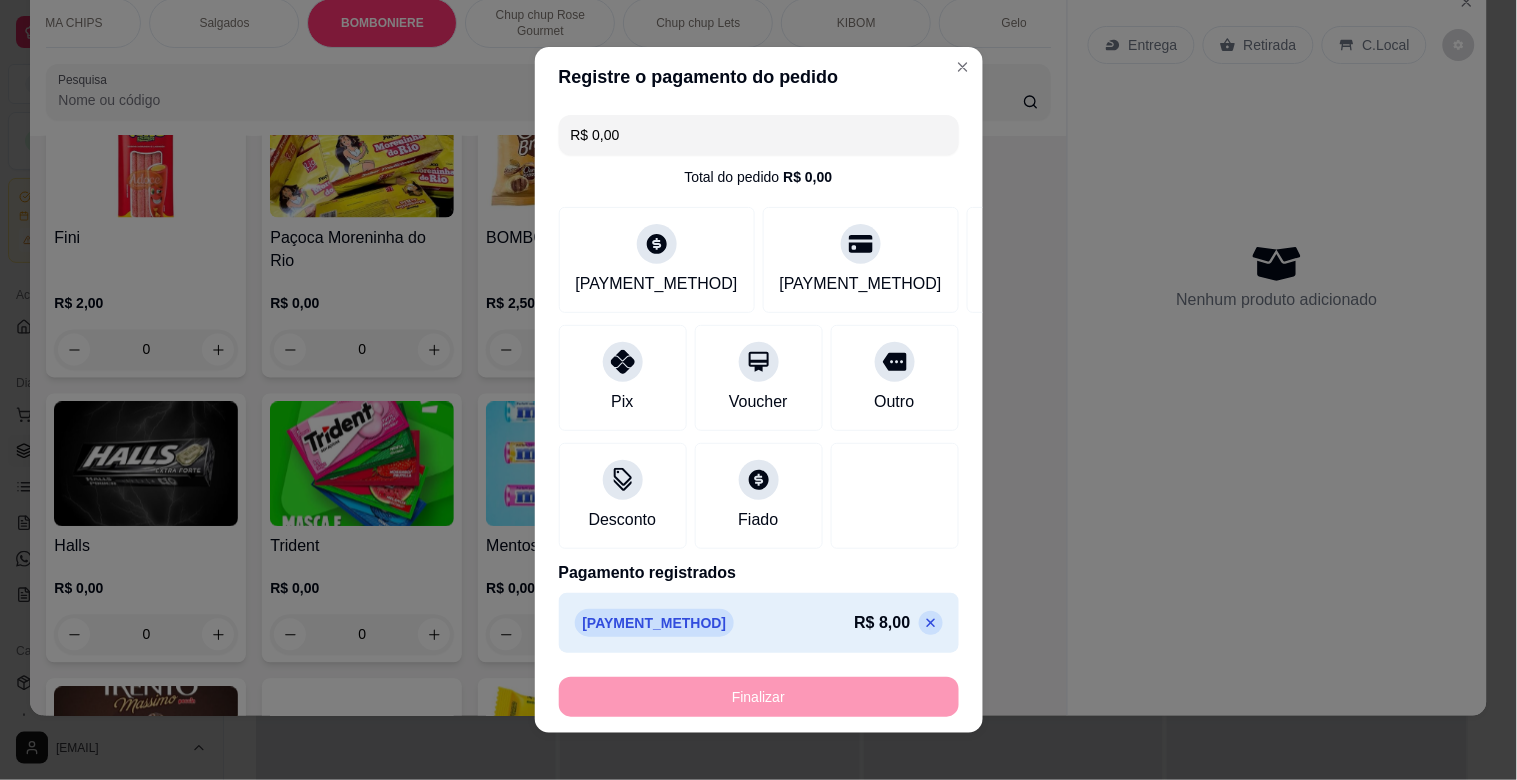type on "-R$ 8,00" 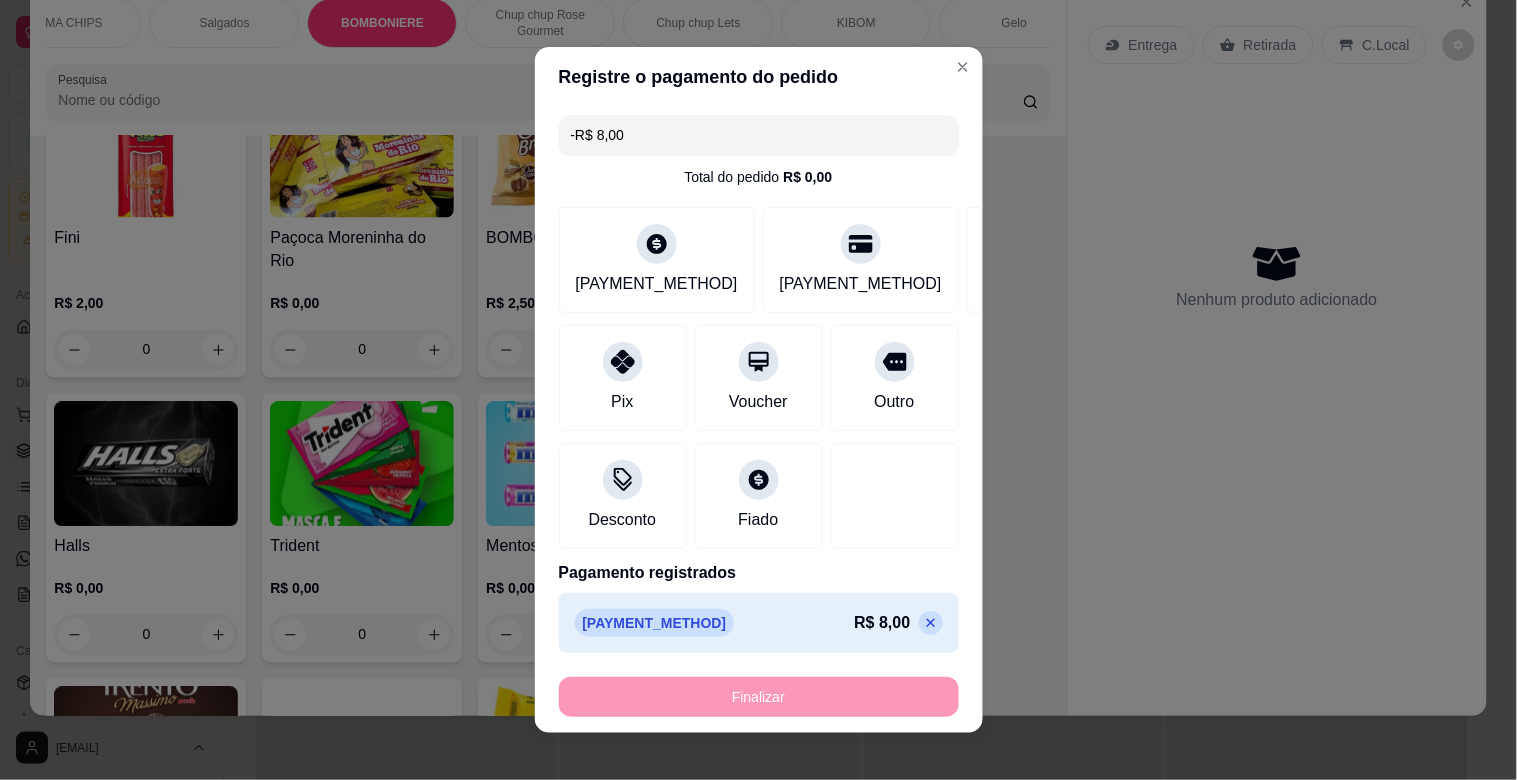 scroll, scrollTop: 6716, scrollLeft: 0, axis: vertical 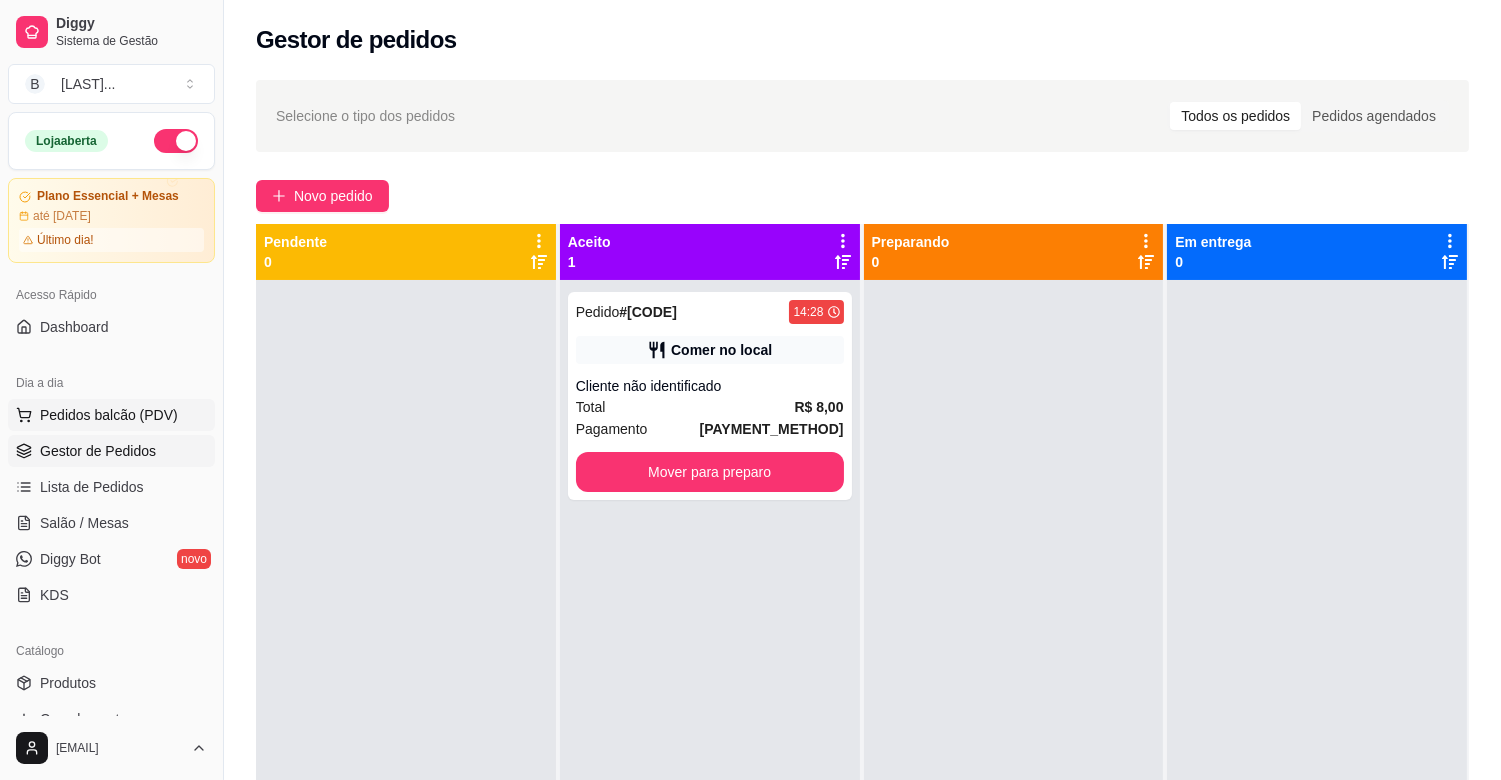 click on "Pedidos balcão (PDV)" at bounding box center (109, 415) 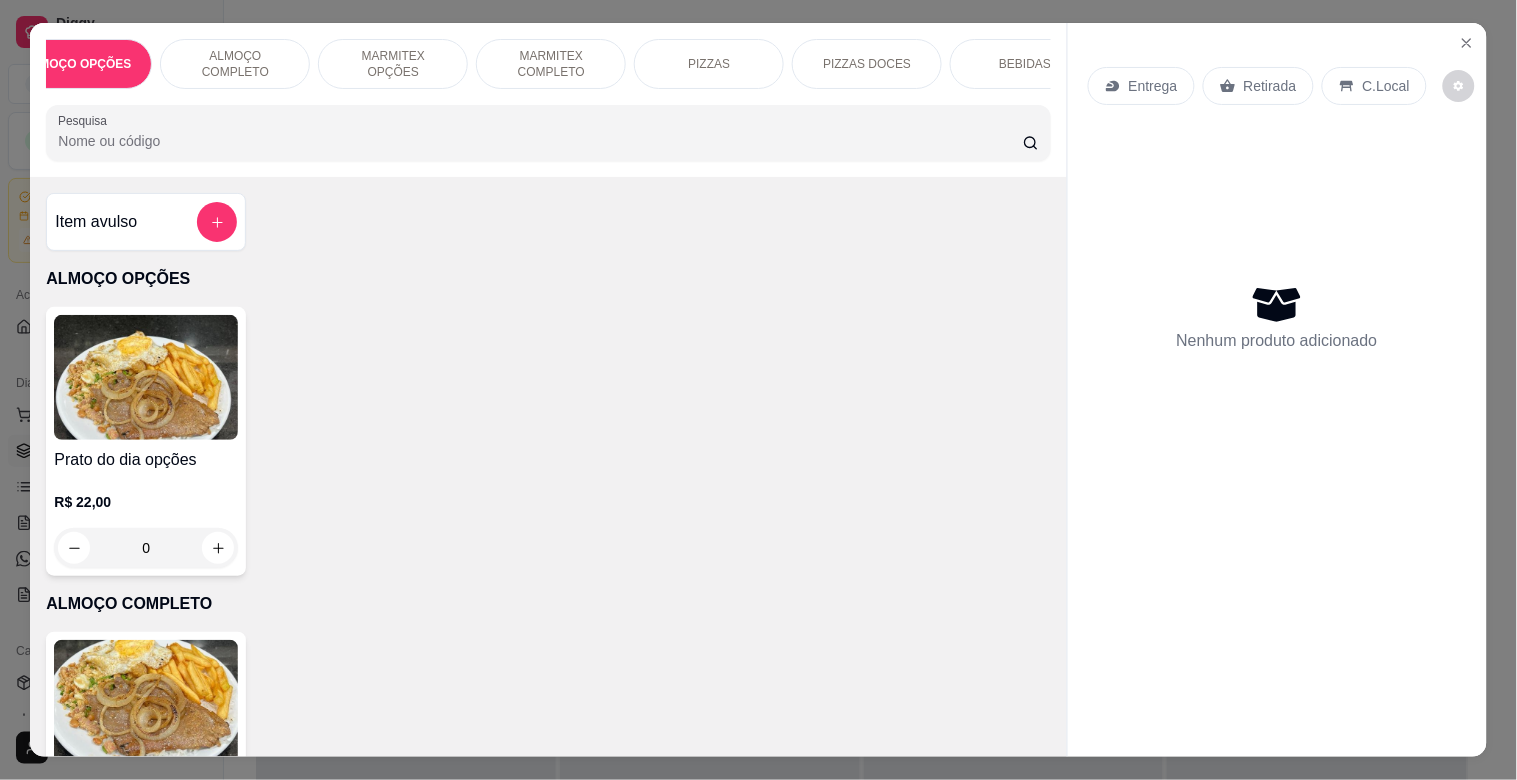 scroll, scrollTop: 0, scrollLeft: 88, axis: horizontal 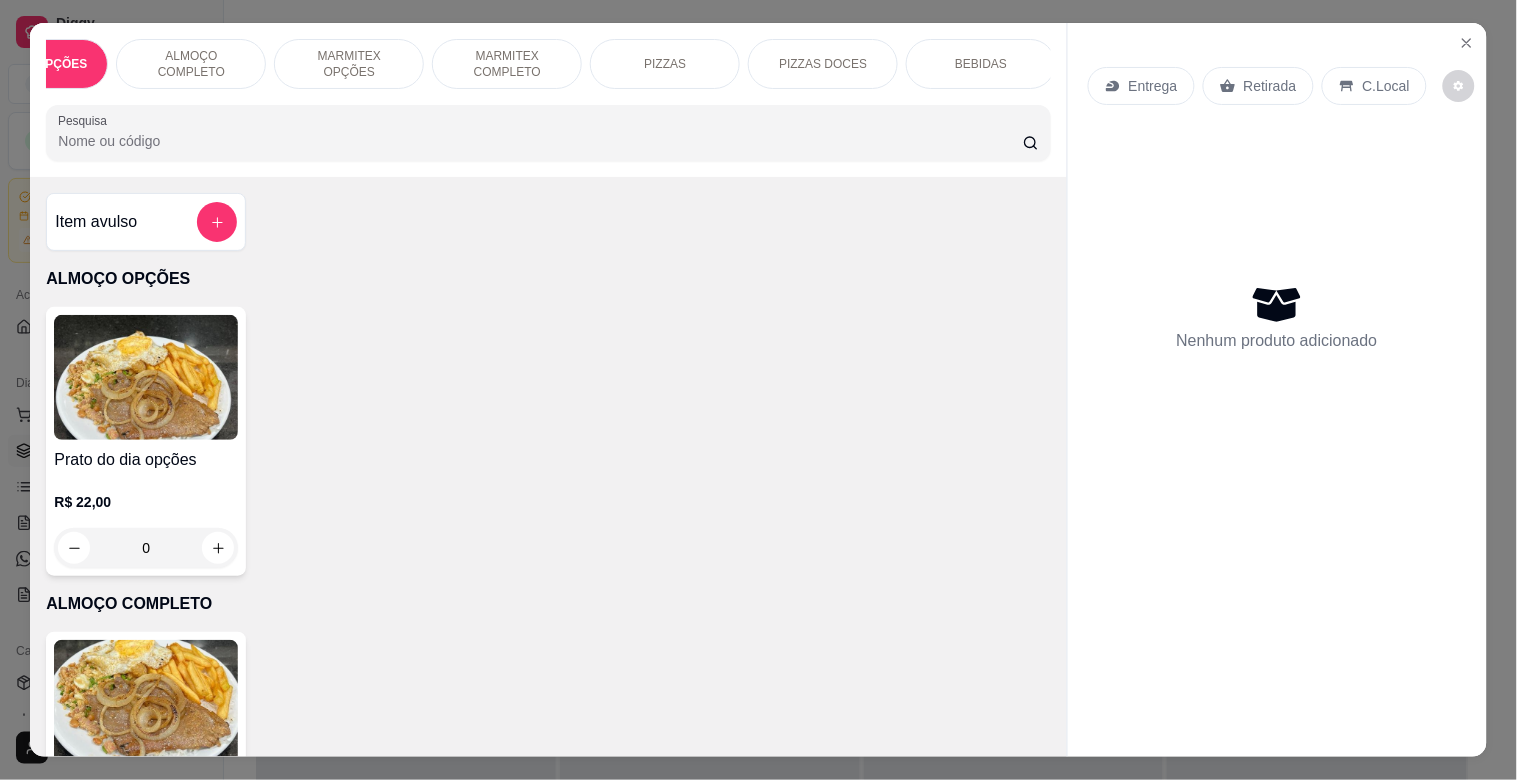 click on "BEBIDAS" at bounding box center [981, 64] 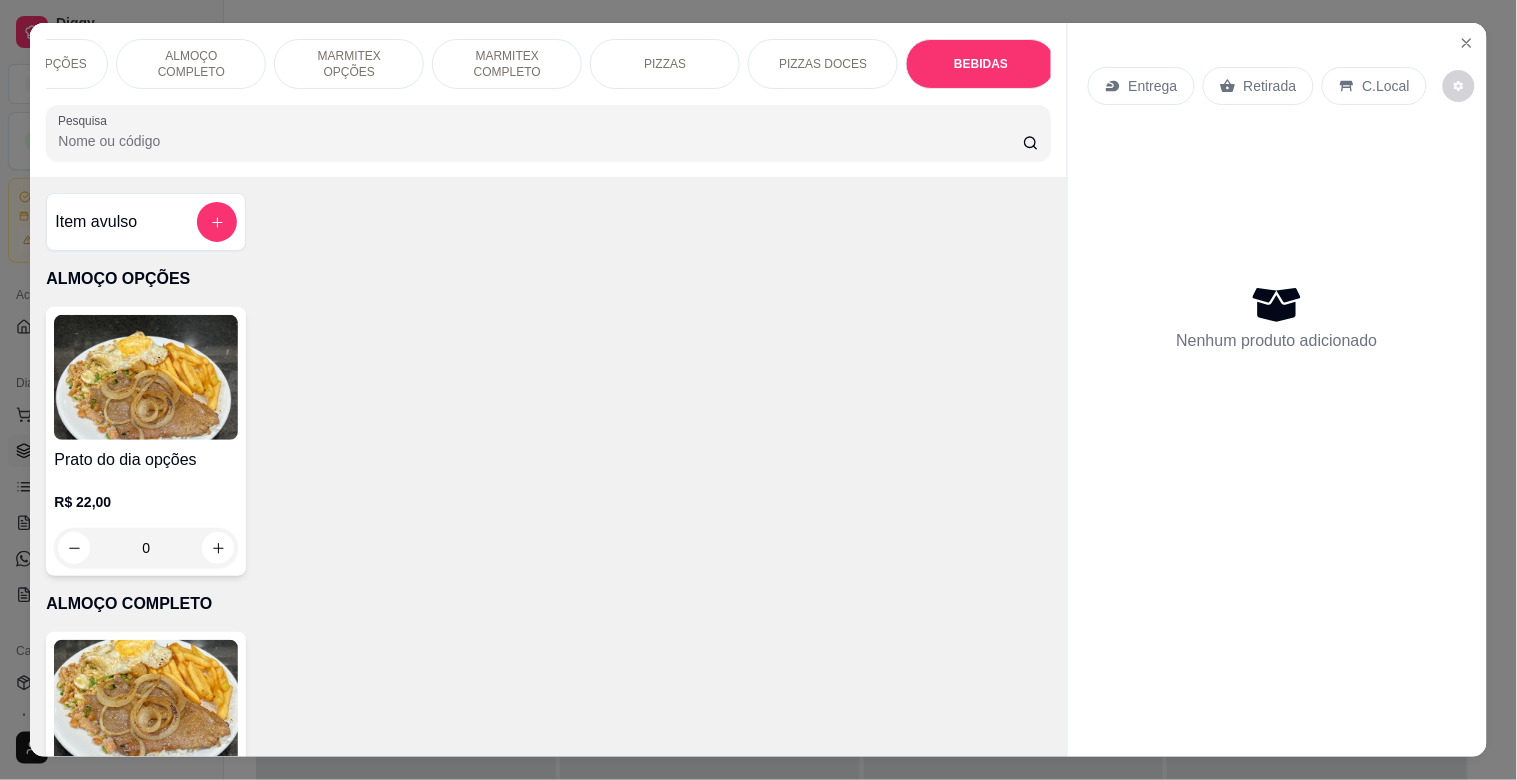 scroll, scrollTop: 2015, scrollLeft: 0, axis: vertical 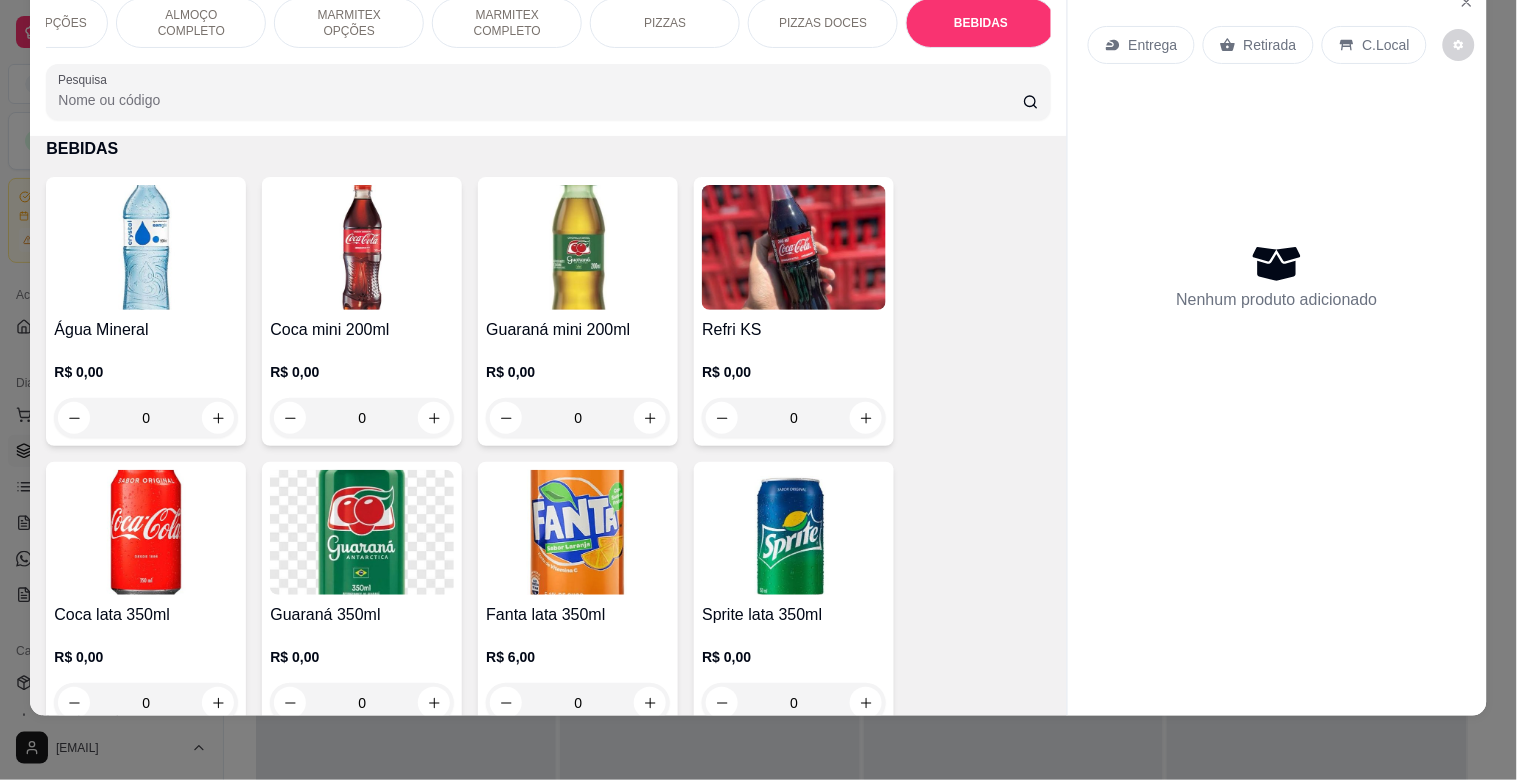 click at bounding box center (146, 247) 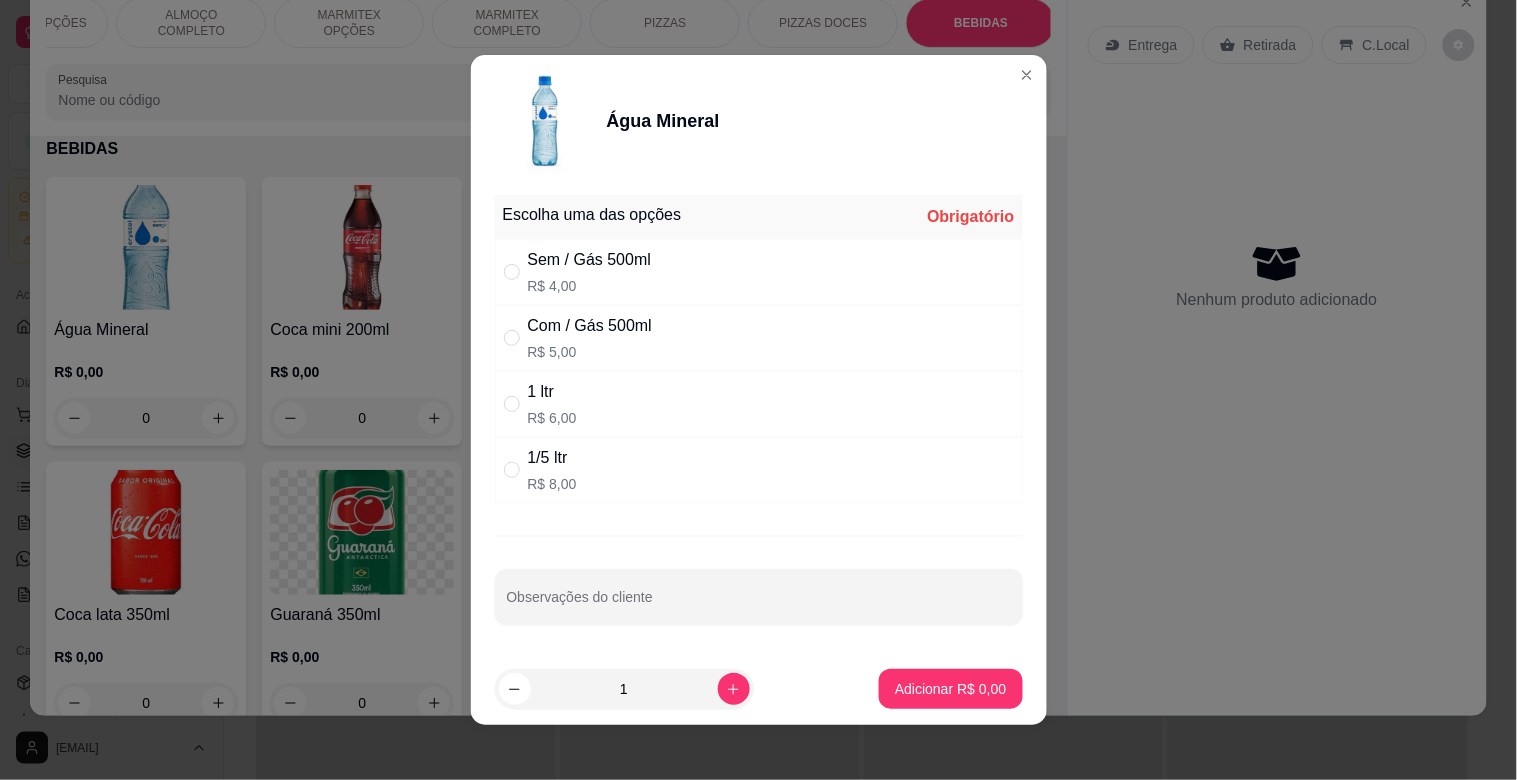 click on "Sem / Gás 500ml R$ 4,00" at bounding box center [759, 272] 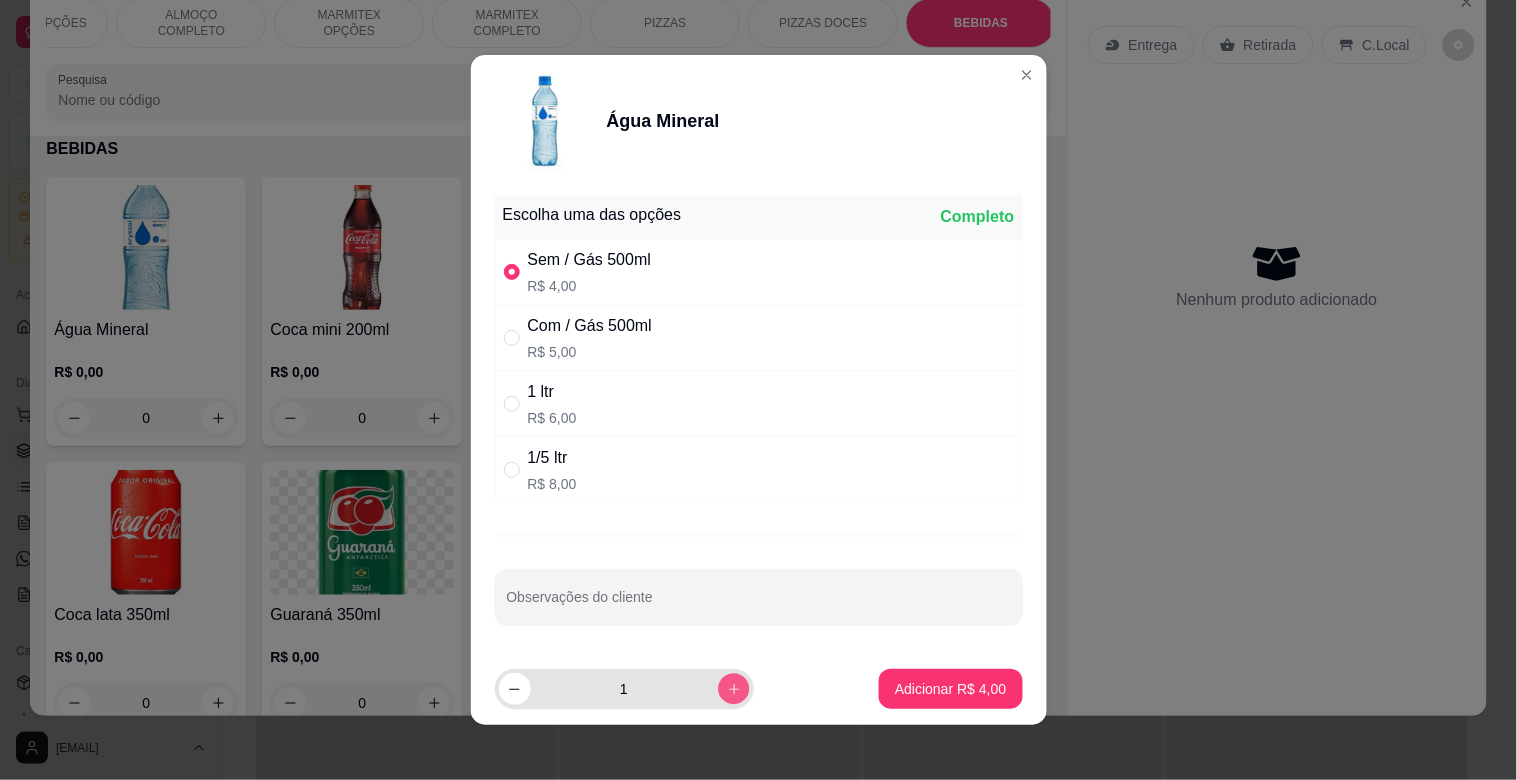 click at bounding box center [733, 688] 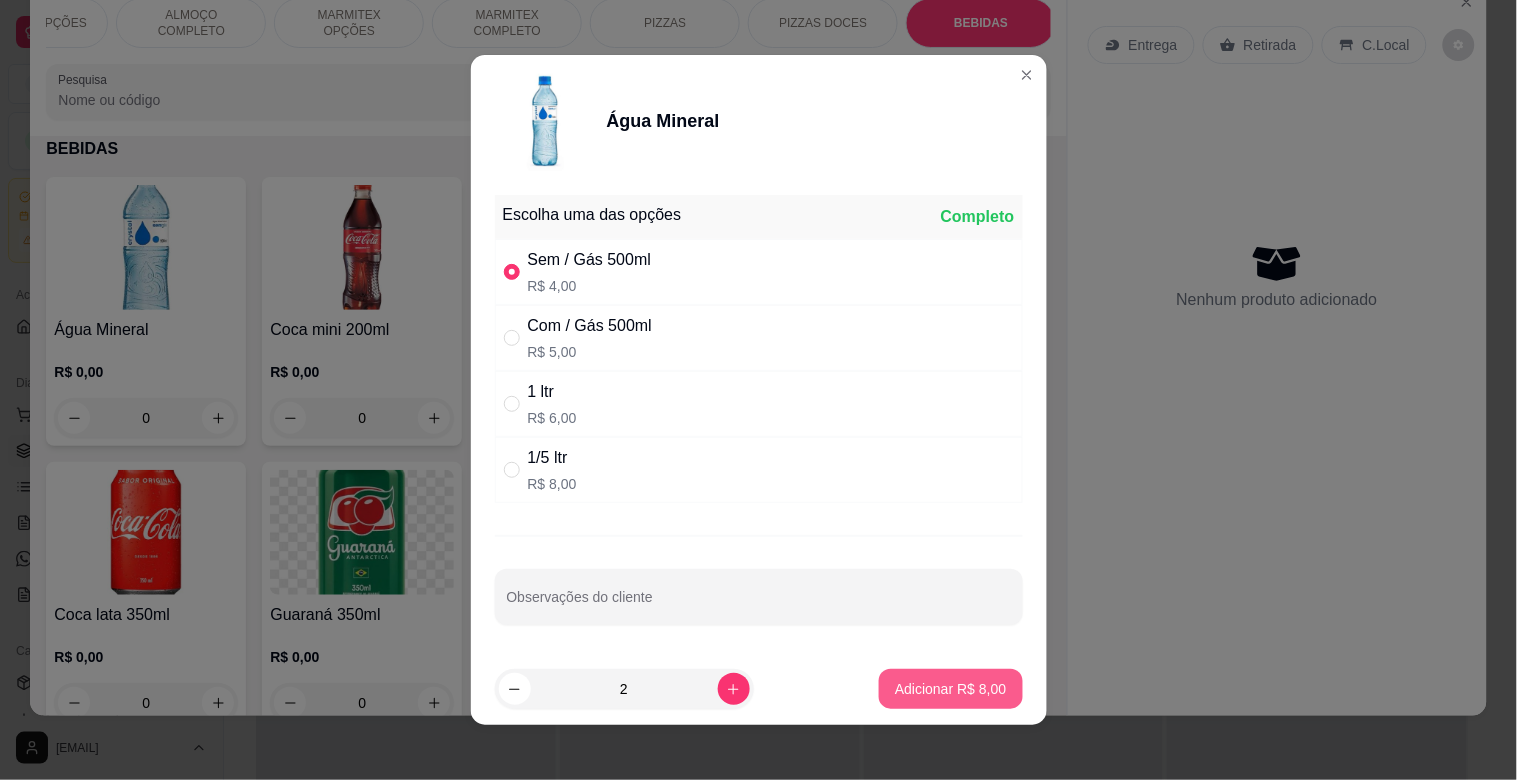 click on "Adicionar   R$ 8,00" at bounding box center (950, 689) 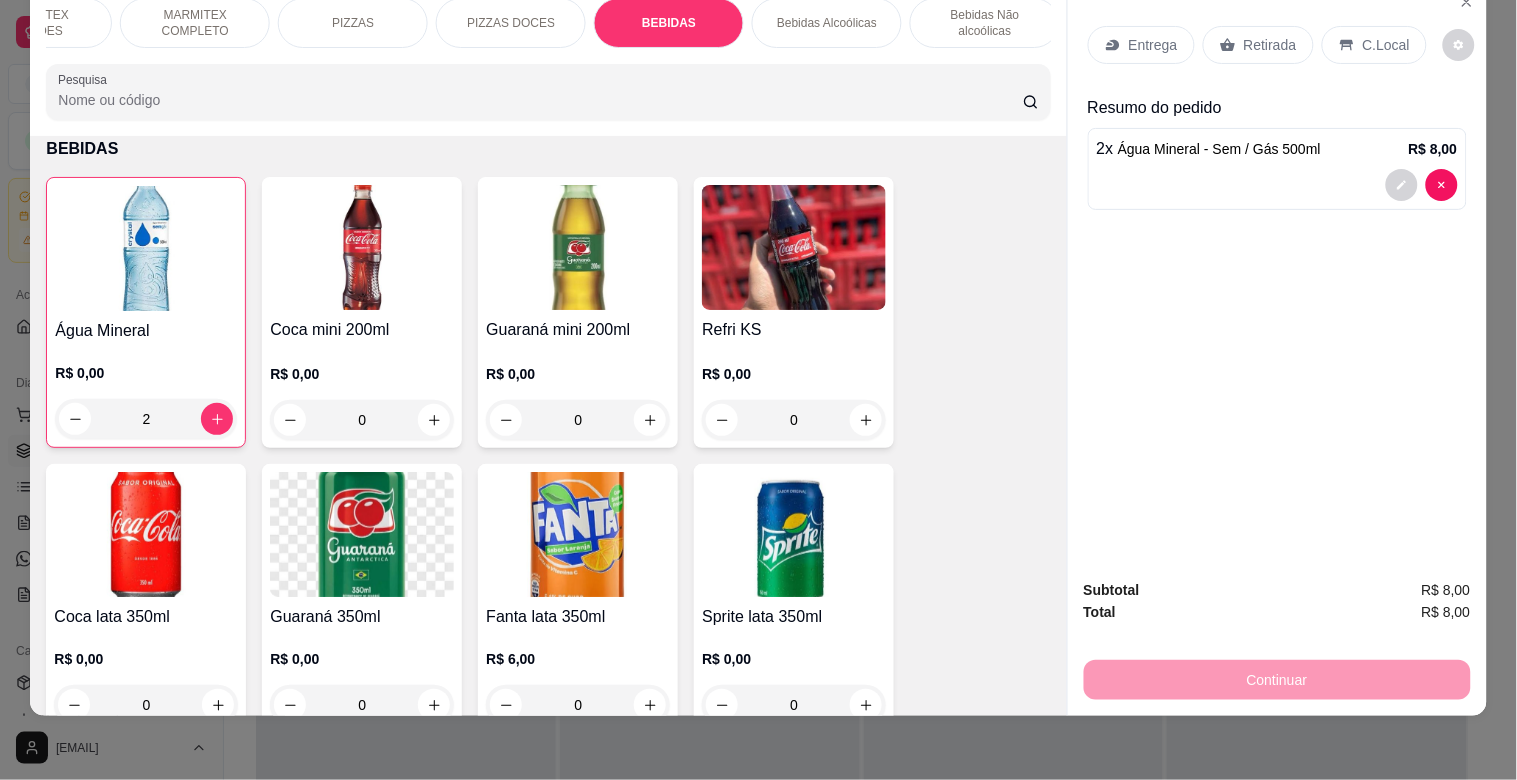 scroll, scrollTop: 0, scrollLeft: 444, axis: horizontal 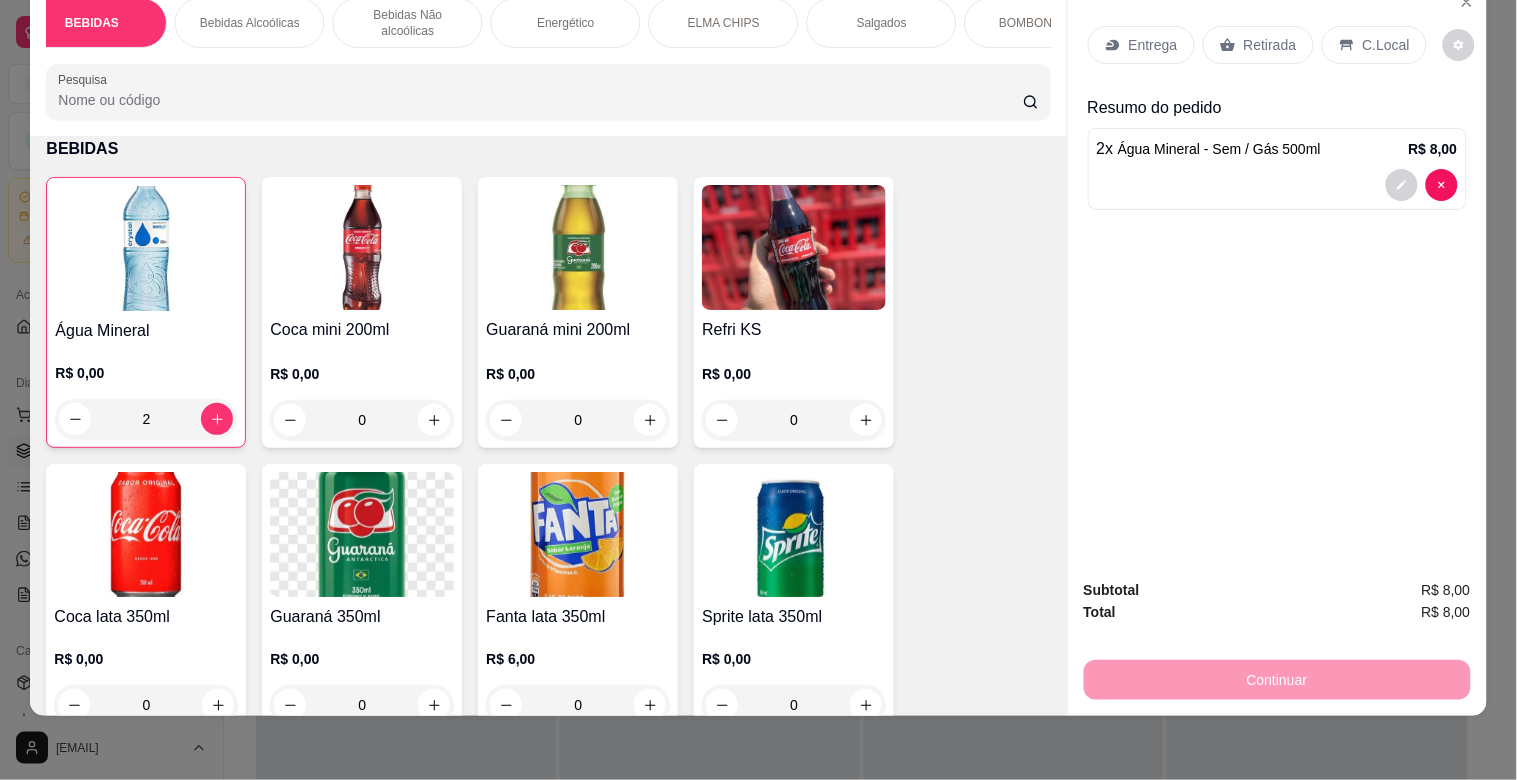 click on "BOMBONIERE" at bounding box center (1040, 23) 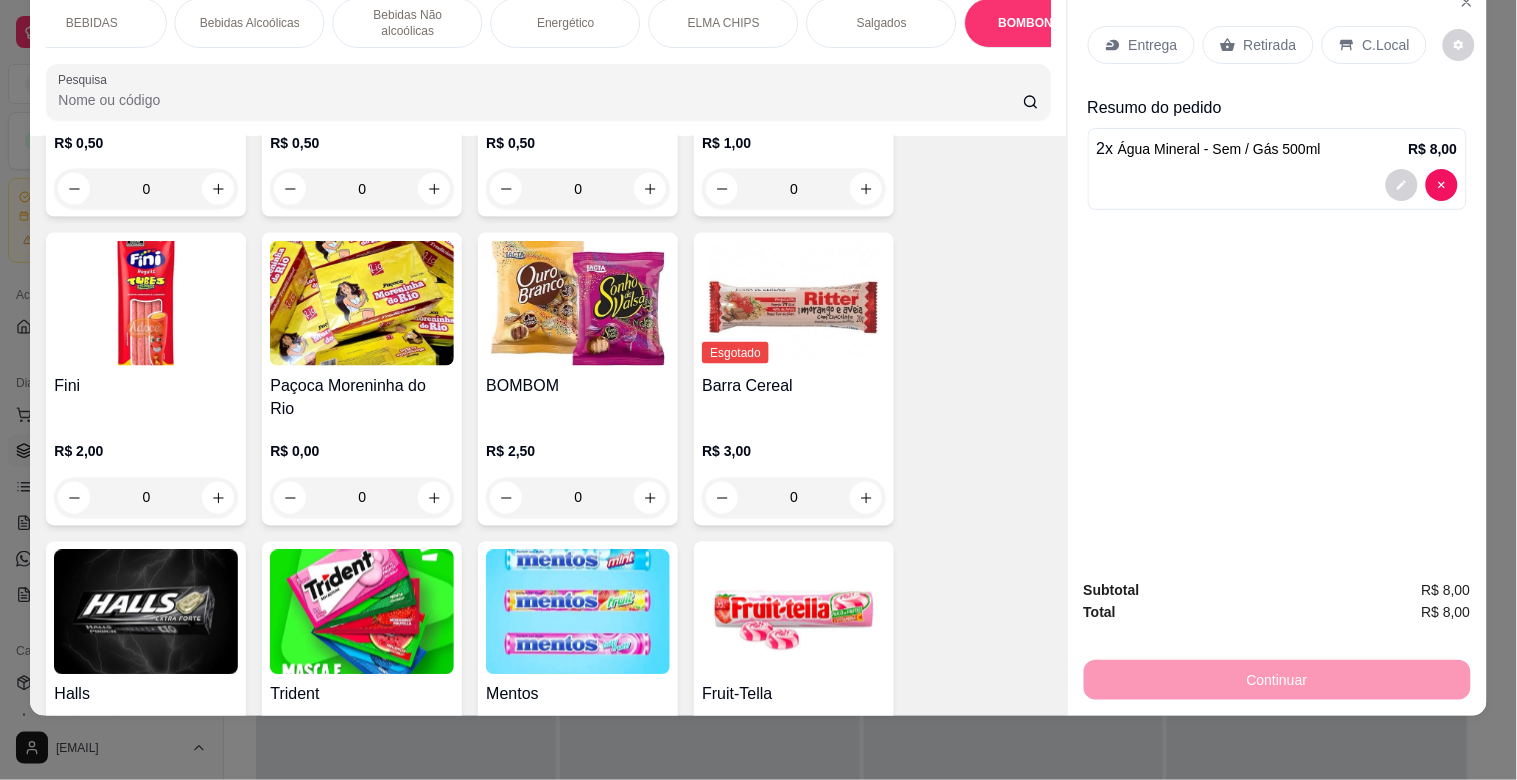 scroll, scrollTop: 6767, scrollLeft: 0, axis: vertical 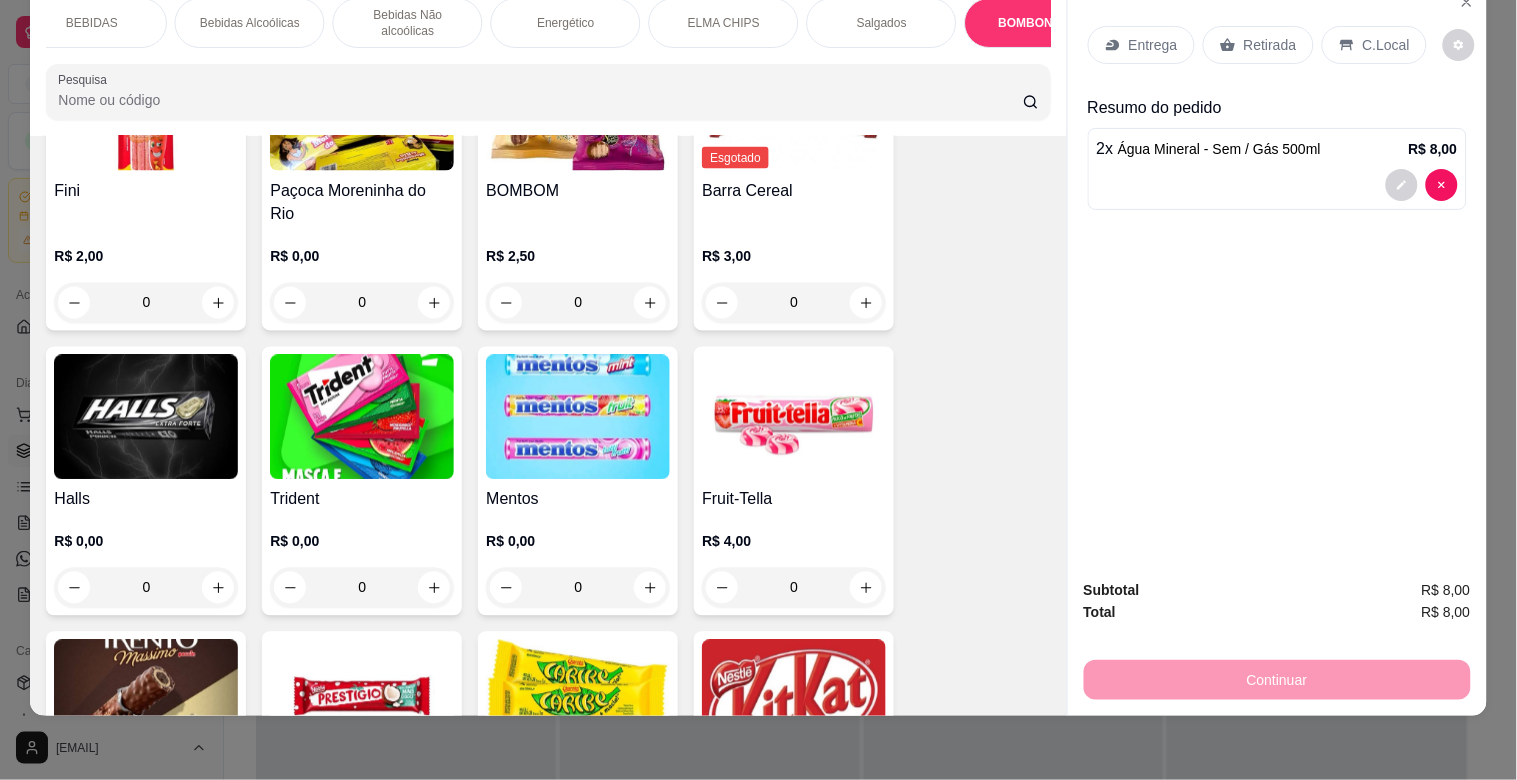 click on "Fruit-Tella" at bounding box center (794, 500) 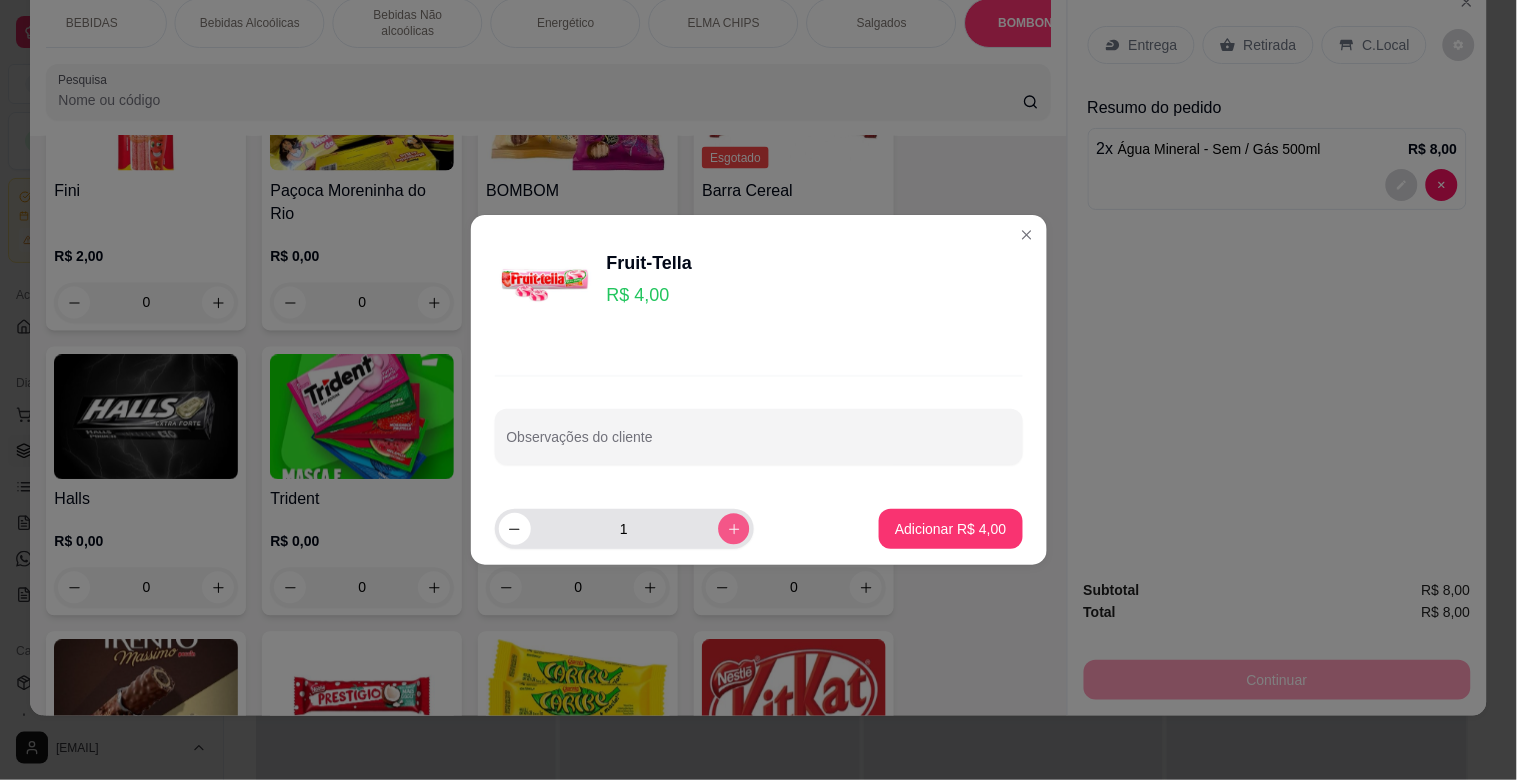 click at bounding box center (733, 528) 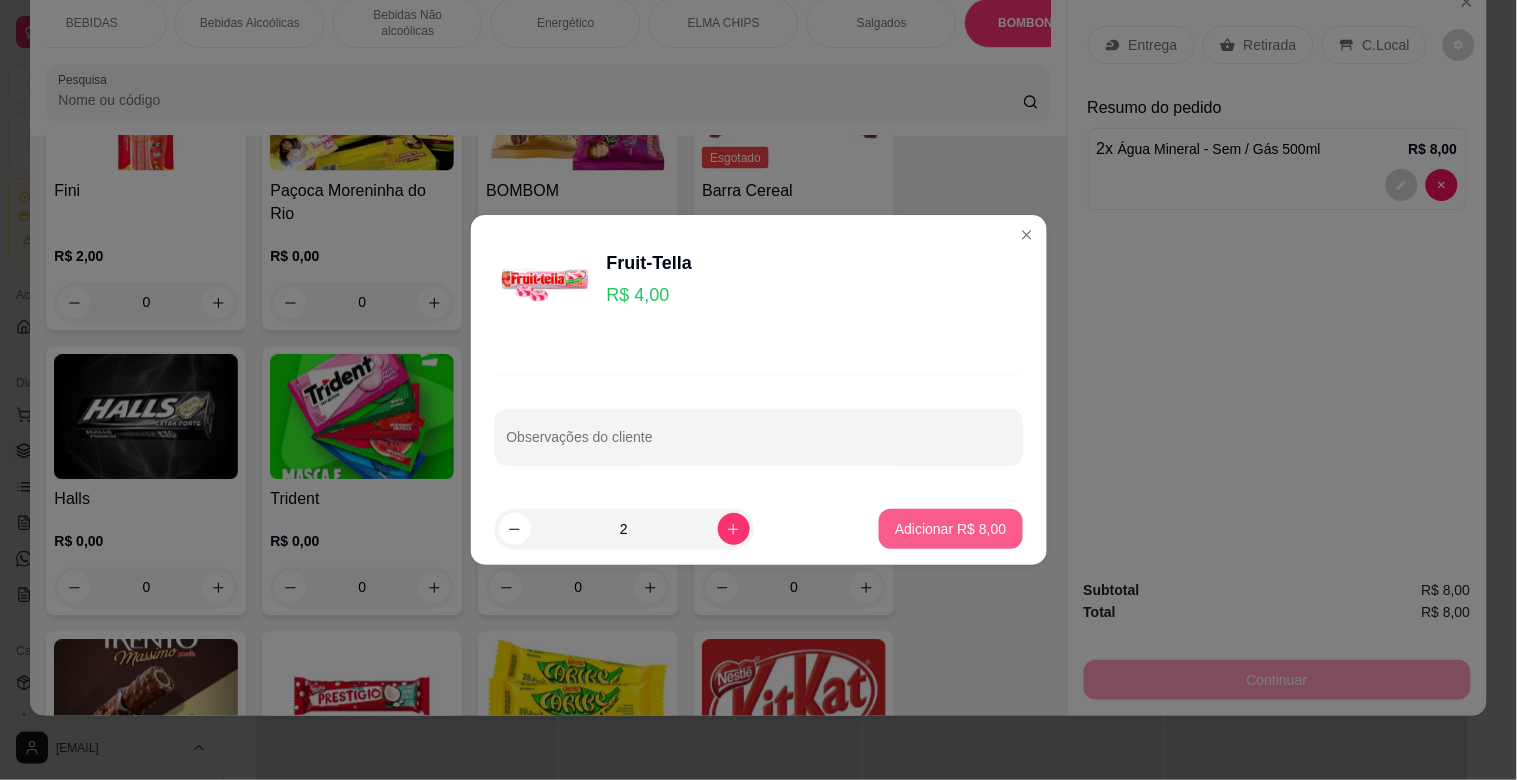 click on "Adicionar   R$ 8,00" at bounding box center (950, 529) 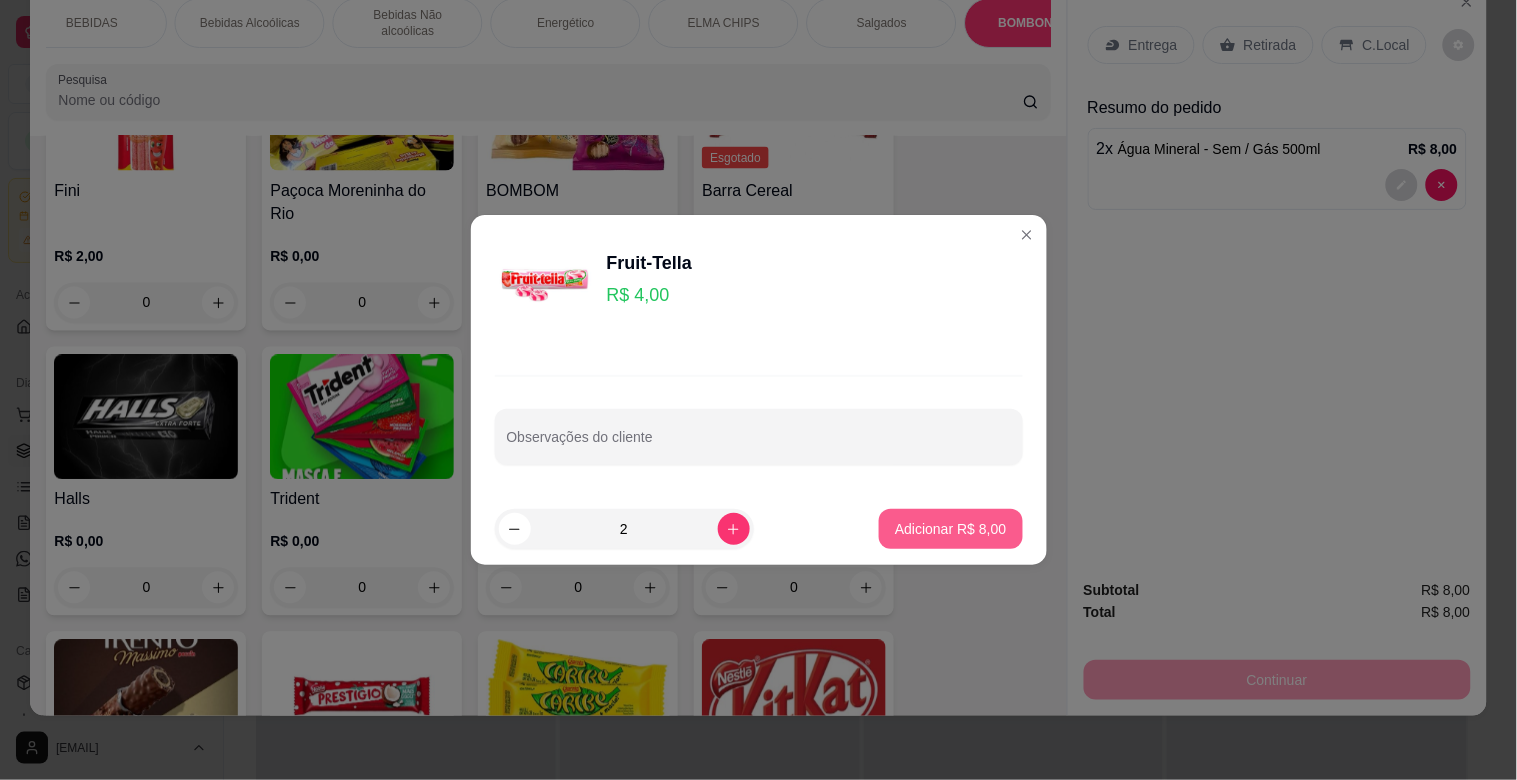 type on "2" 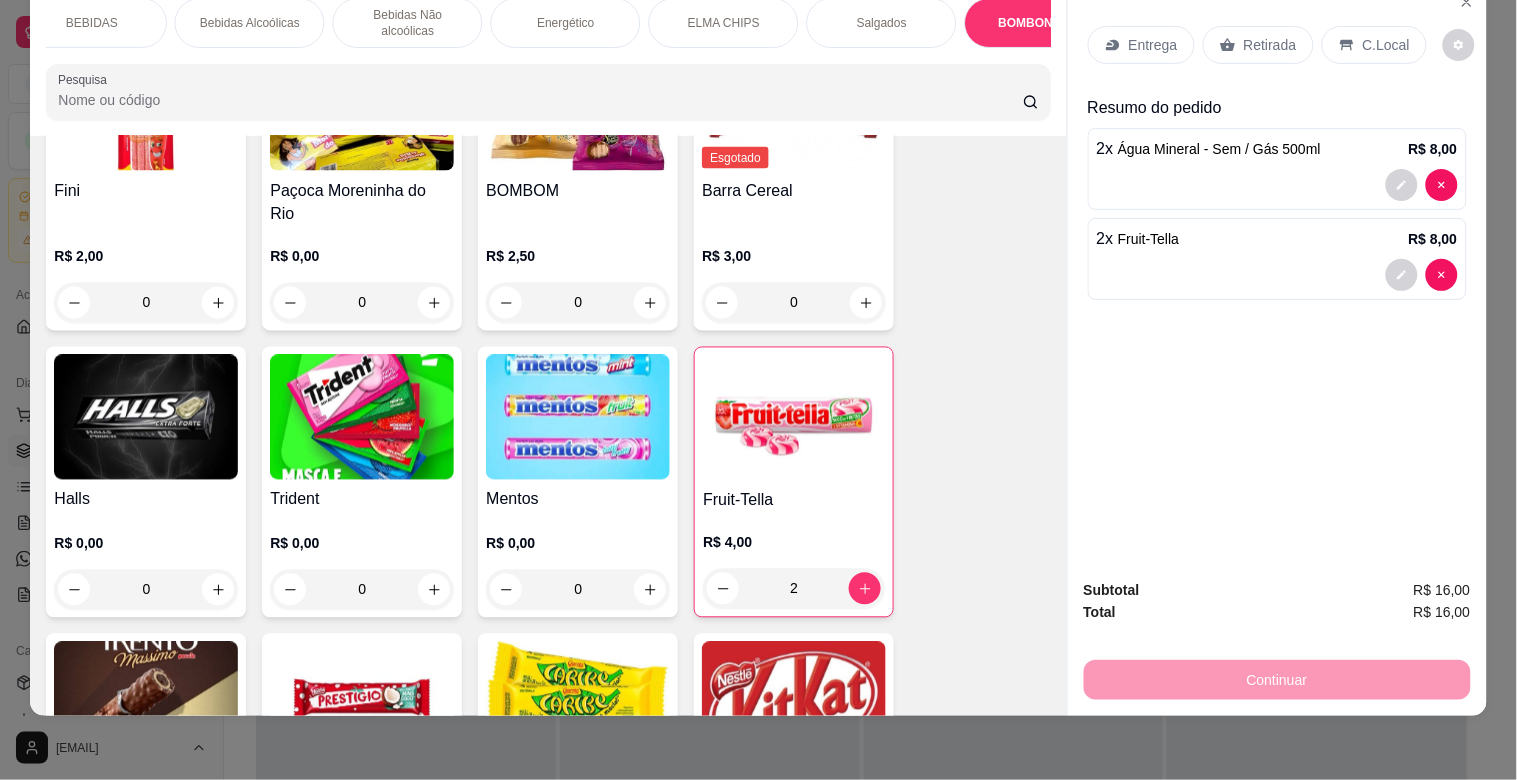click on "Entrega" at bounding box center (1141, 45) 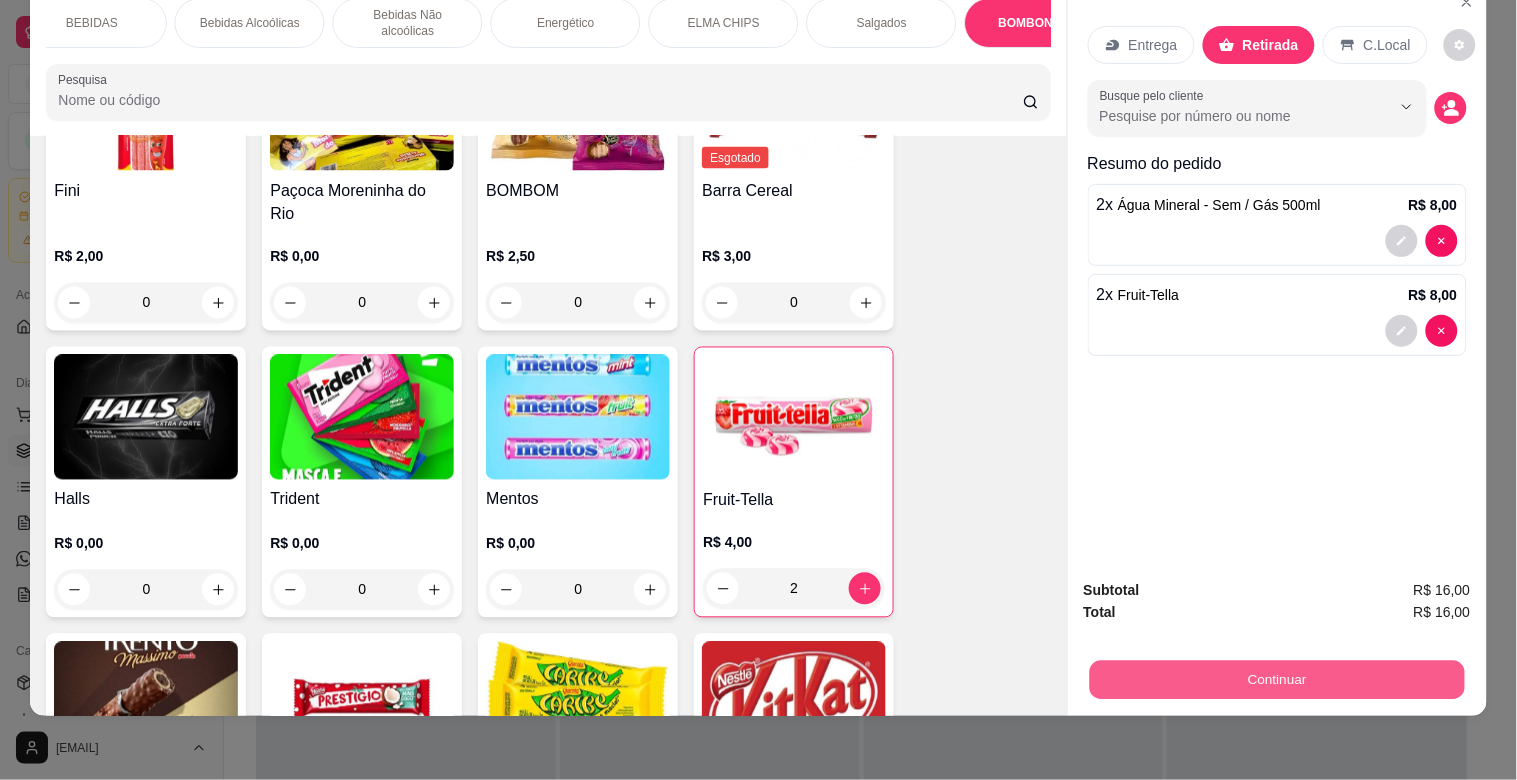 click on "Continuar" at bounding box center [1276, 679] 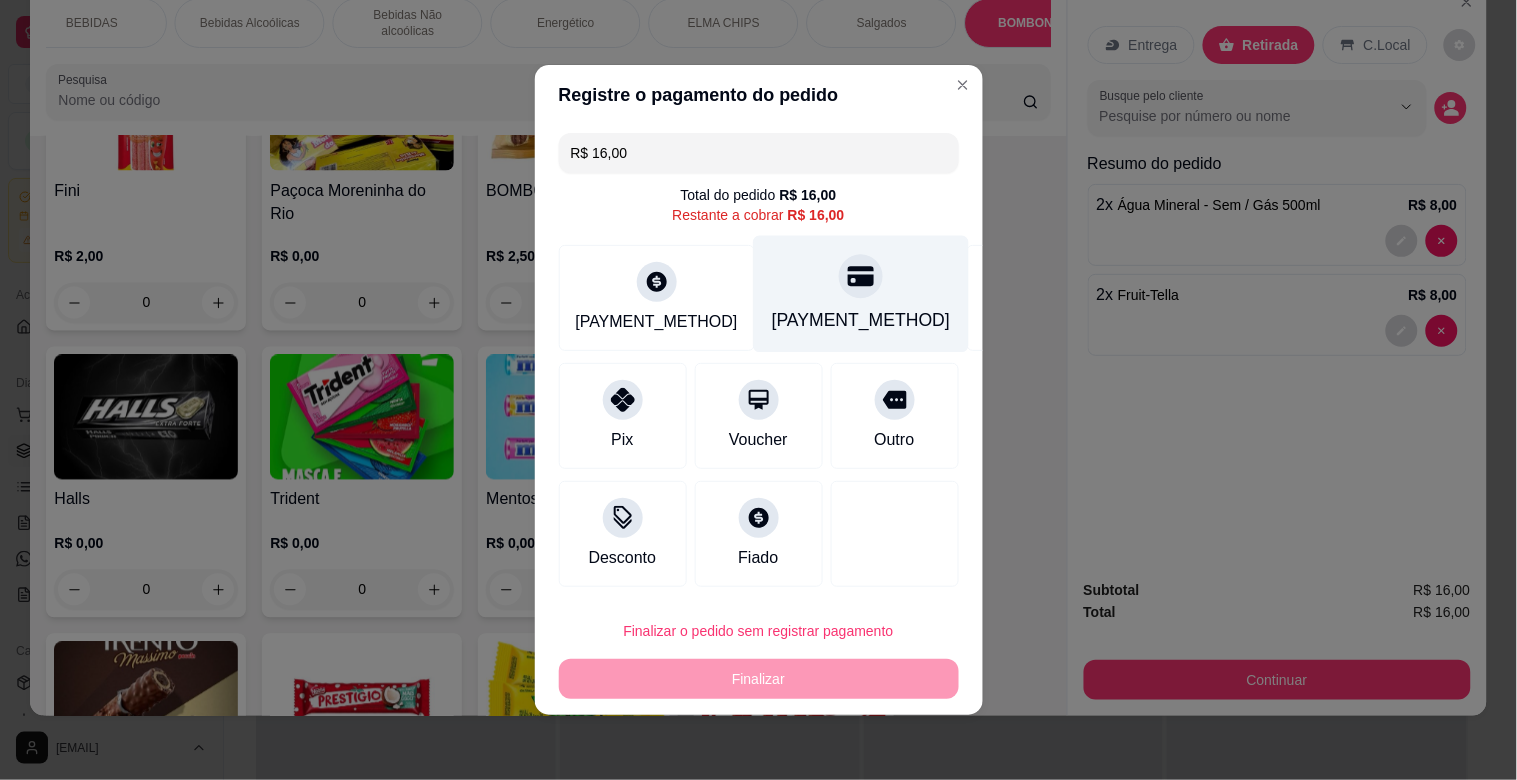 click on "[PAYMENT_METHOD]" at bounding box center [860, 320] 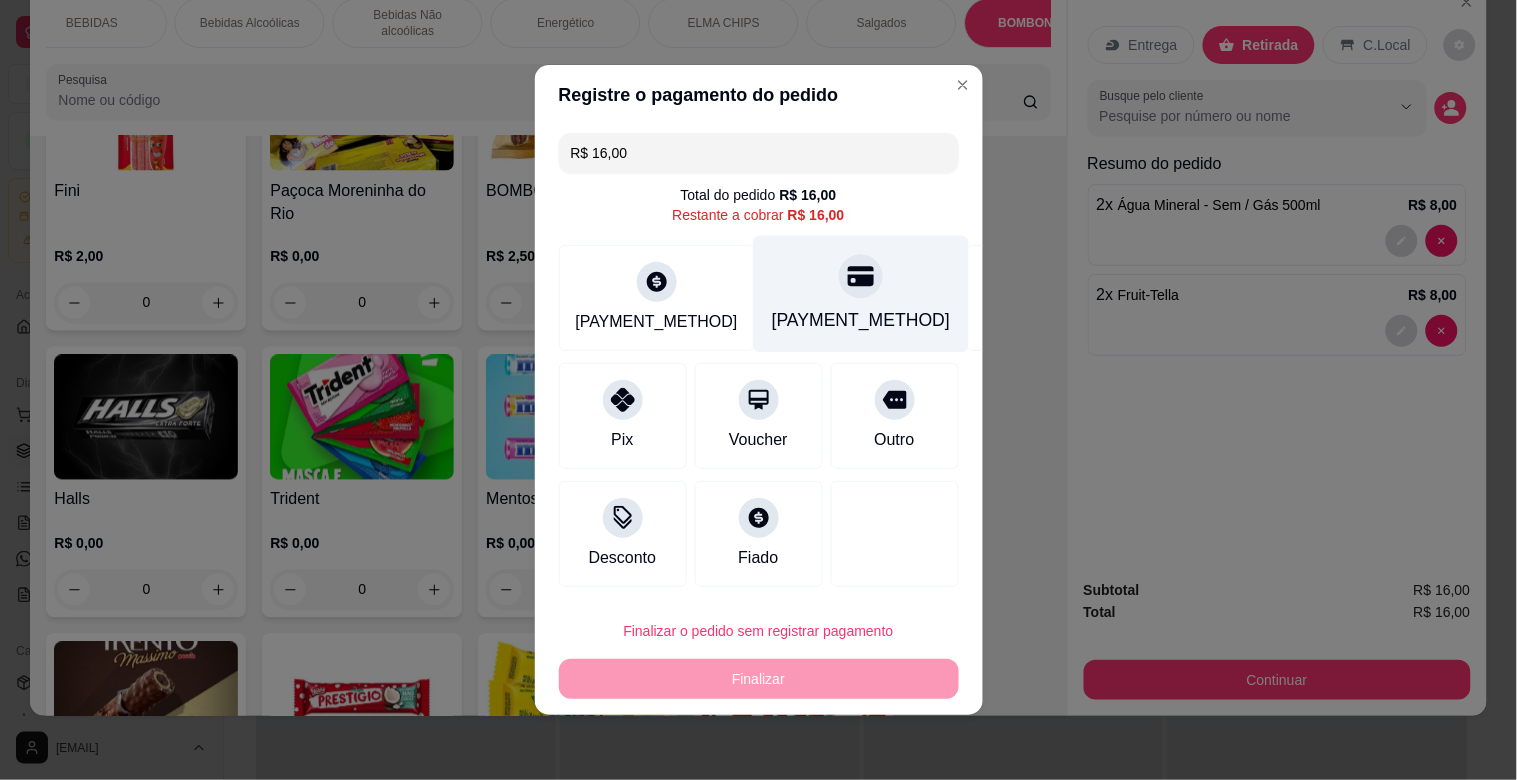 type on "R$ 0,00" 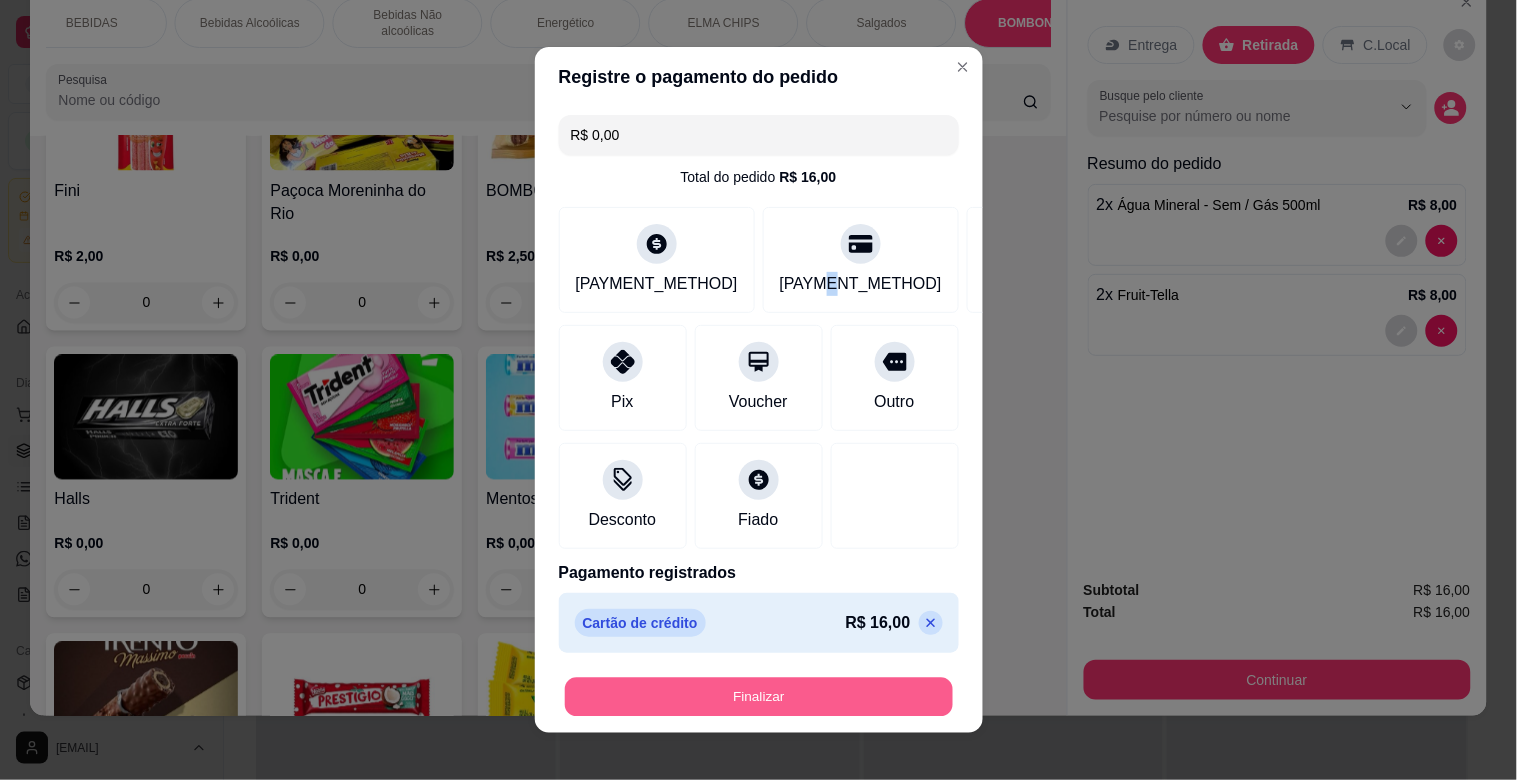 click on "Finalizar" at bounding box center [759, 697] 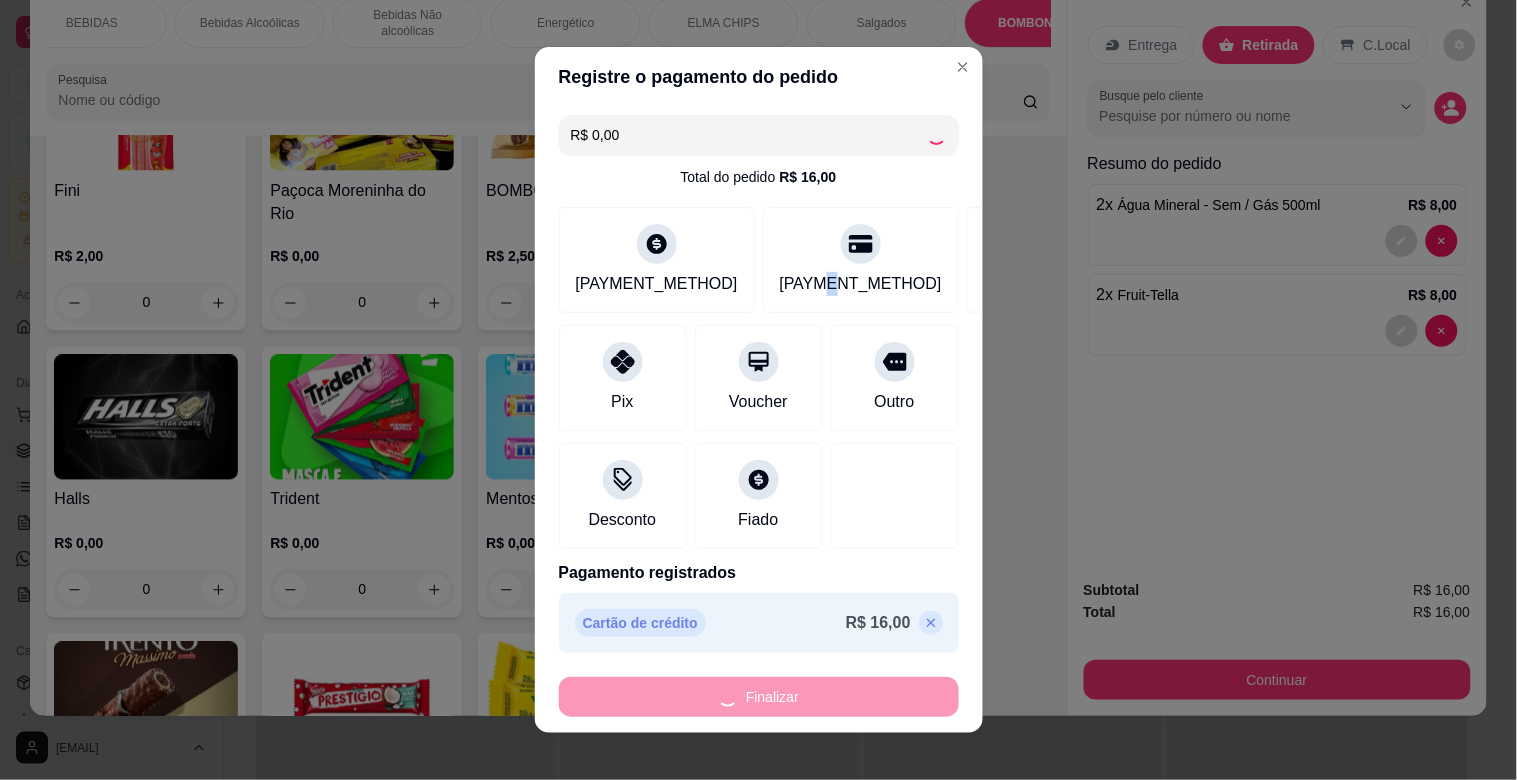 type on "0" 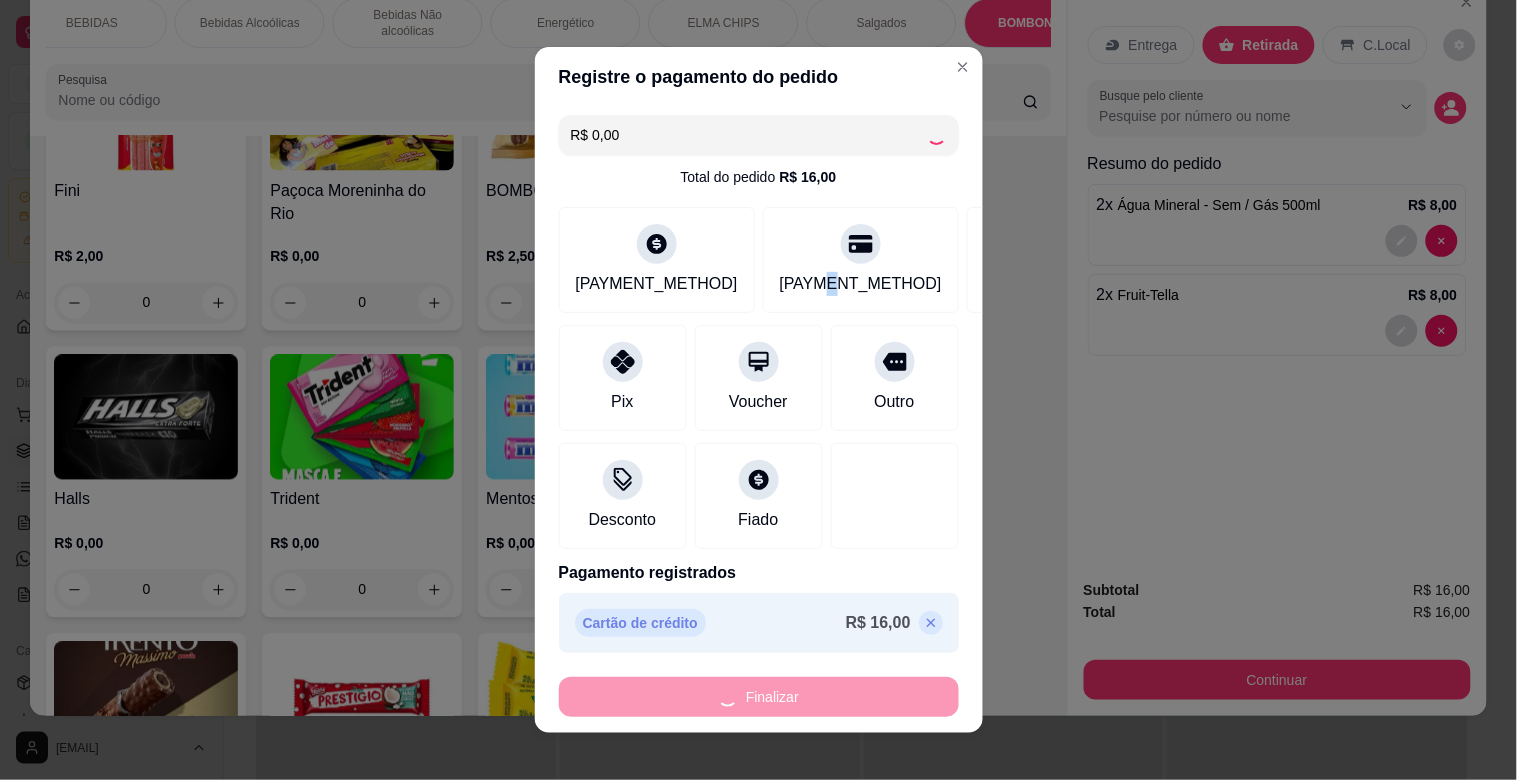 type on "0" 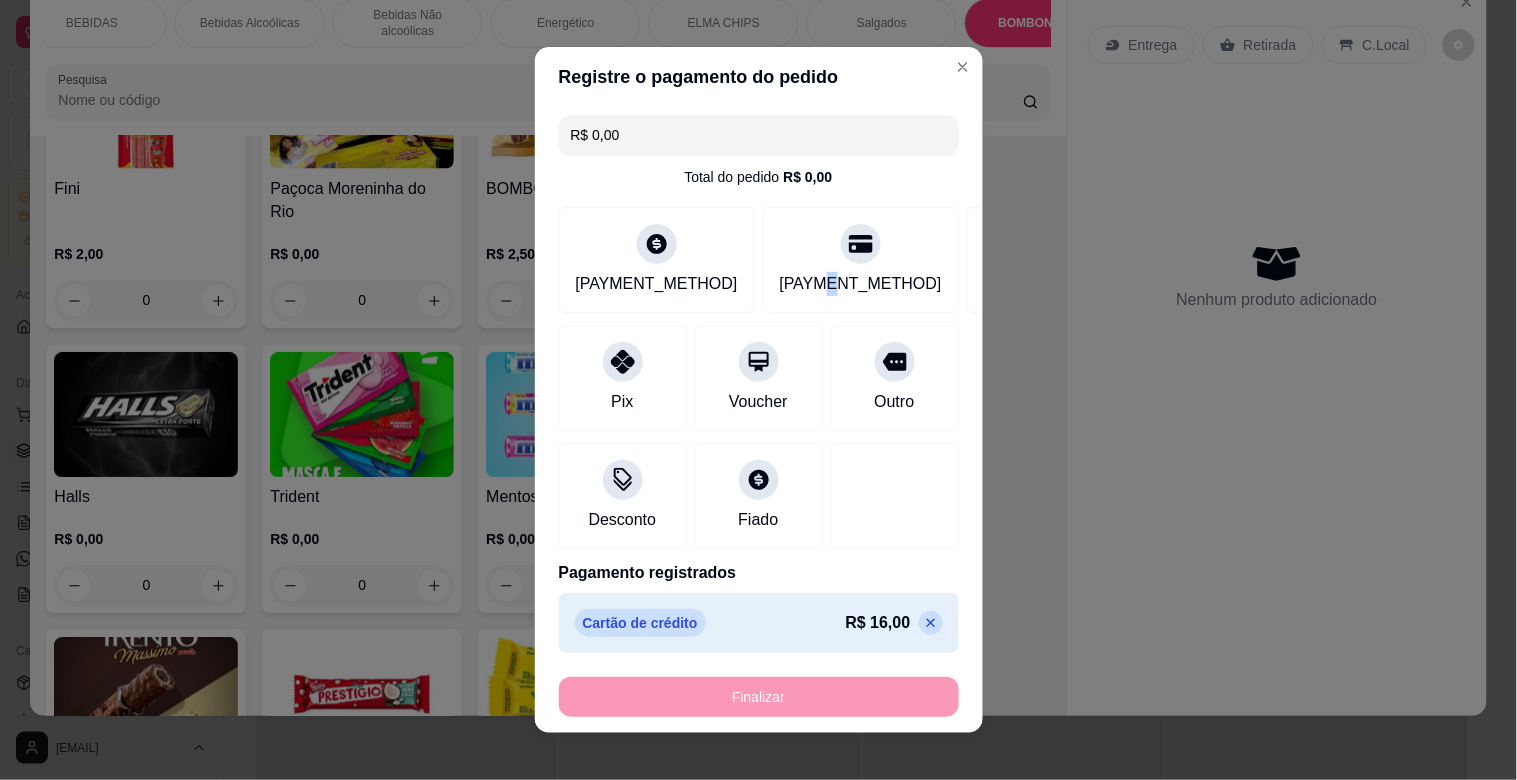 type on "-R$ 16,00" 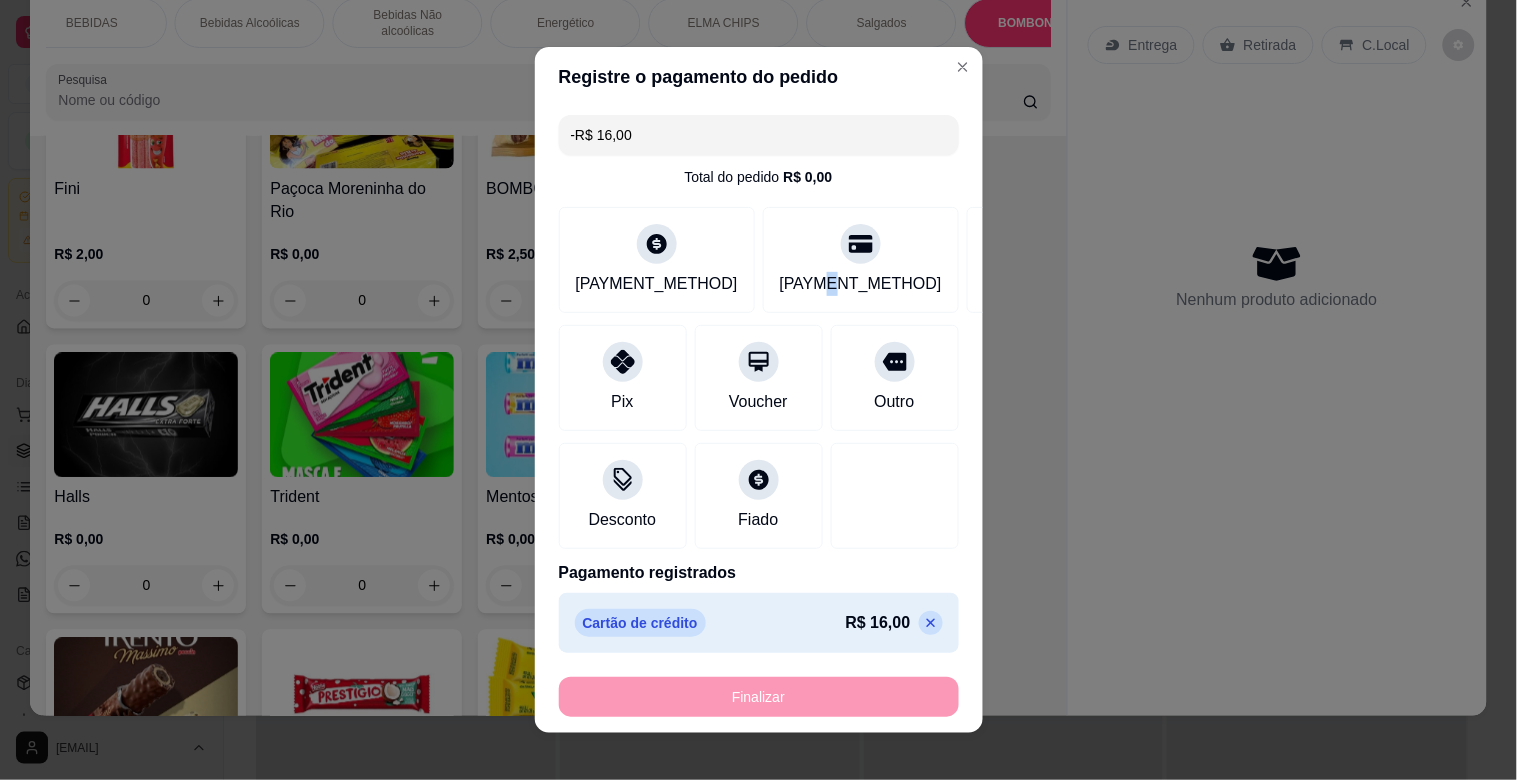 scroll, scrollTop: 6765, scrollLeft: 0, axis: vertical 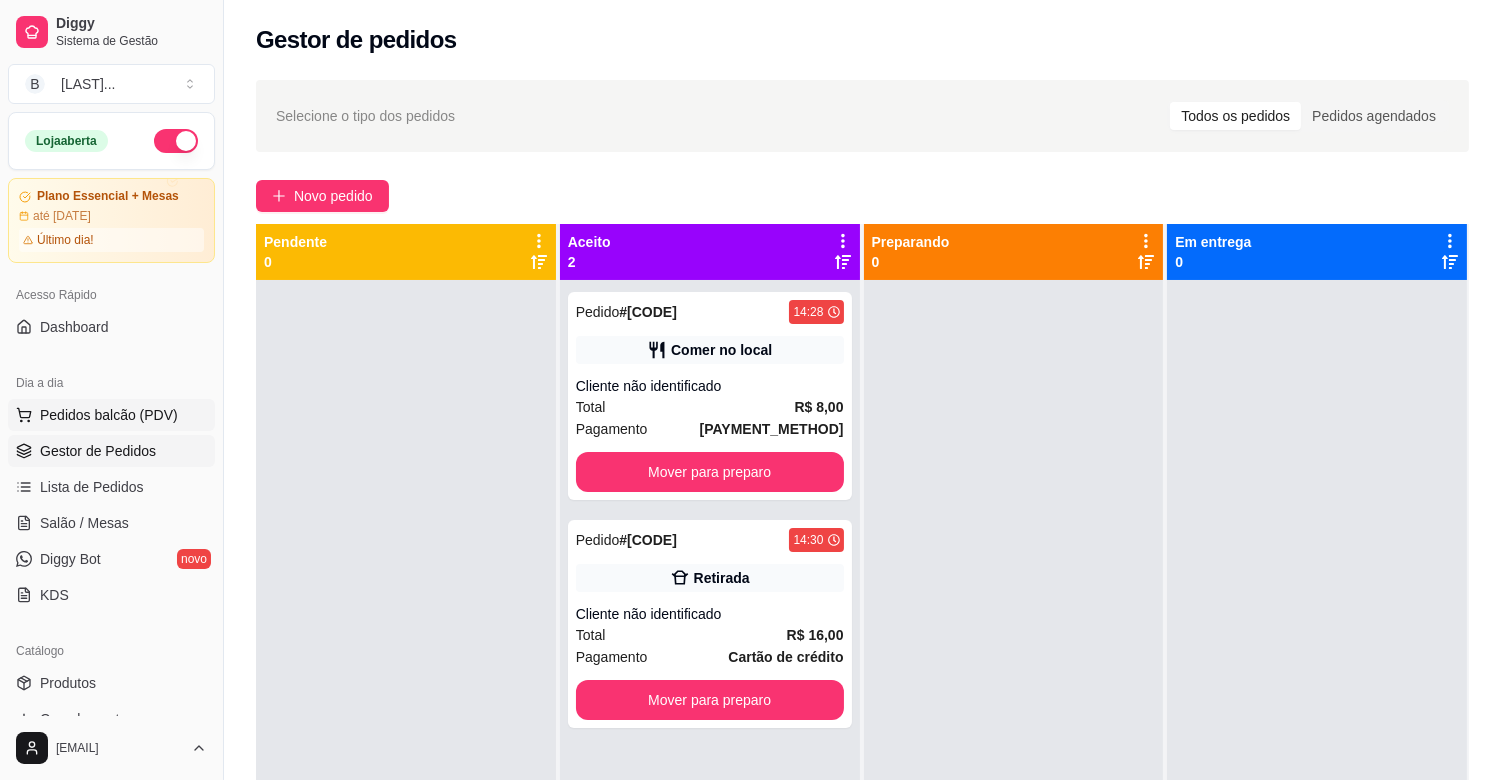 click on "Pedidos balcão (PDV)" at bounding box center [109, 415] 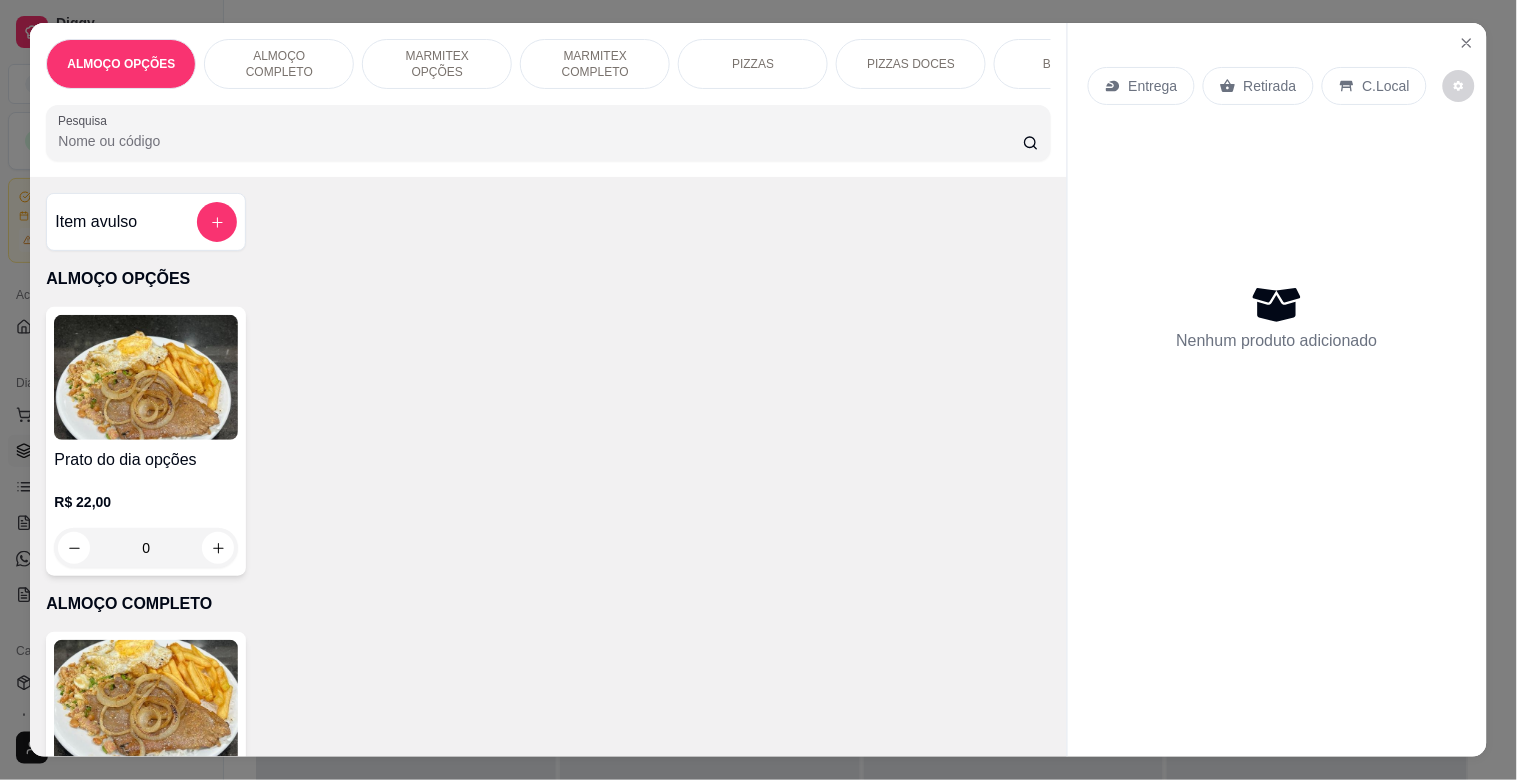 click on "BEBIDAS" at bounding box center [1069, 64] 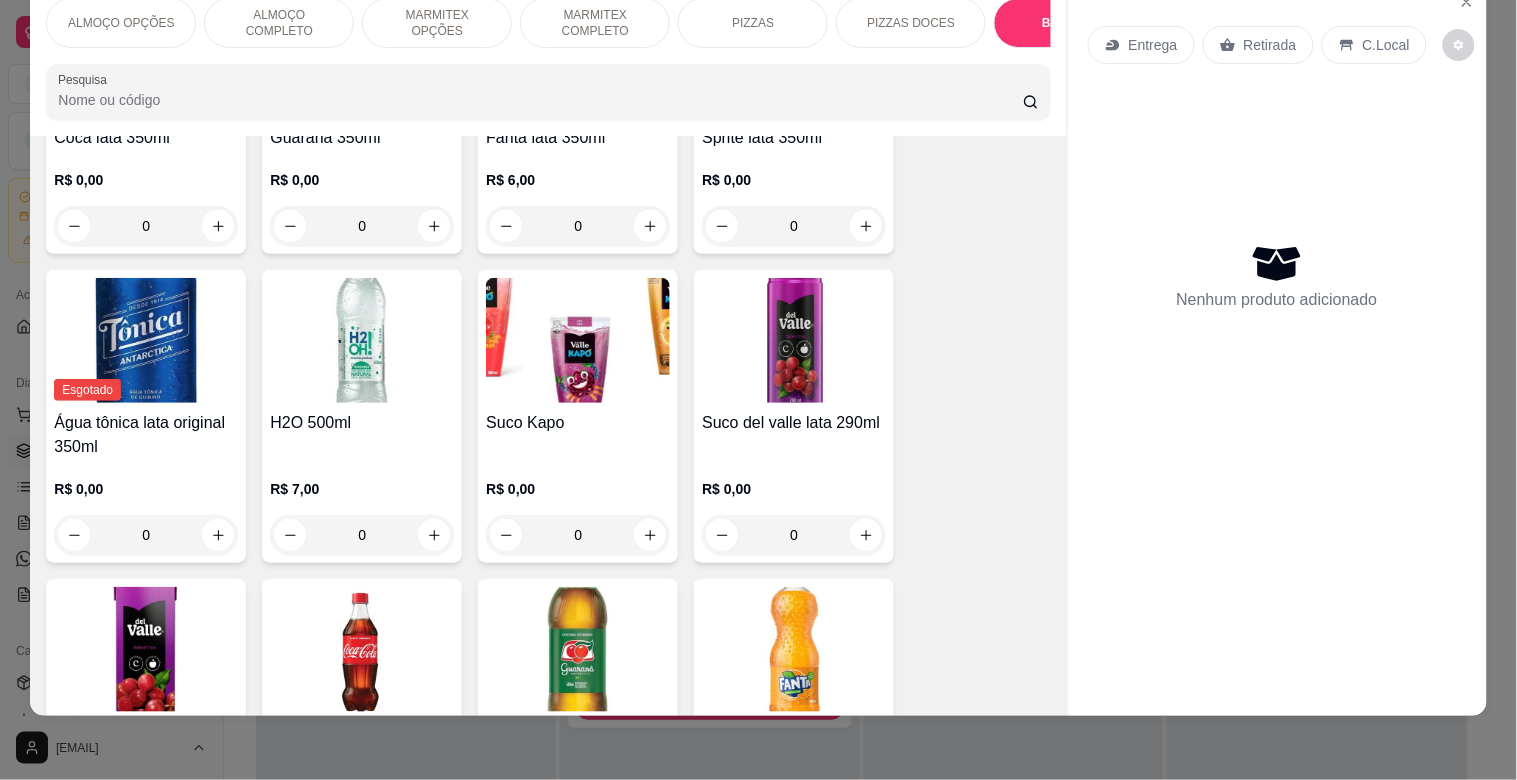 scroll, scrollTop: 2540, scrollLeft: 0, axis: vertical 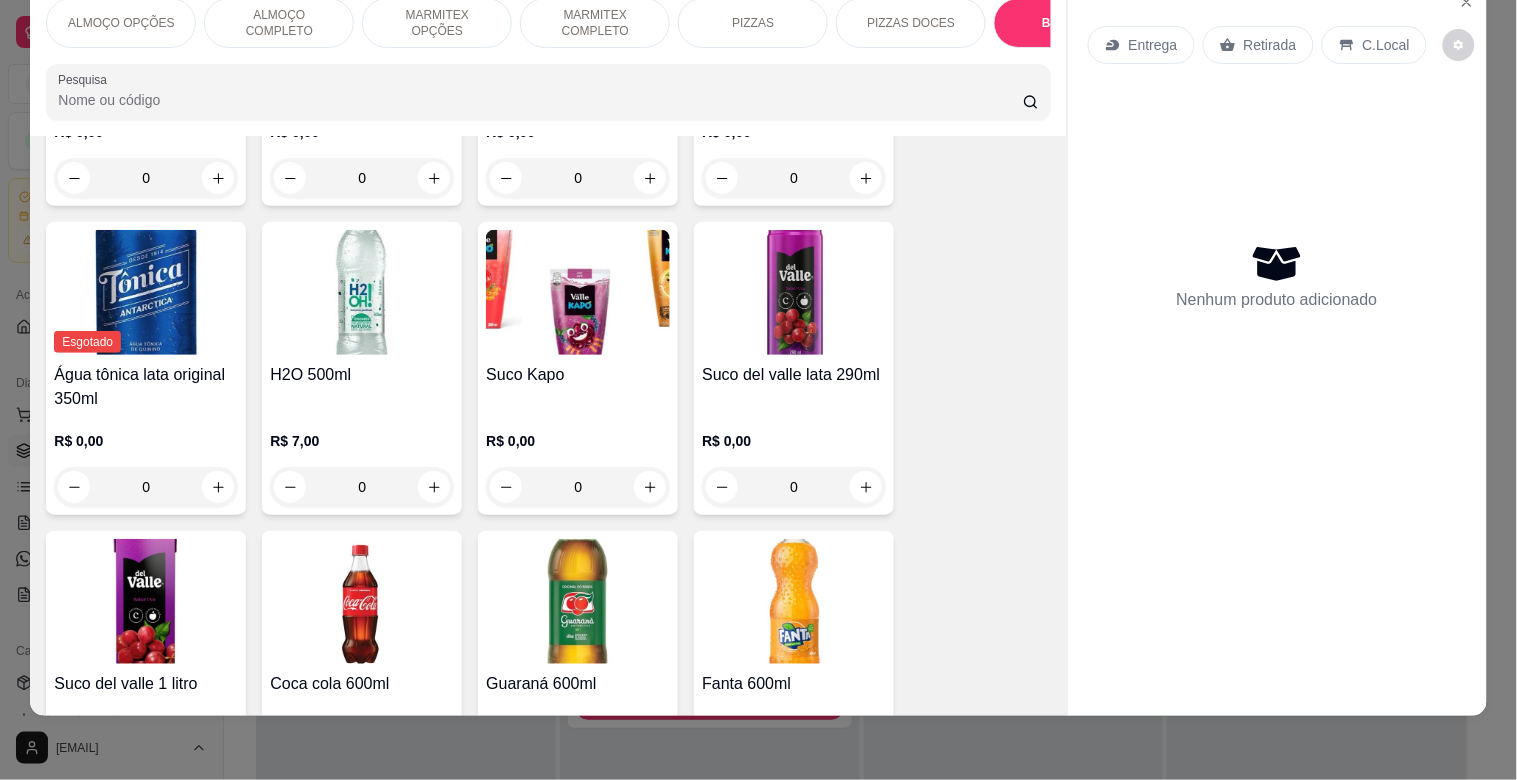 click at bounding box center (362, 292) 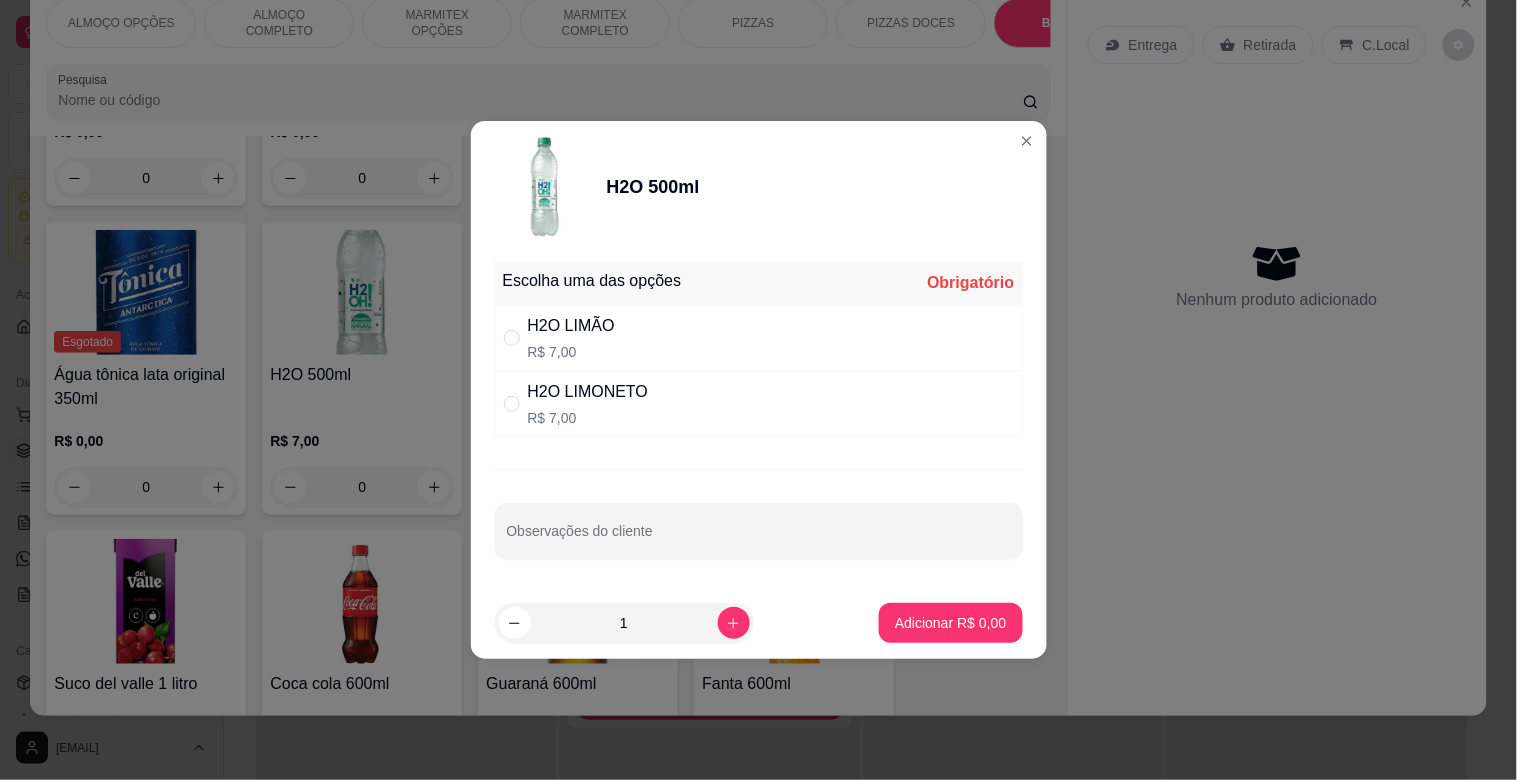 click on "H2O LIMÃO" at bounding box center (571, 326) 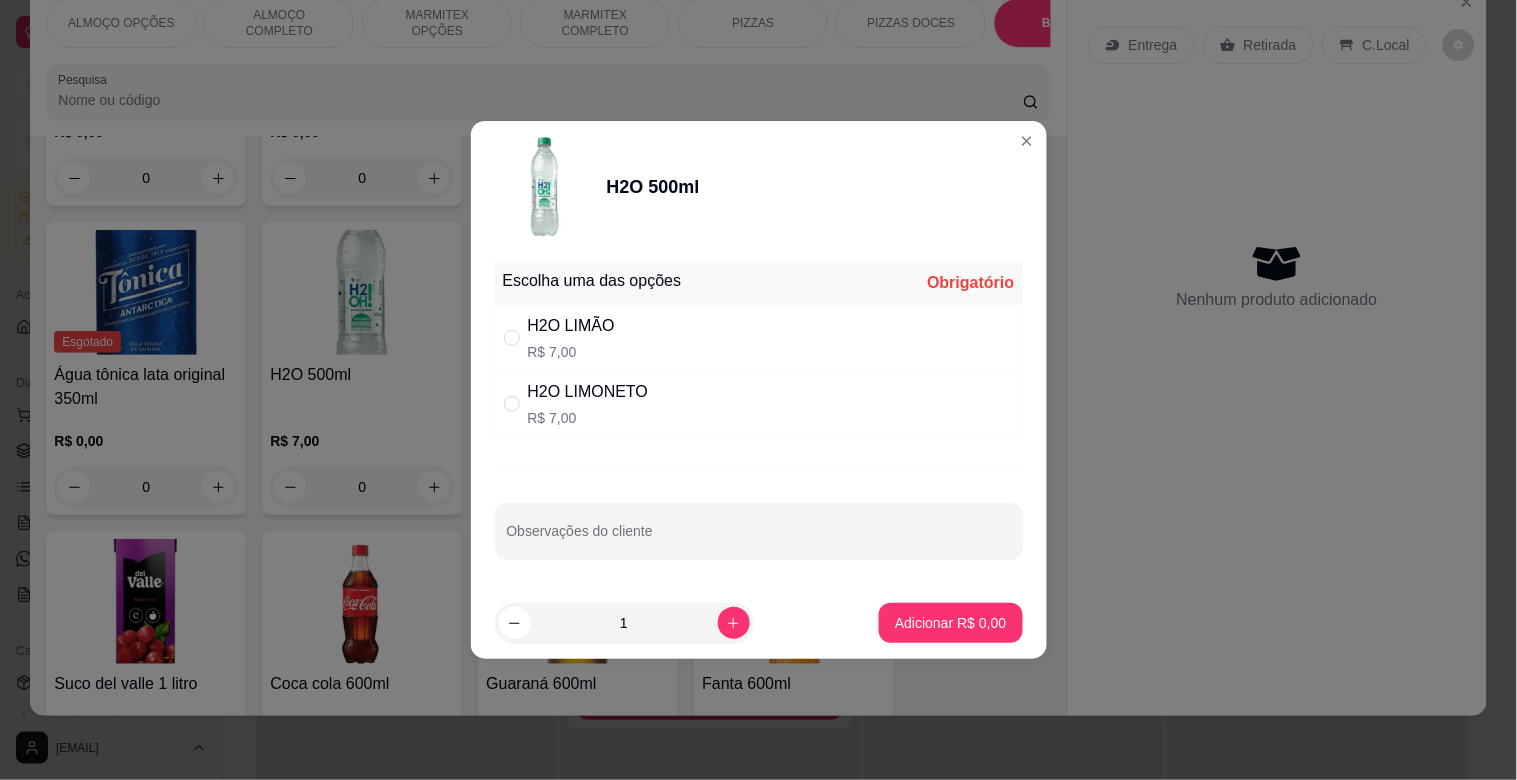 radio on "true" 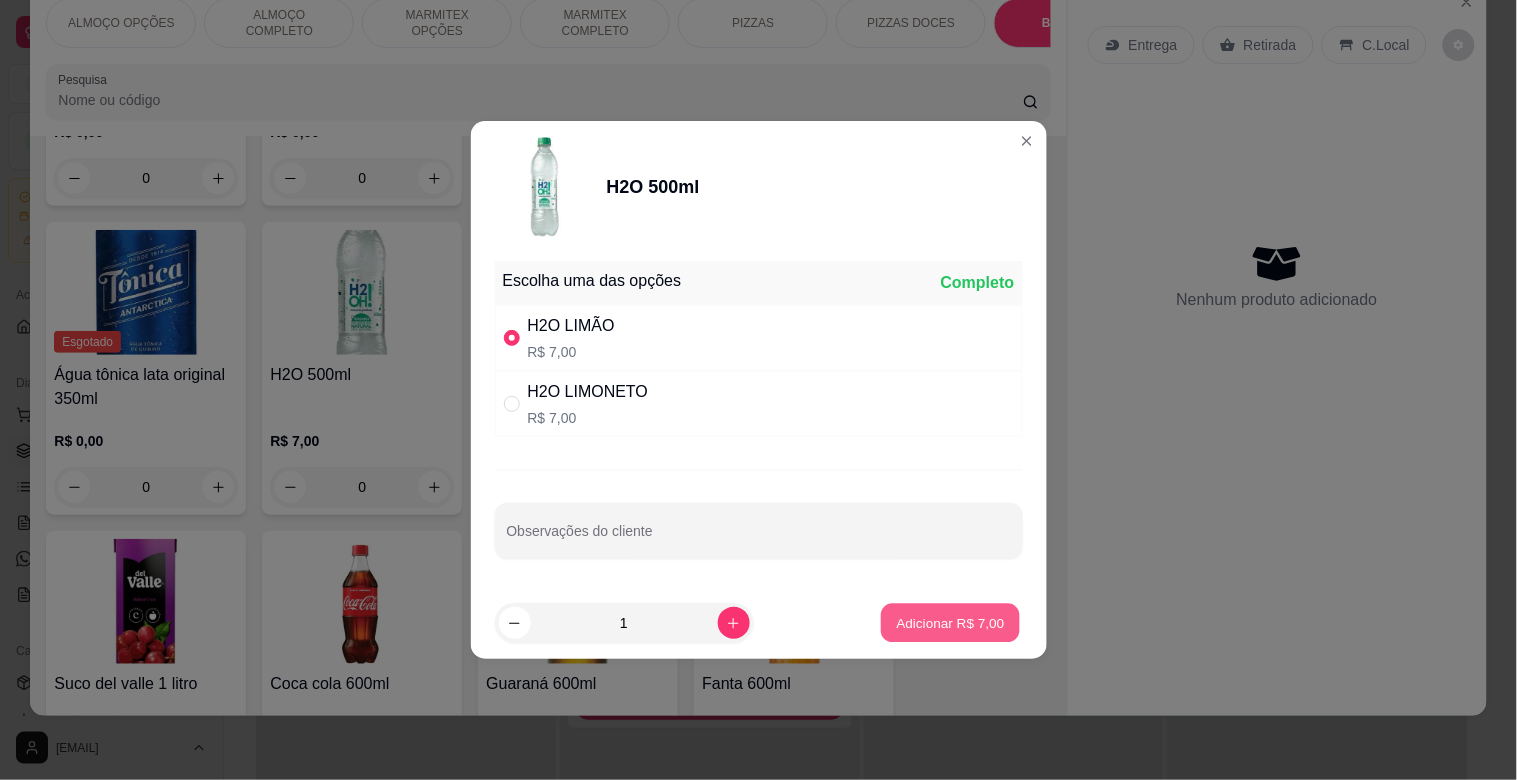 click on "Adicionar R$ 7,00" at bounding box center (950, 623) 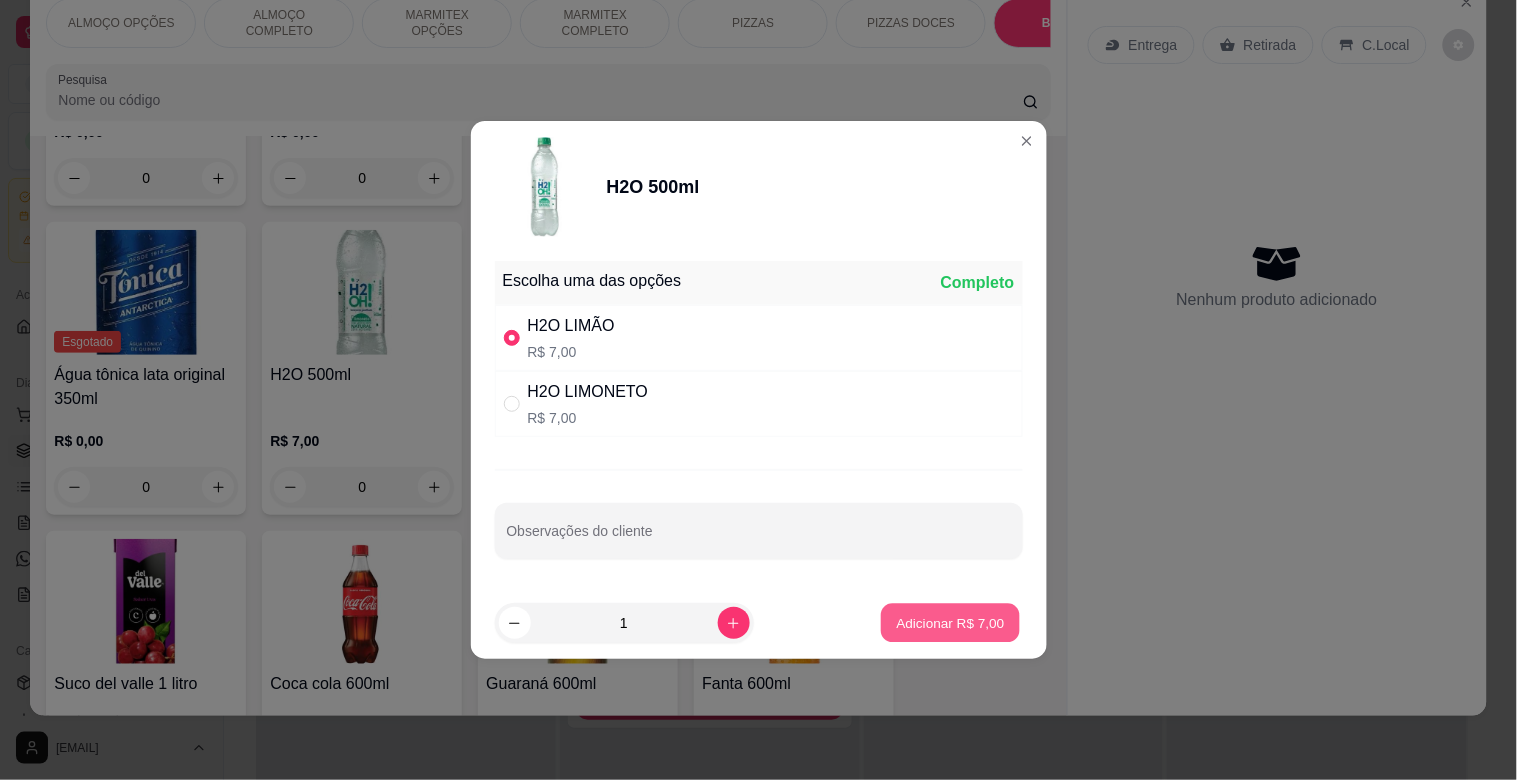 type on "1" 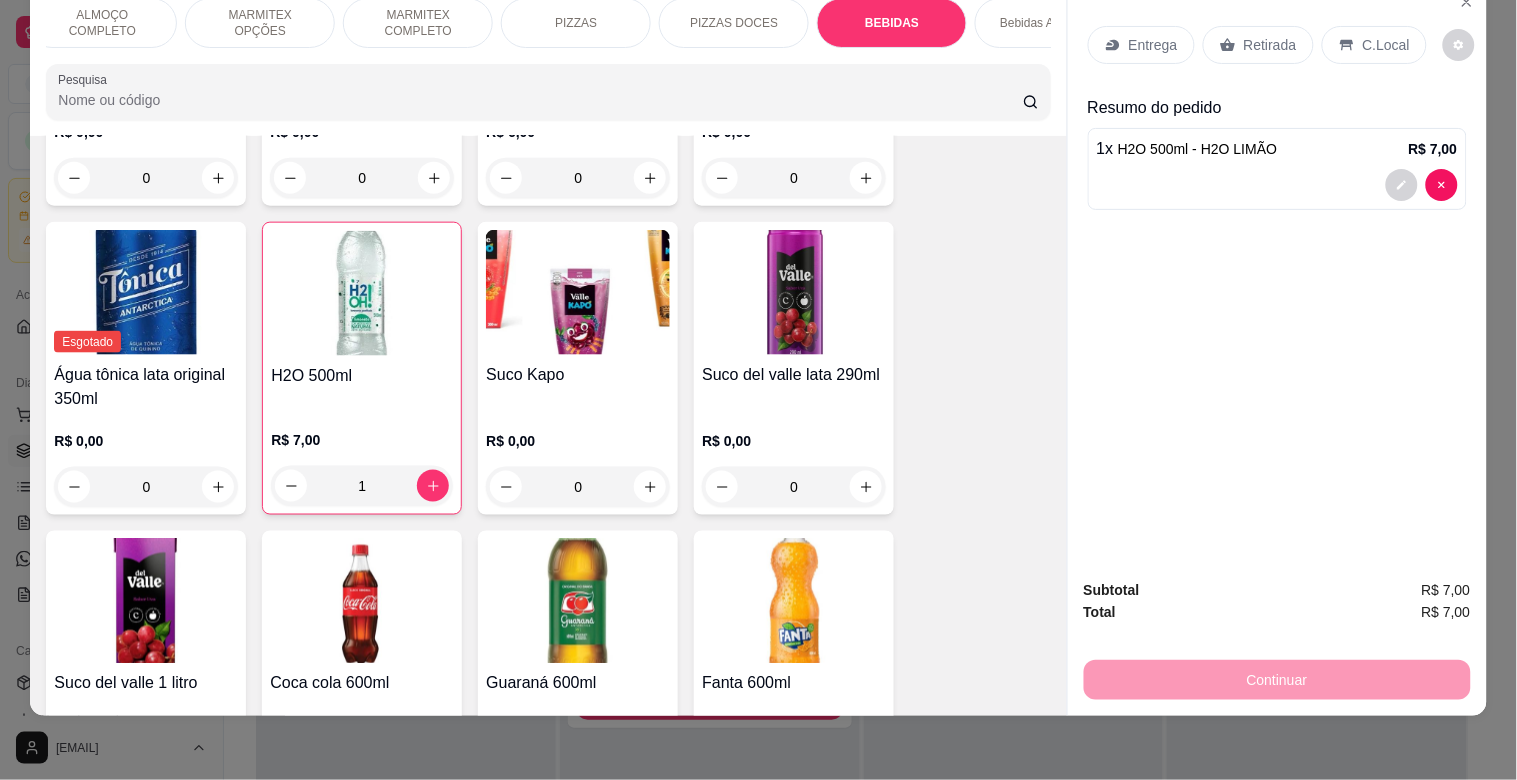 scroll, scrollTop: 0, scrollLeft: 222, axis: horizontal 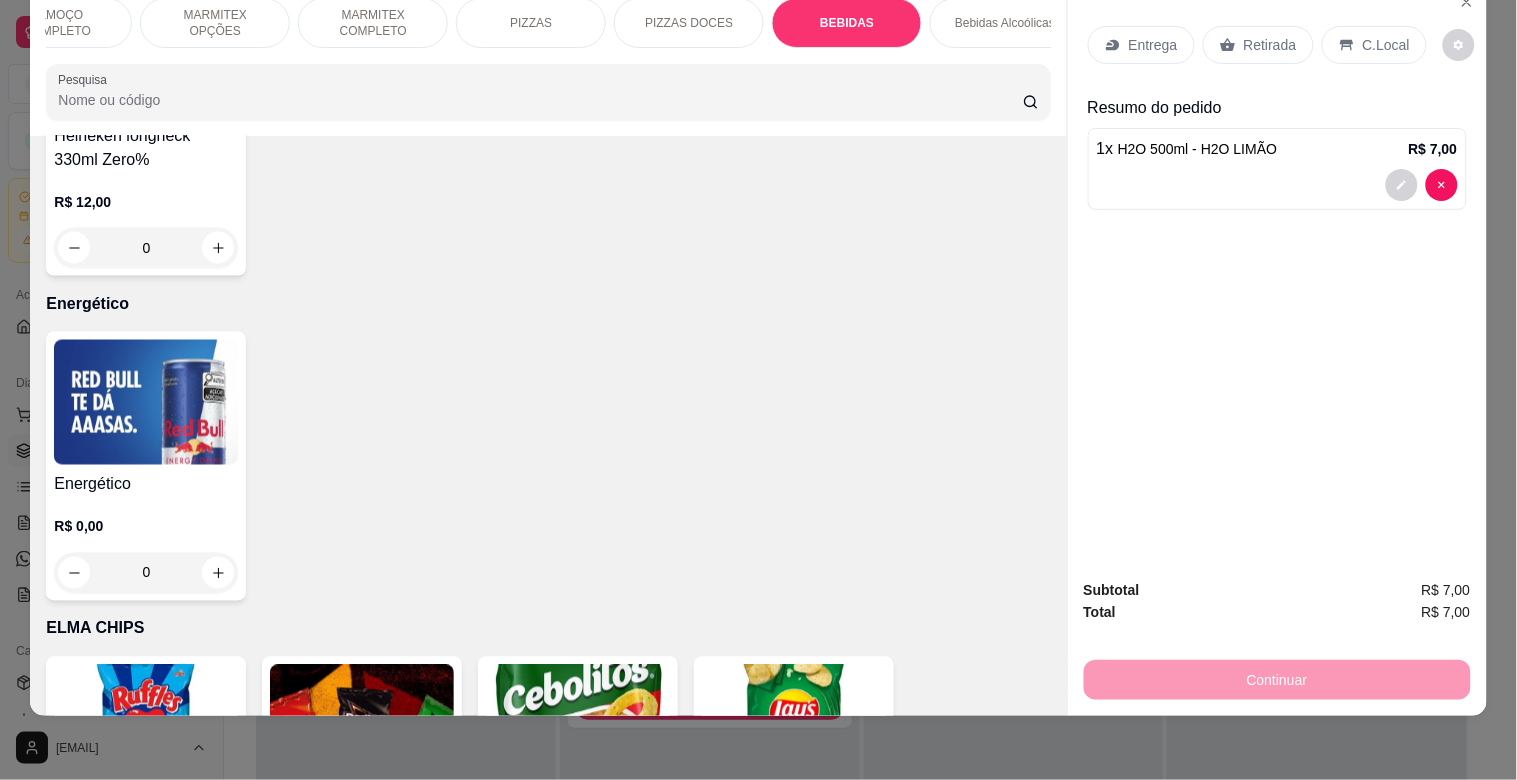 click at bounding box center [146, 402] 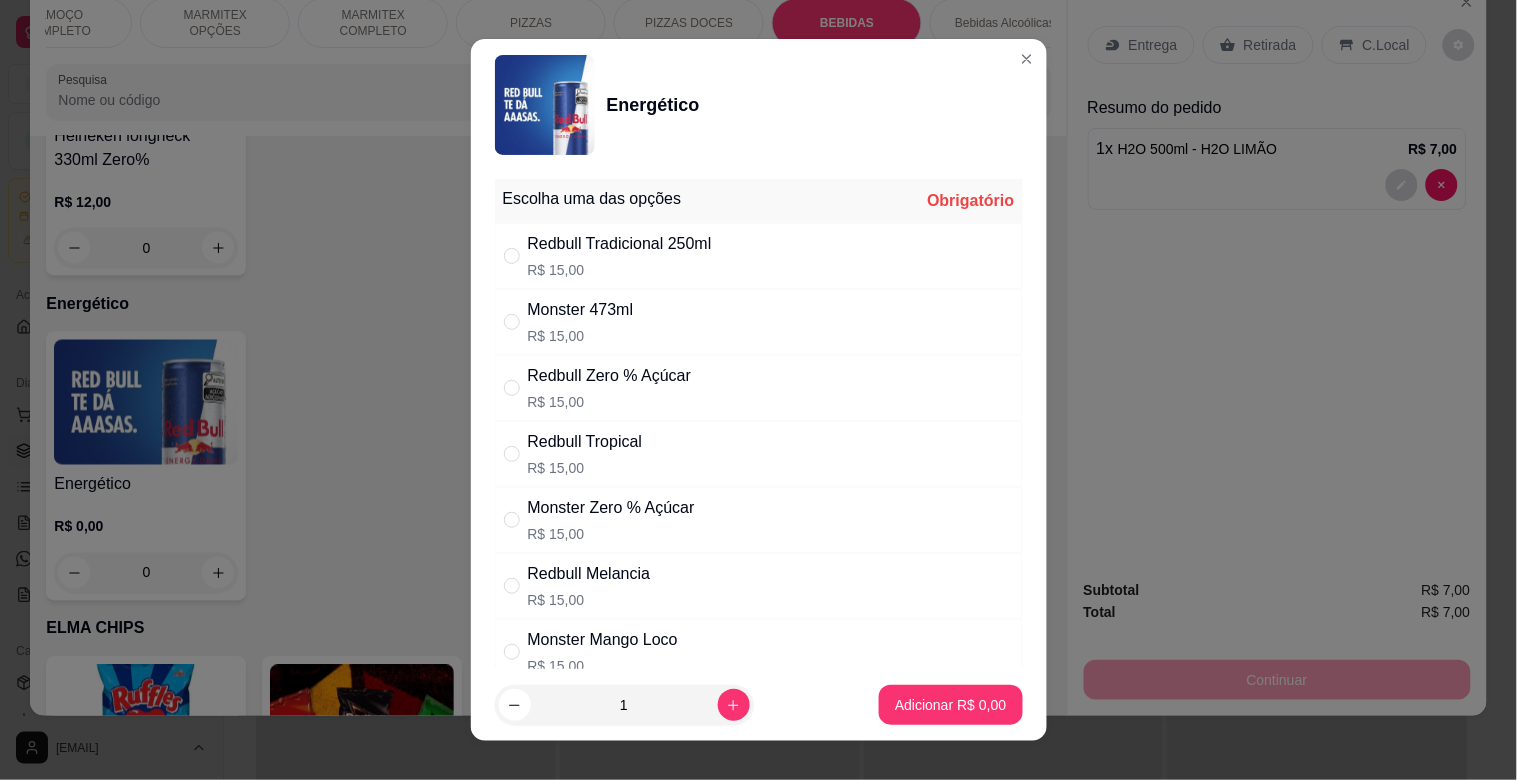 click on "Redbull Tradicional 250ml" at bounding box center [620, 244] 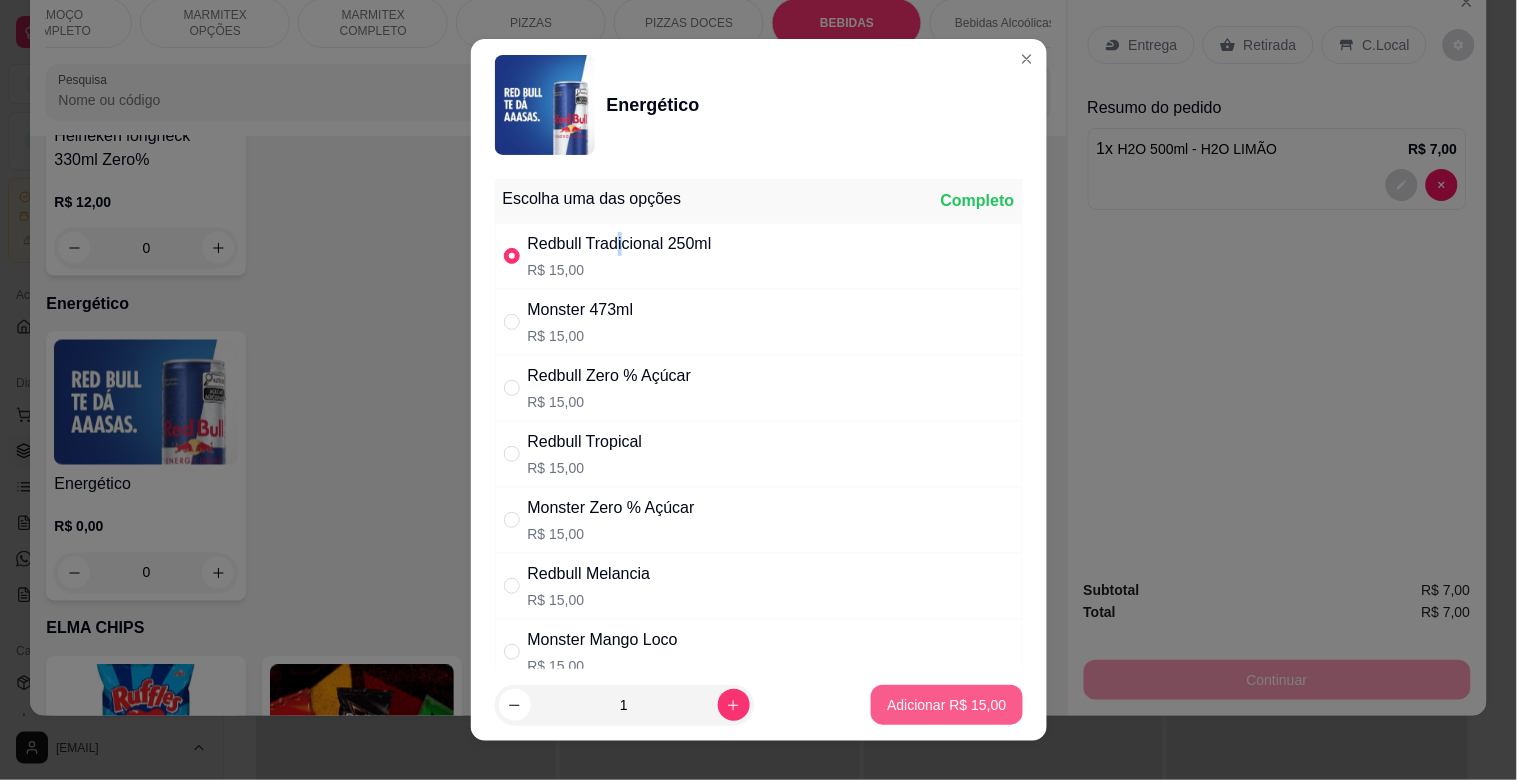 click on "Adicionar   R$ 15,00" at bounding box center [946, 705] 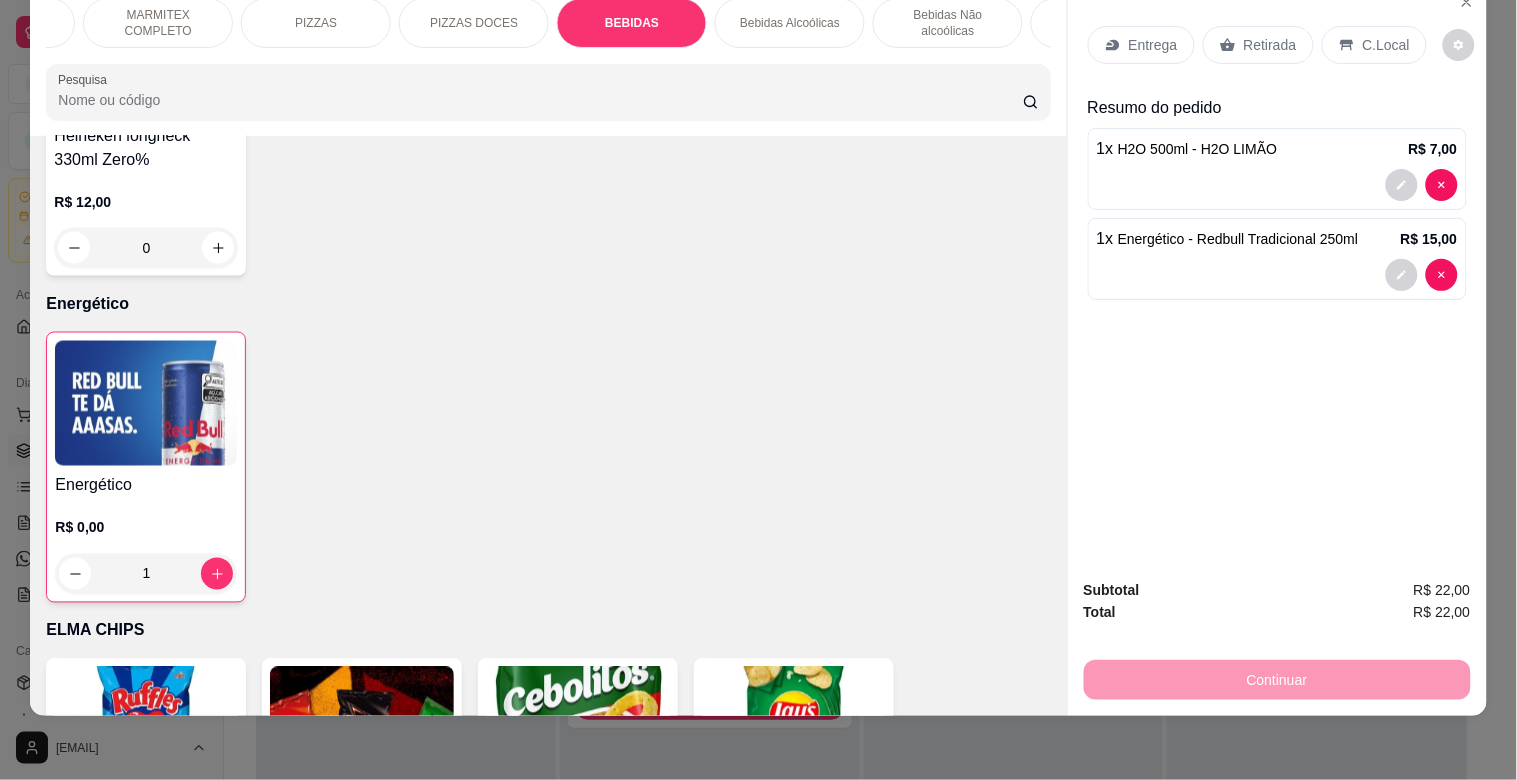 scroll, scrollTop: 0, scrollLeft: 444, axis: horizontal 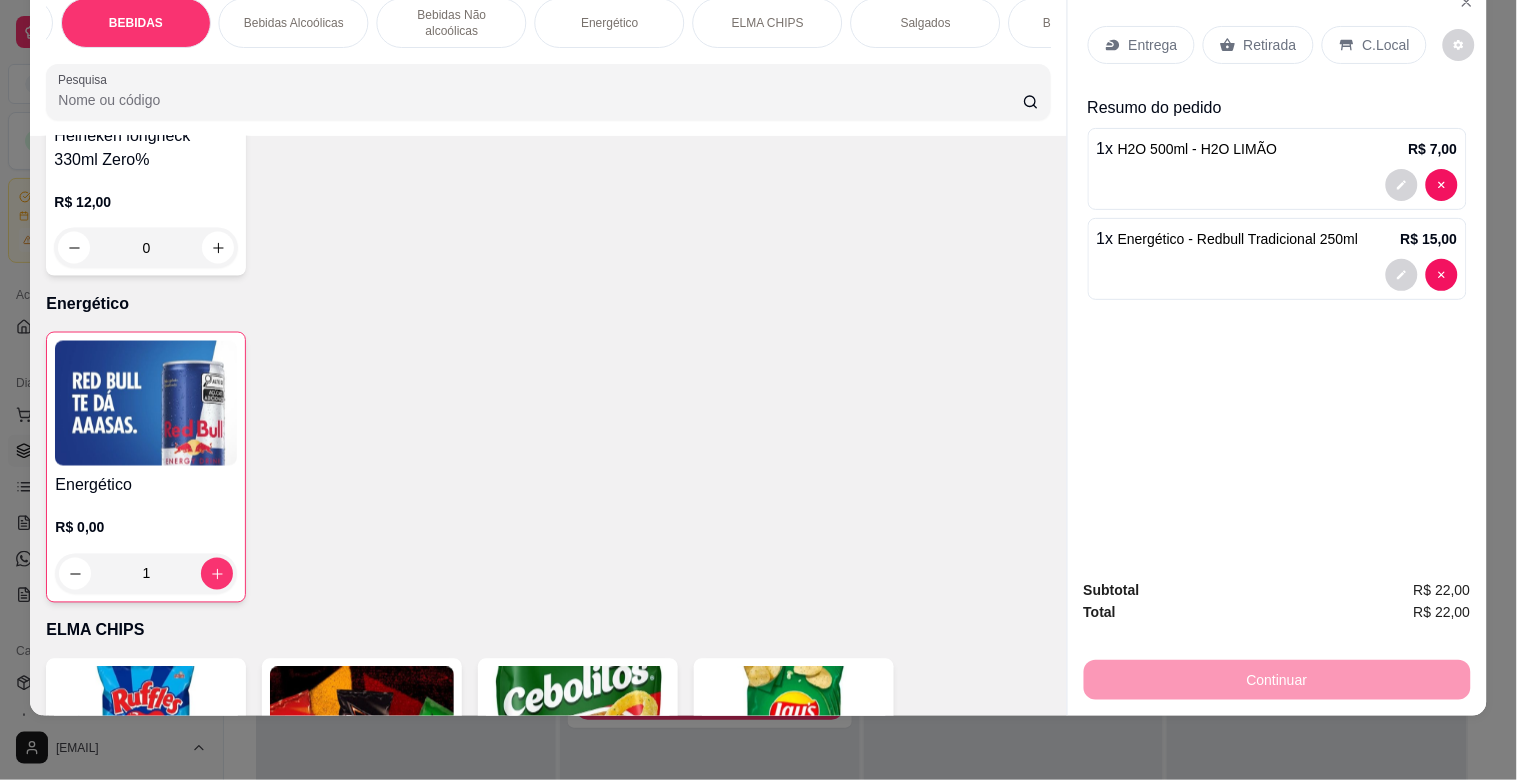 click on "Salgados" at bounding box center (926, 23) 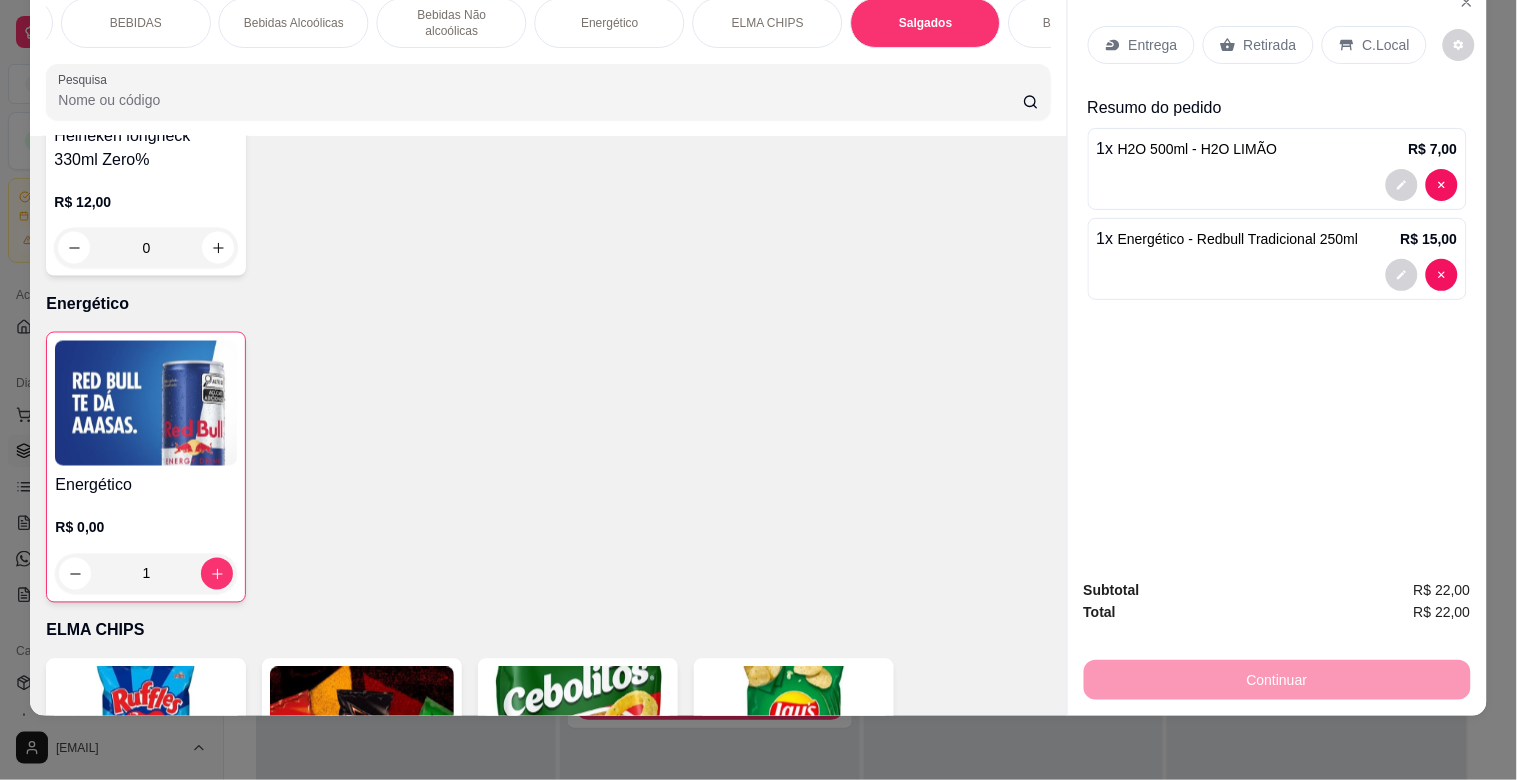 scroll, scrollTop: 5708, scrollLeft: 0, axis: vertical 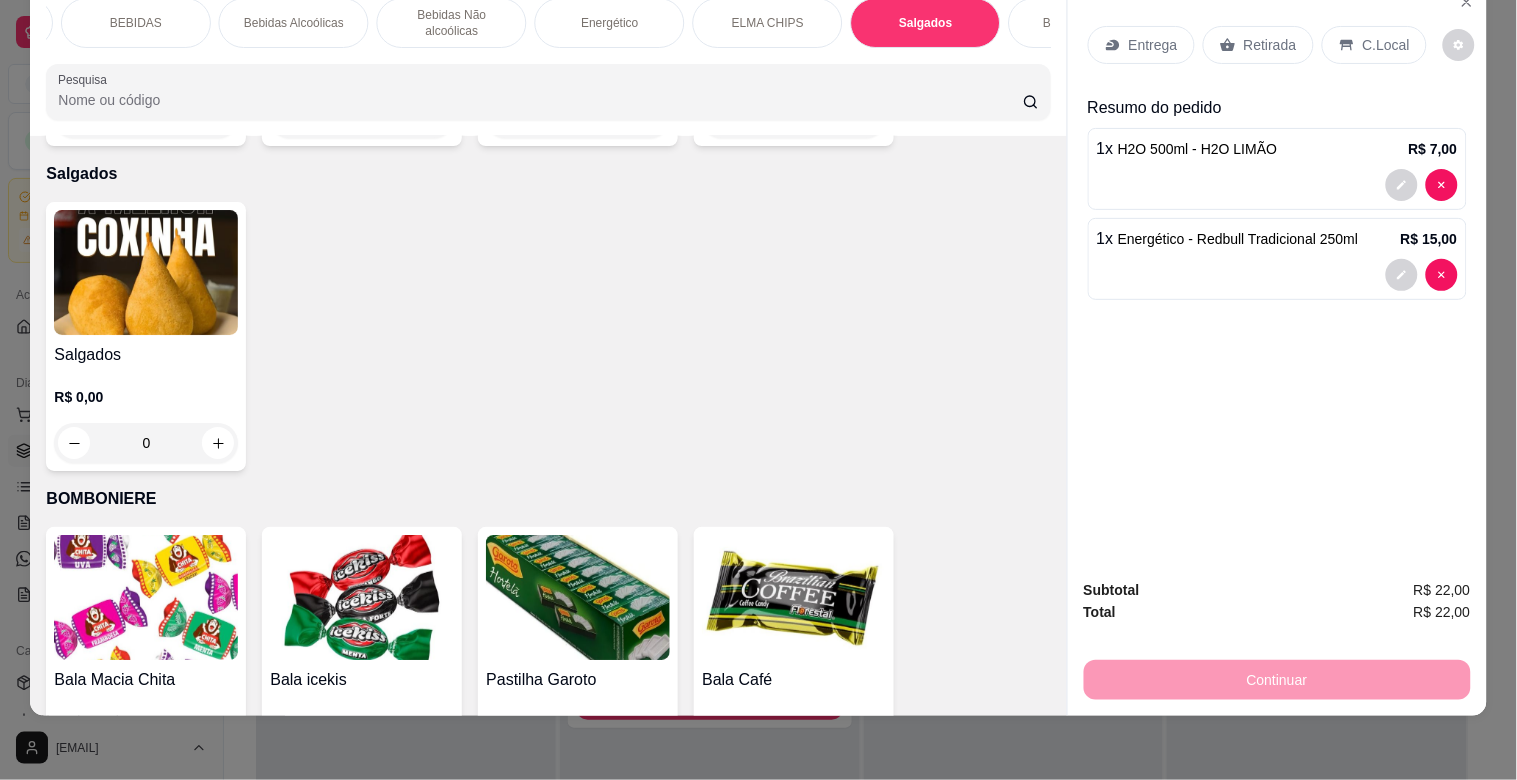 click at bounding box center [146, 272] 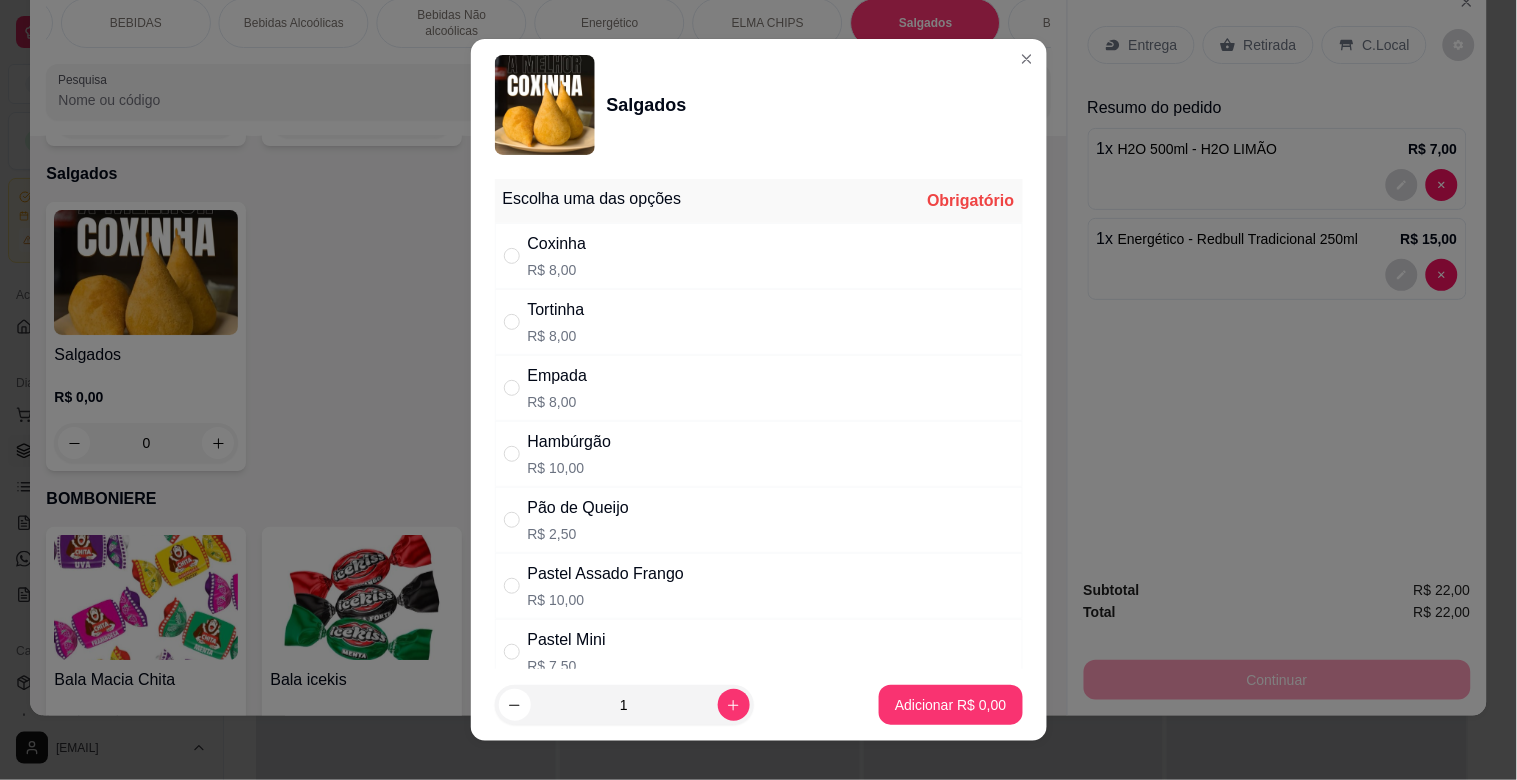 click on "Pão de Queijo R$ 2,50" at bounding box center (578, 520) 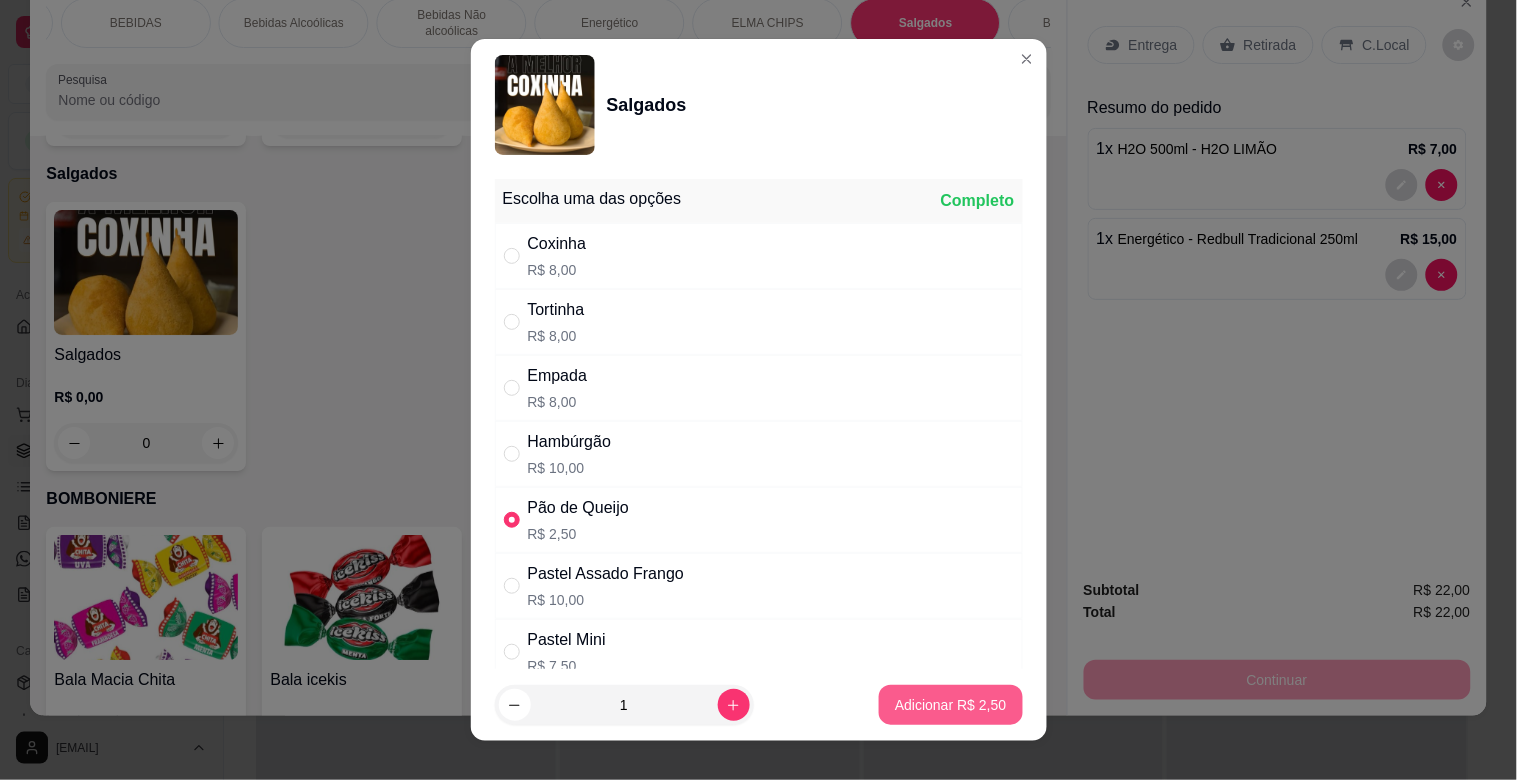 click on "Adicionar   R$ 2,50" at bounding box center (950, 705) 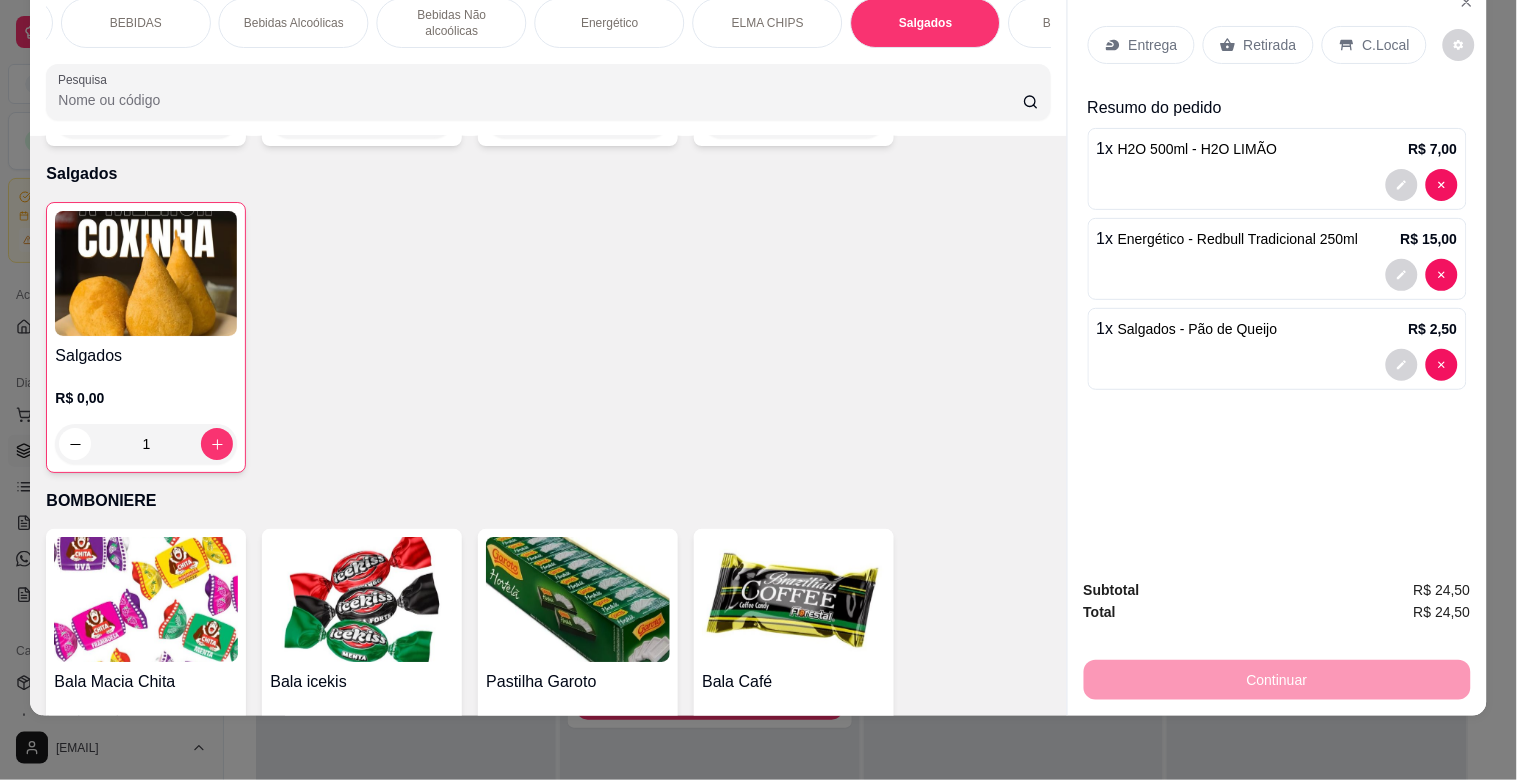 click on "Entrega" at bounding box center (1141, 45) 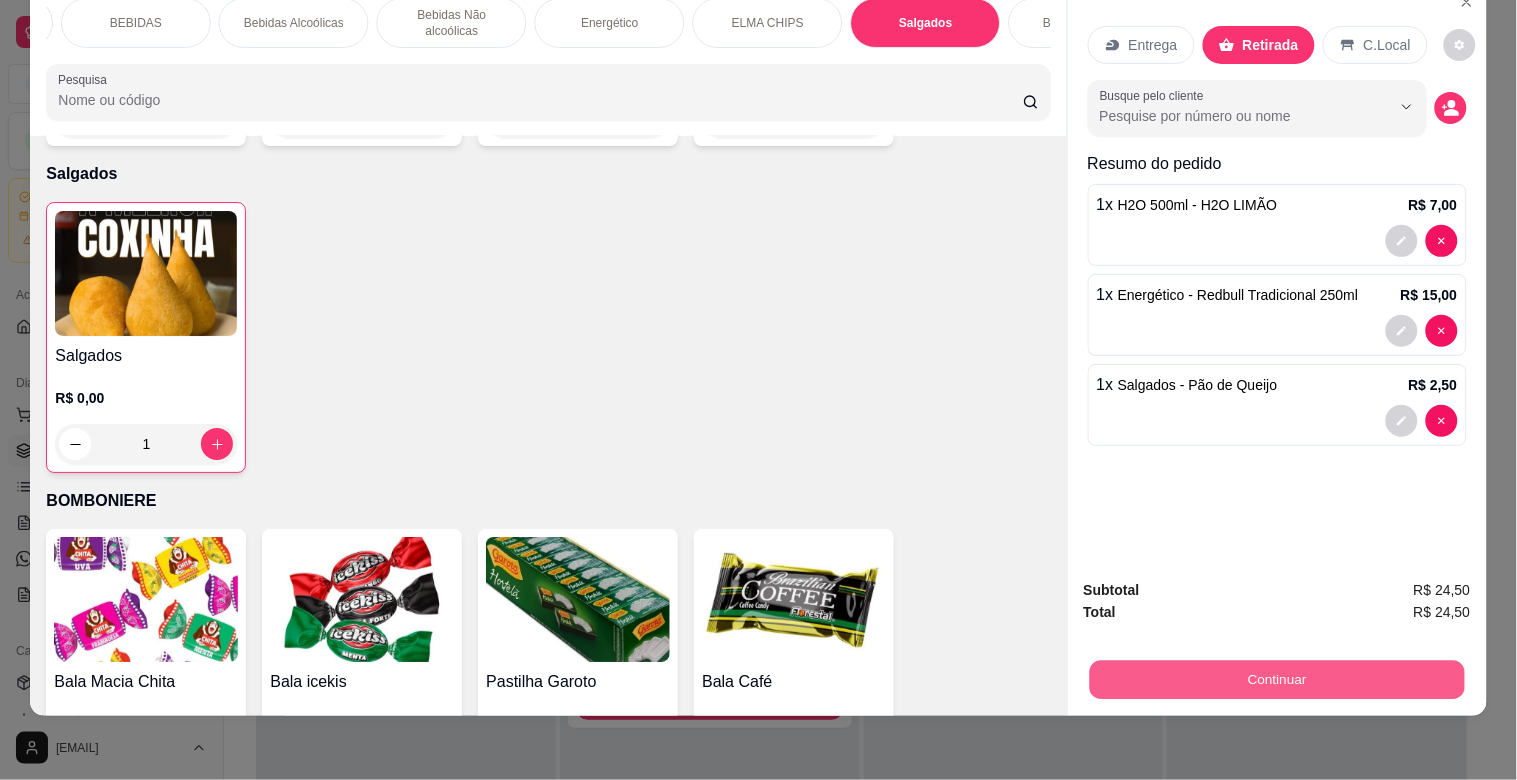 click on "Continuar" at bounding box center (1276, 679) 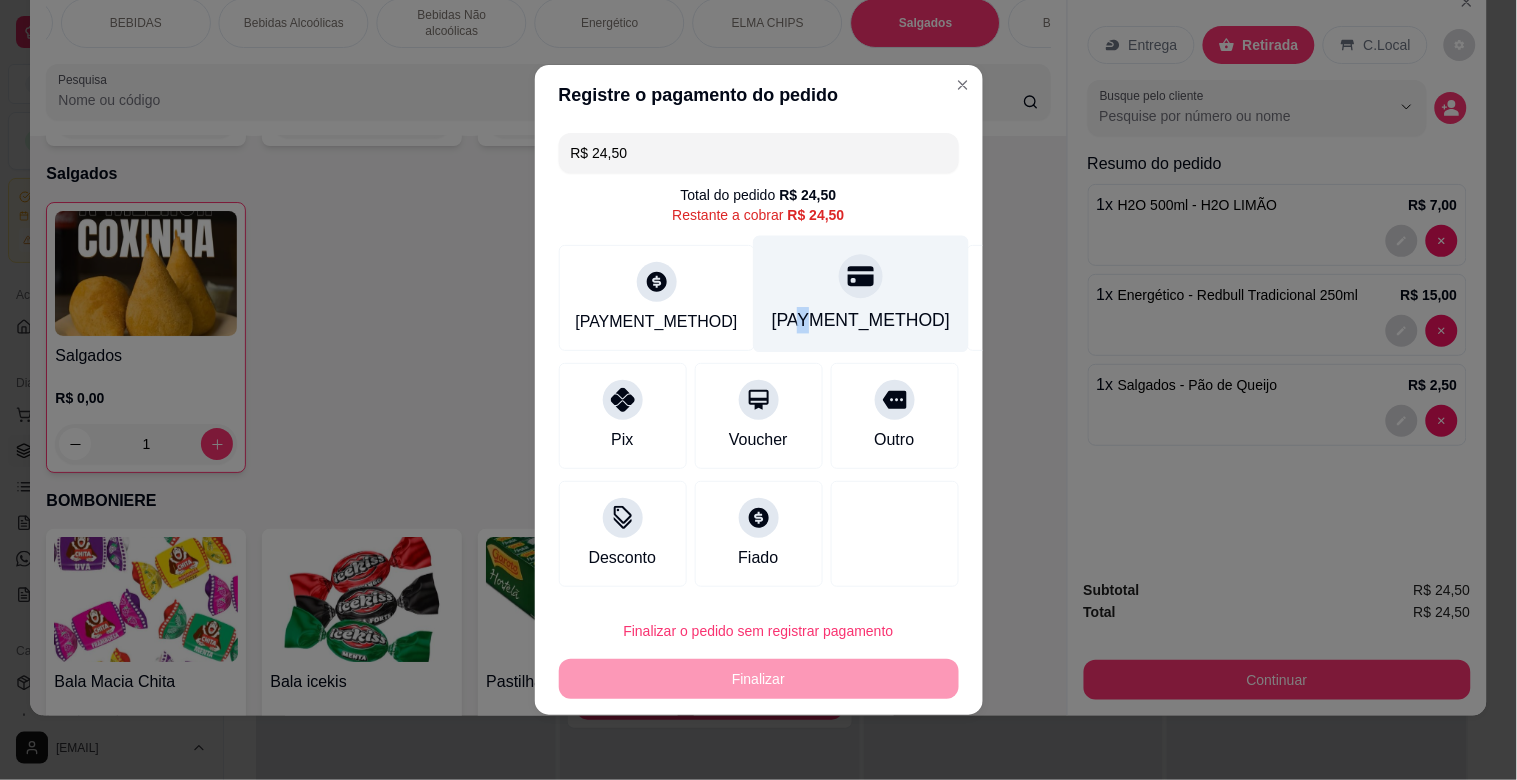 click on "[PAYMENT_METHOD]" at bounding box center (860, 320) 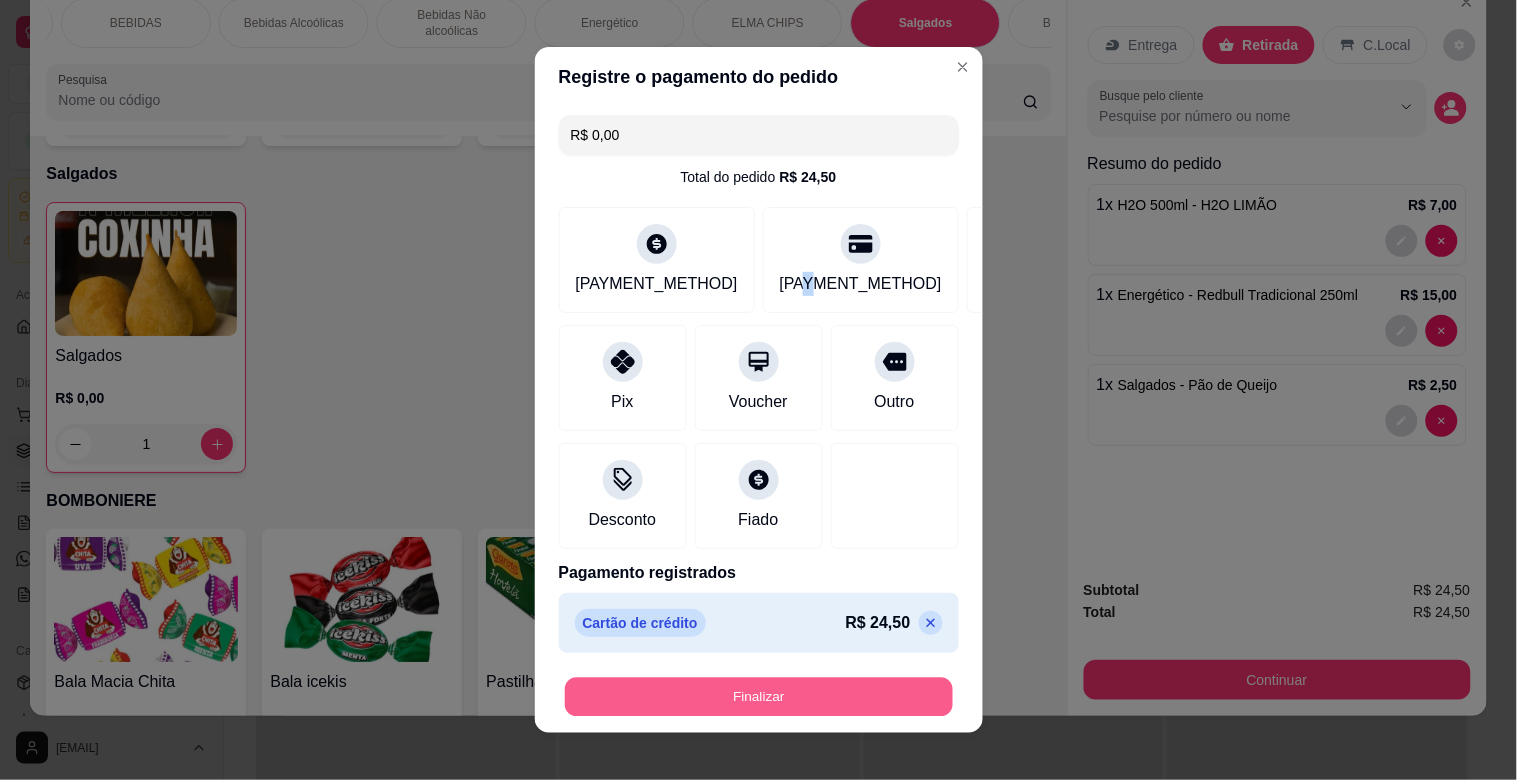 click on "Finalizar" at bounding box center (759, 697) 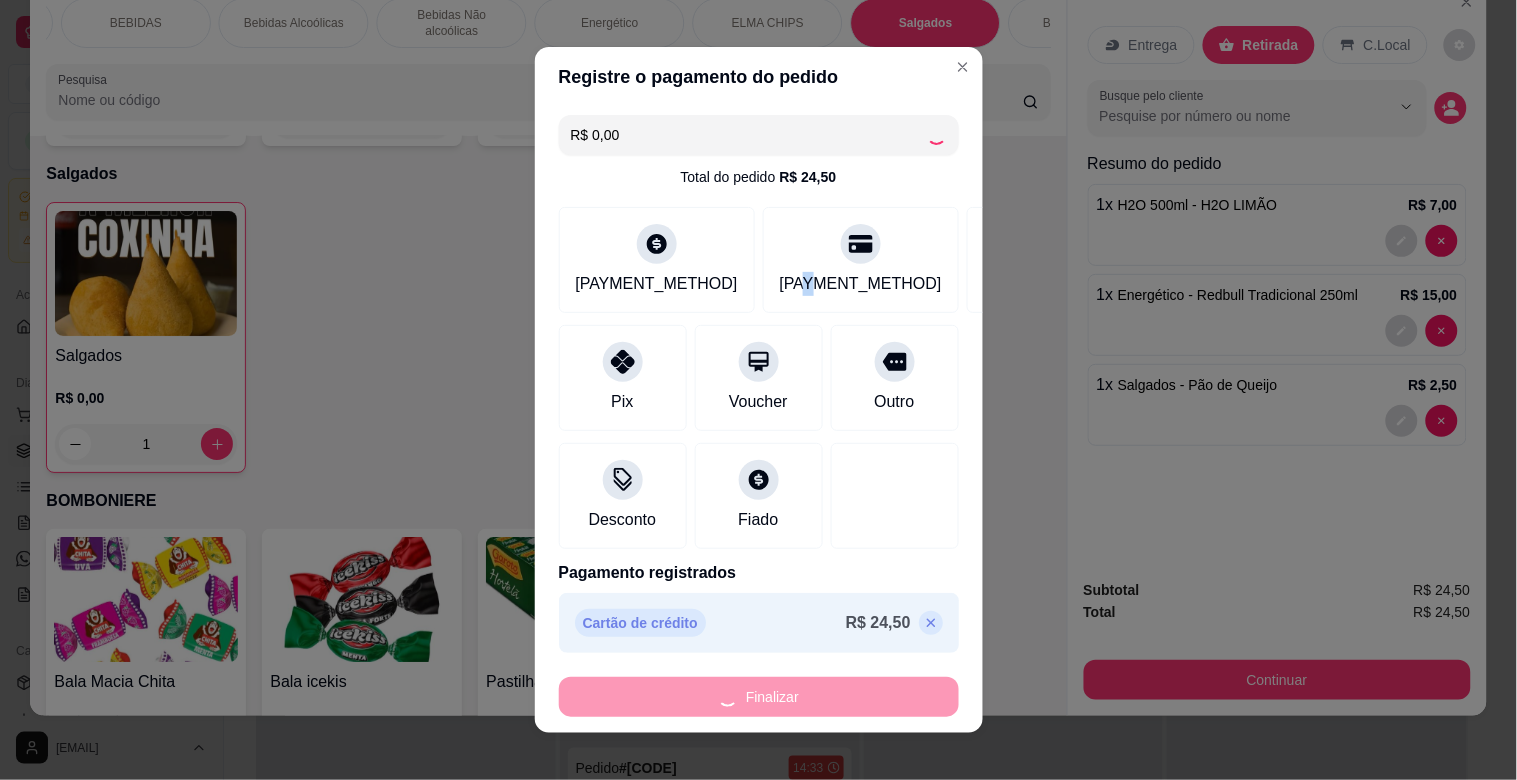 type on "0" 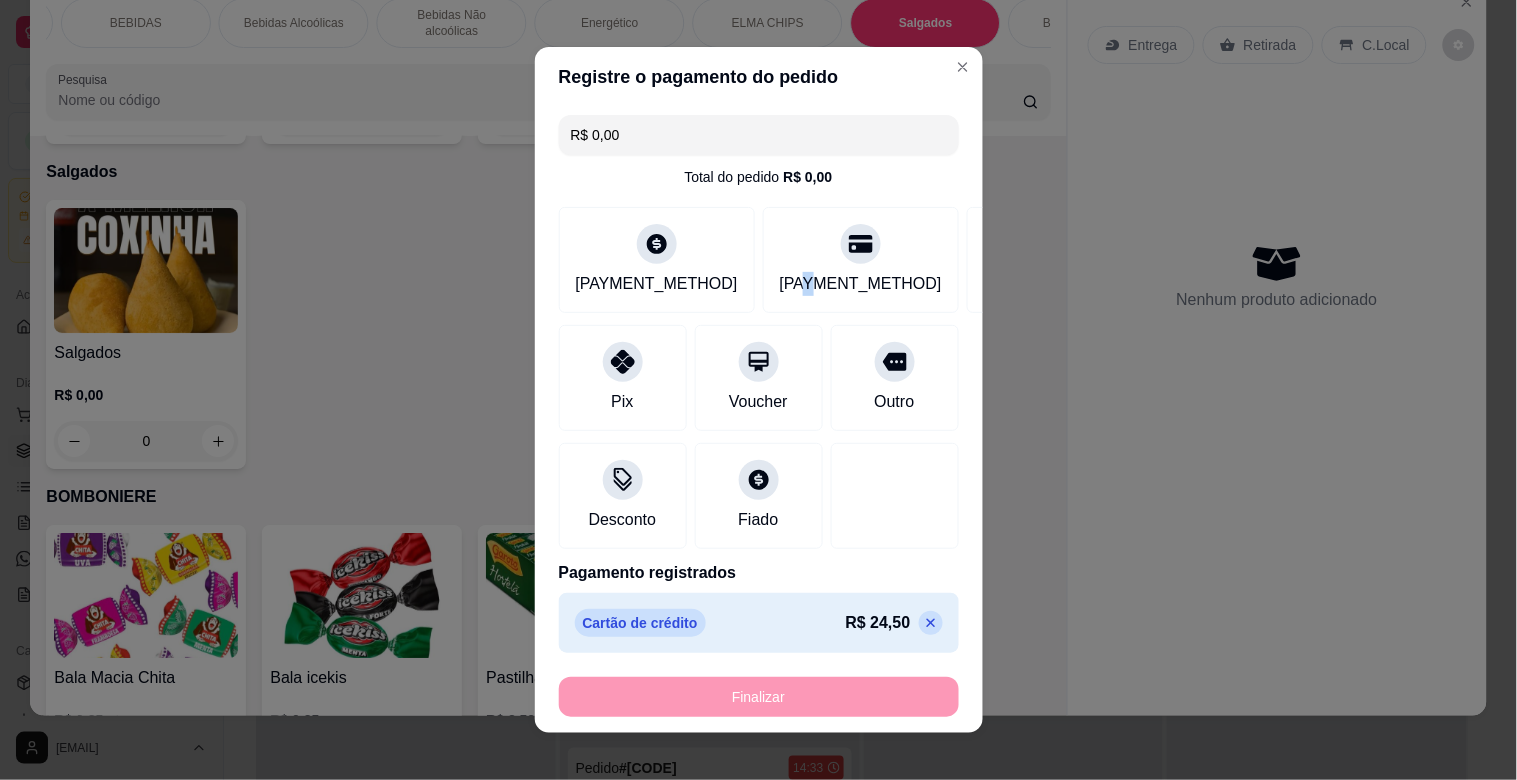 type on "-R$ 24,50" 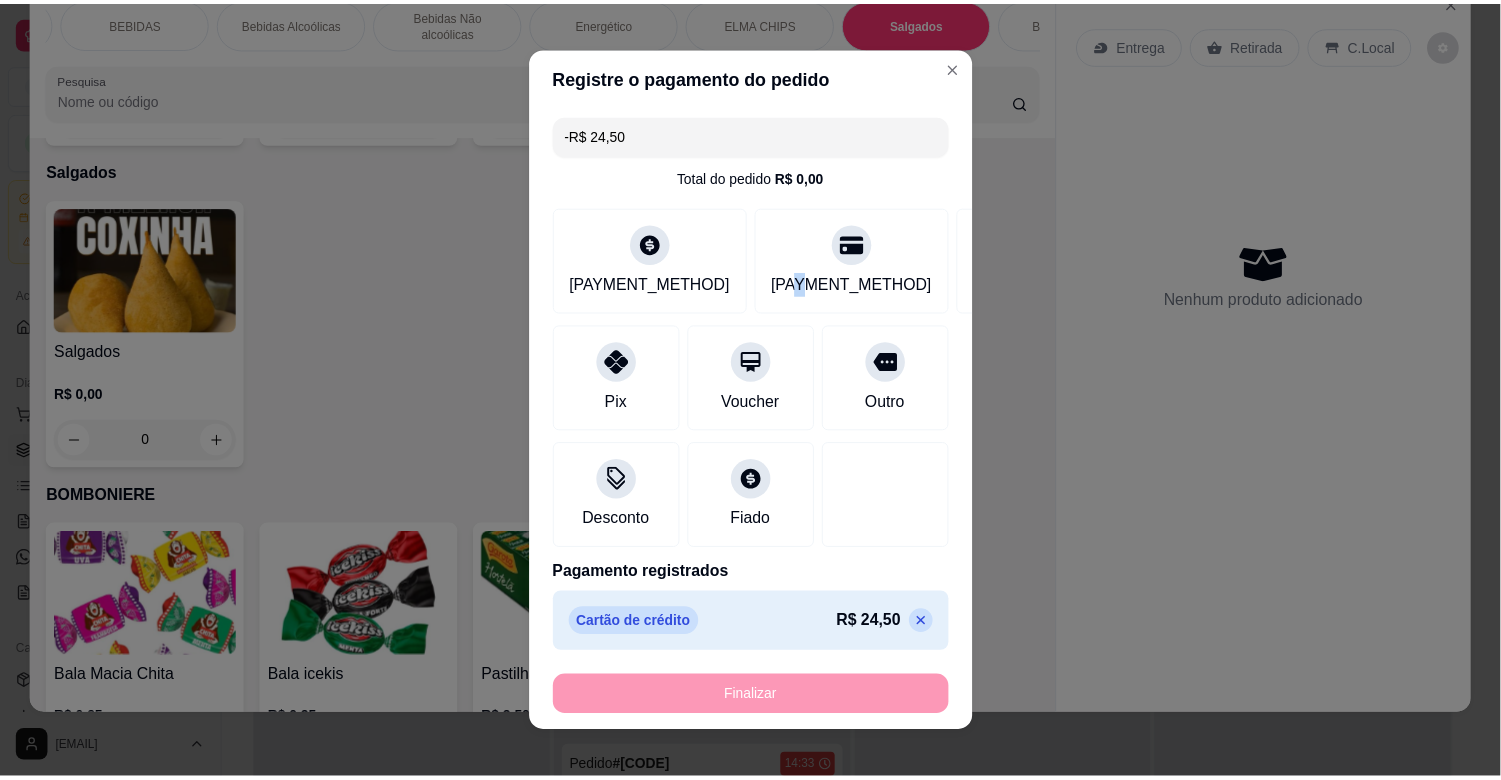 scroll, scrollTop: 5706, scrollLeft: 0, axis: vertical 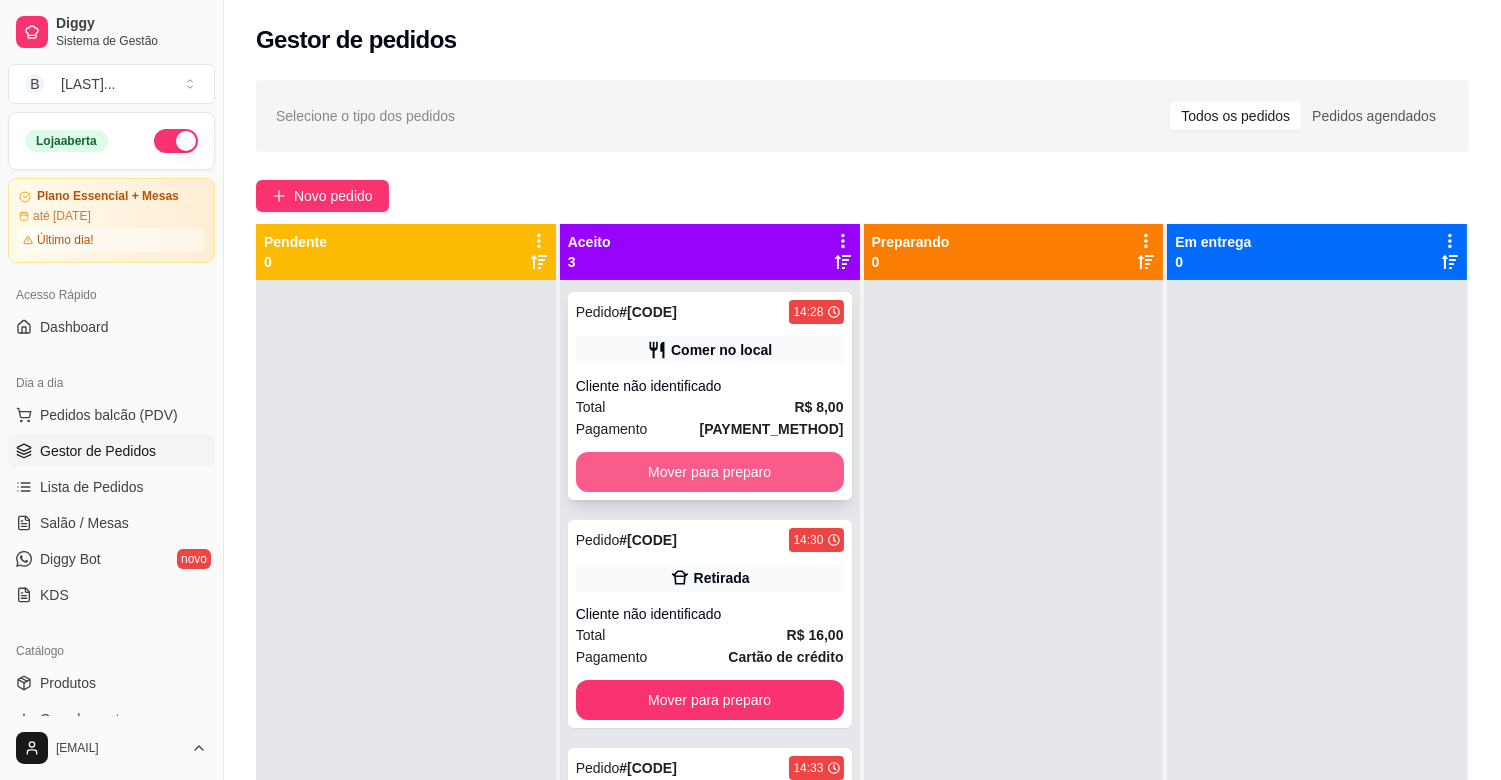 click on "Mover para preparo" at bounding box center [710, 472] 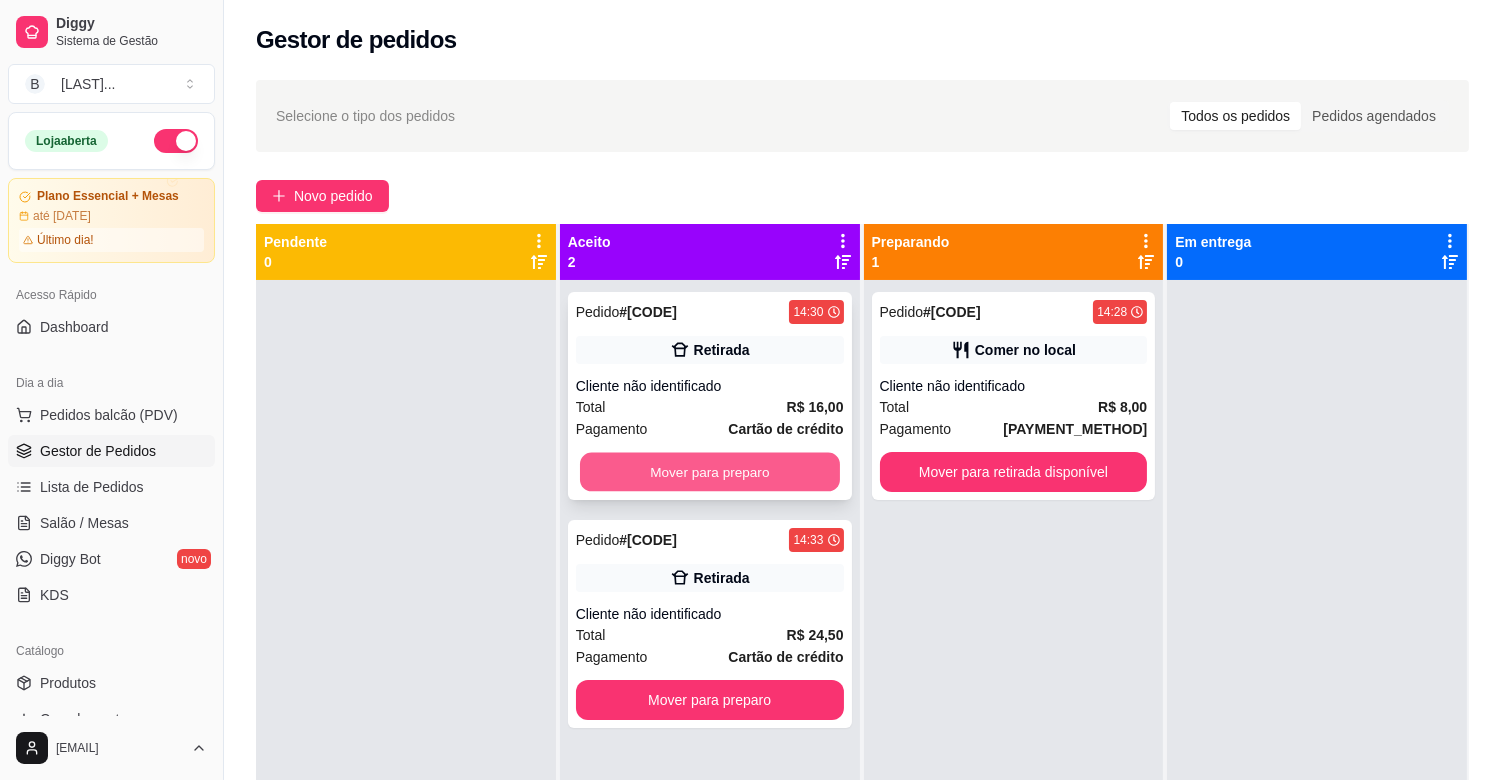 click on "Mover para preparo" at bounding box center [710, 472] 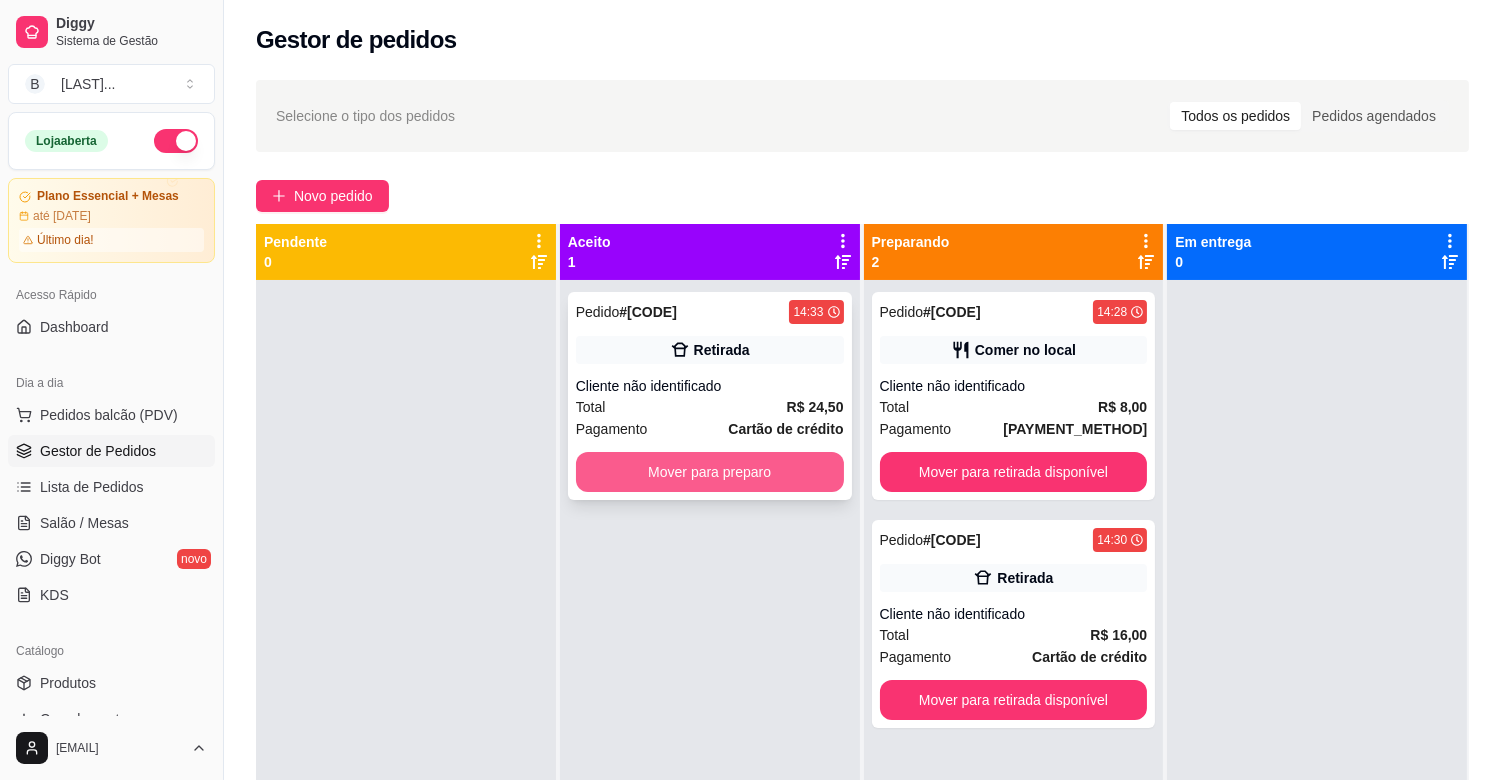 click on "Mover para preparo" at bounding box center [710, 472] 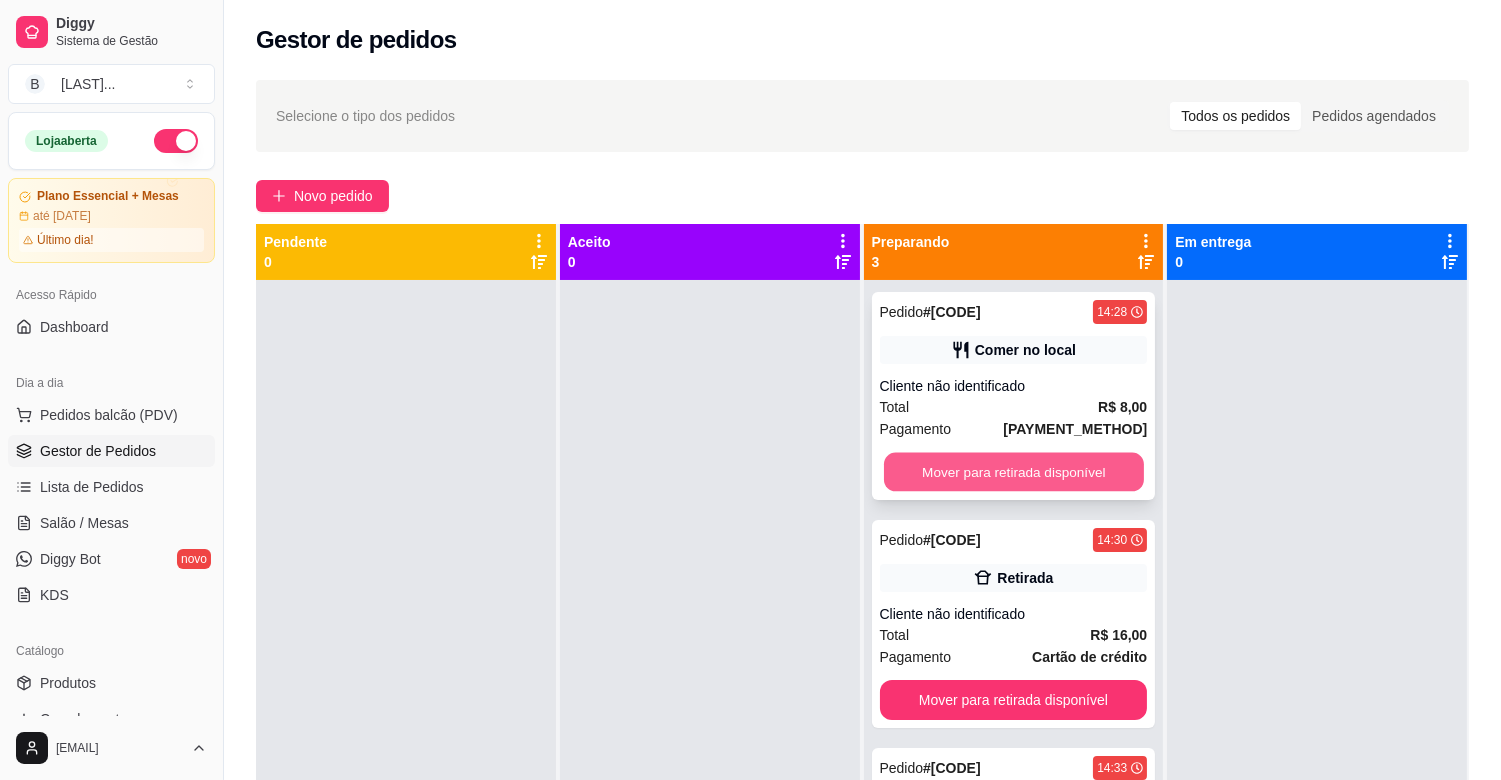 click on "Mover para retirada disponível" at bounding box center [1014, 472] 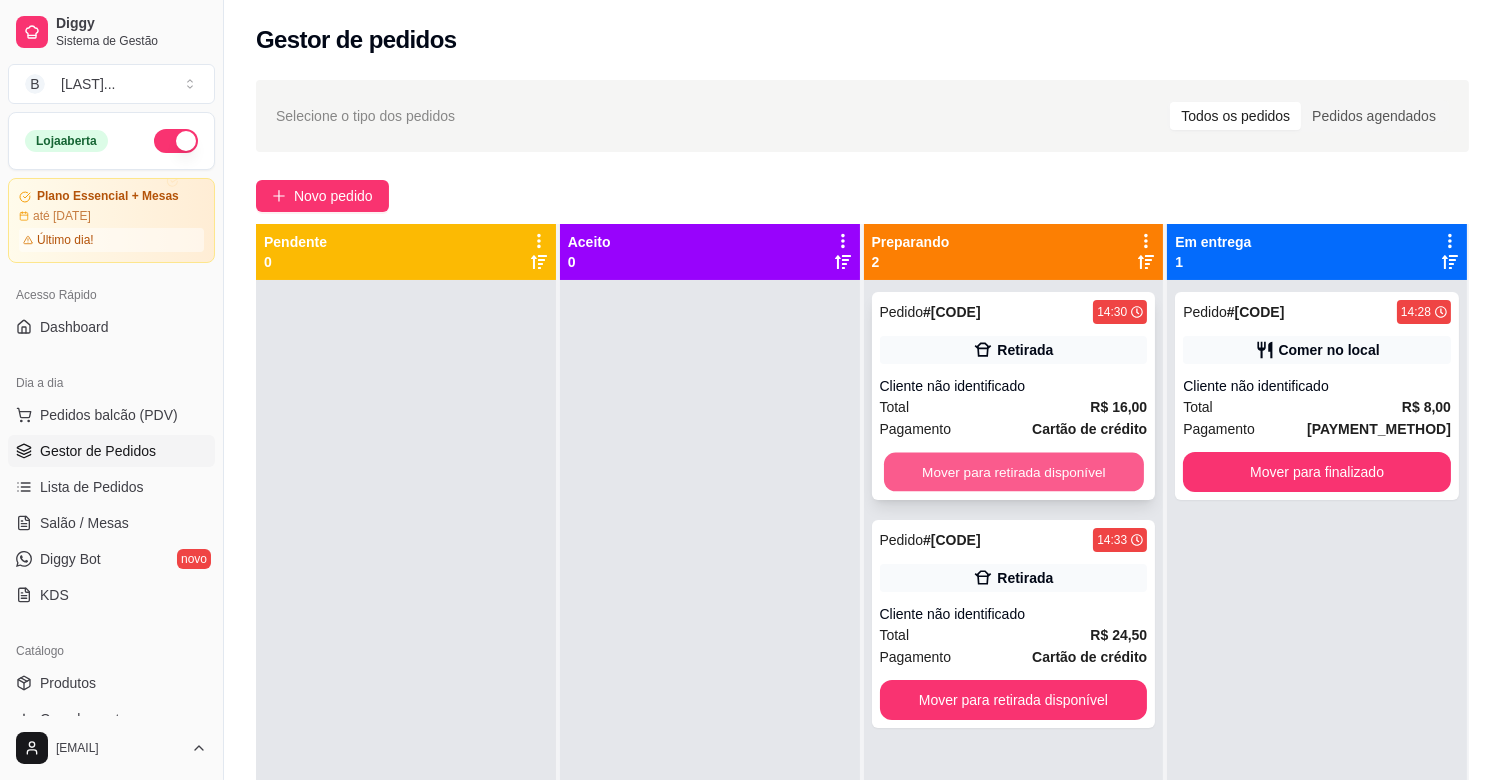 click on "Mover para retirada disponível" at bounding box center [1014, 472] 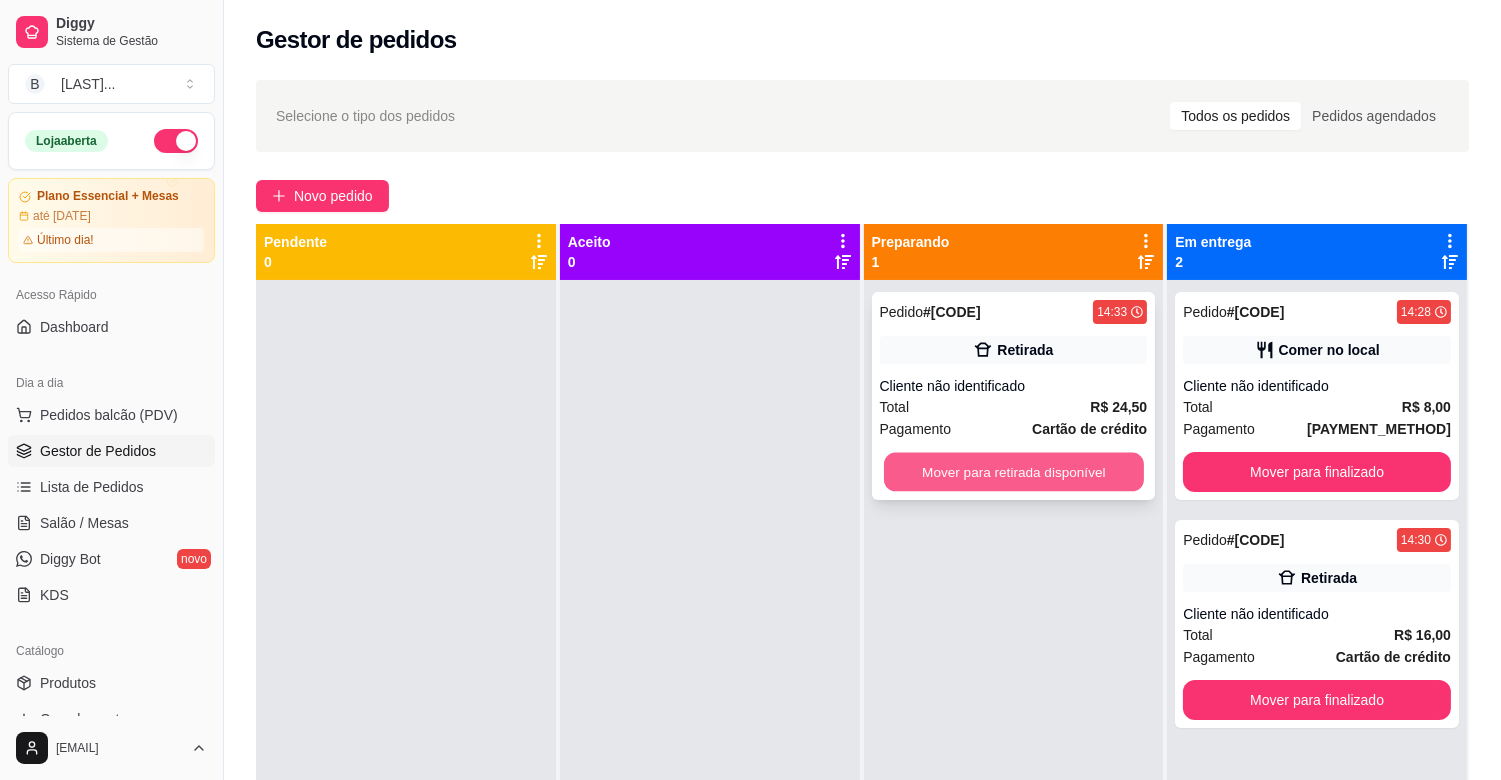 click on "Mover para retirada disponível" at bounding box center (1014, 472) 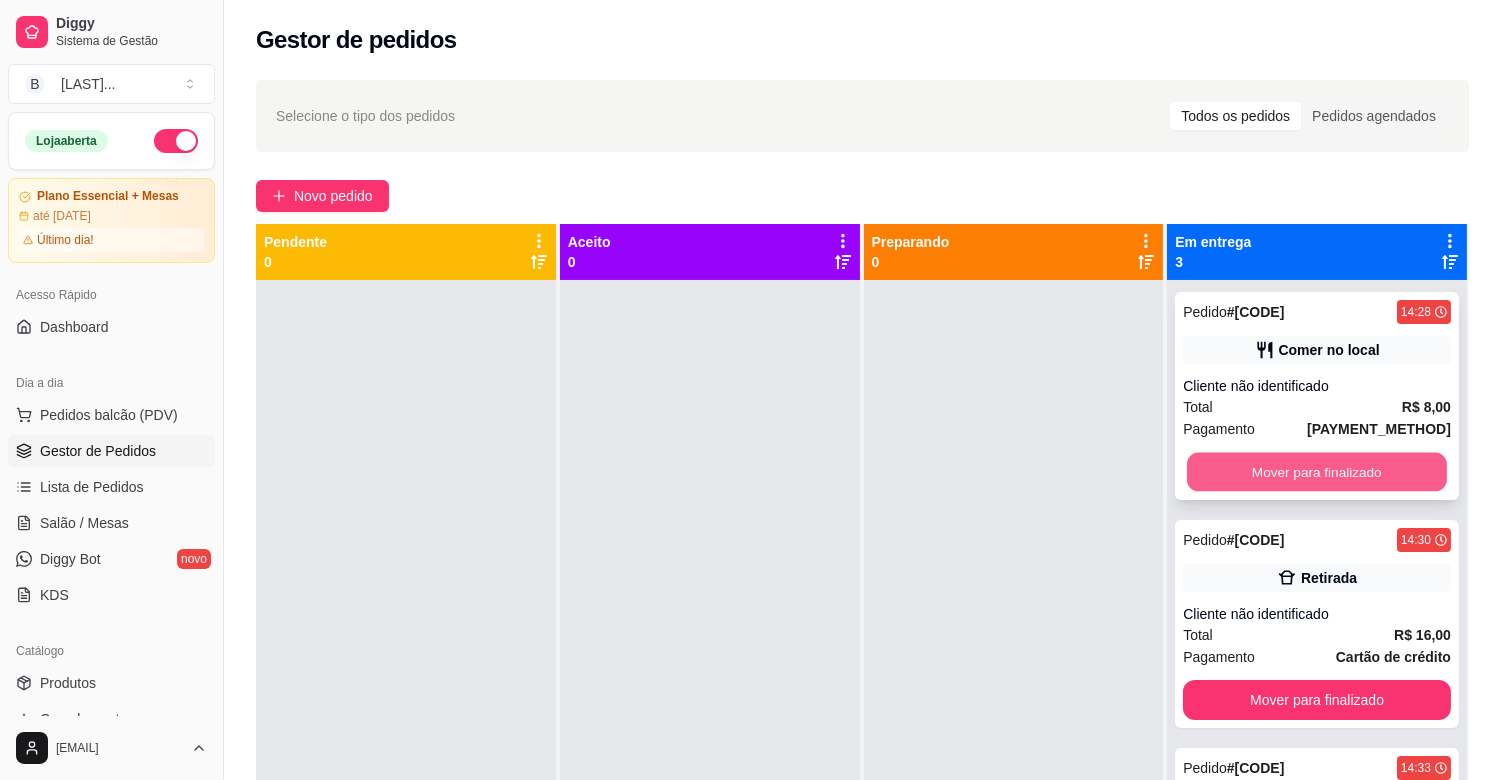 click on "Mover para finalizado" at bounding box center [1317, 472] 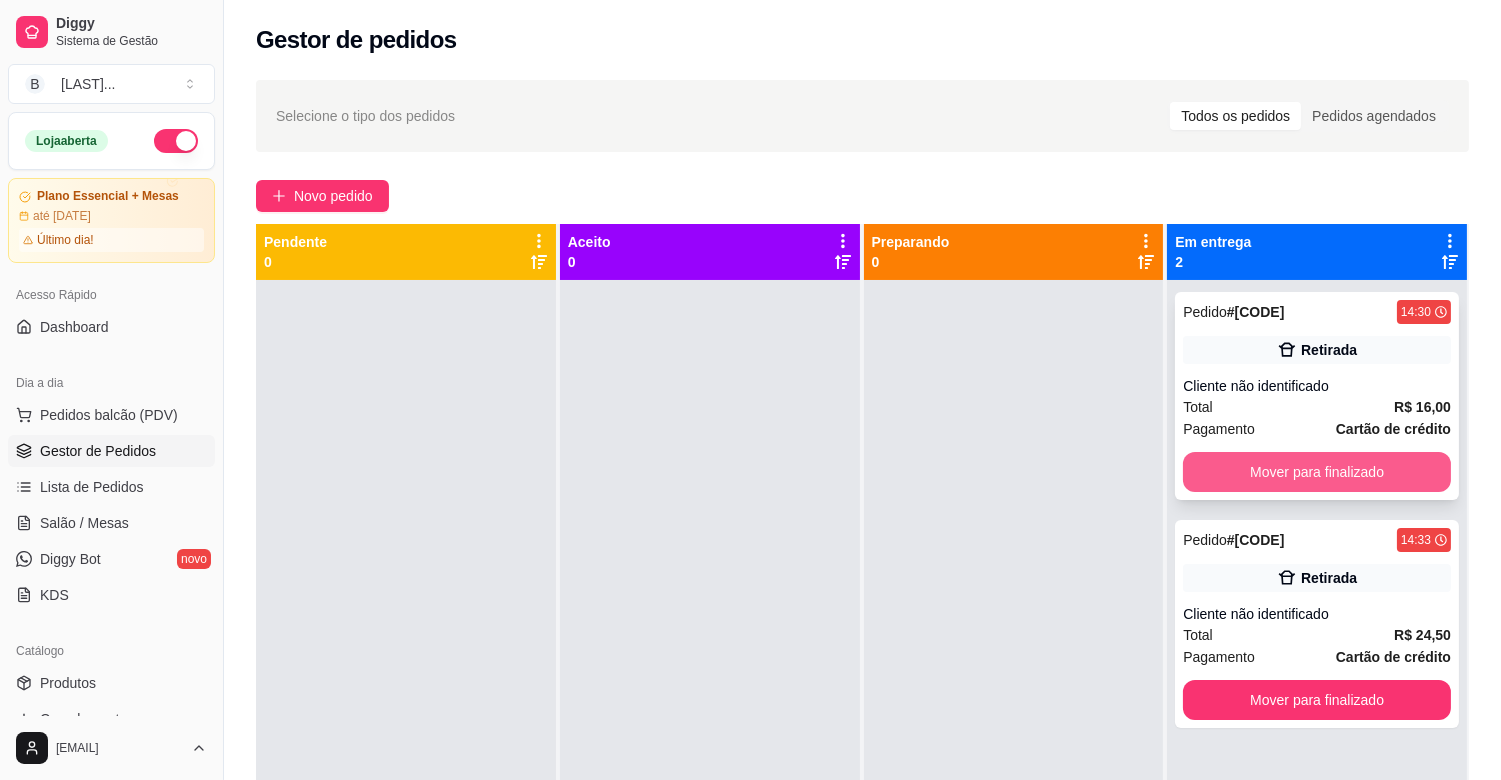 click on "Mover para finalizado" at bounding box center (1317, 472) 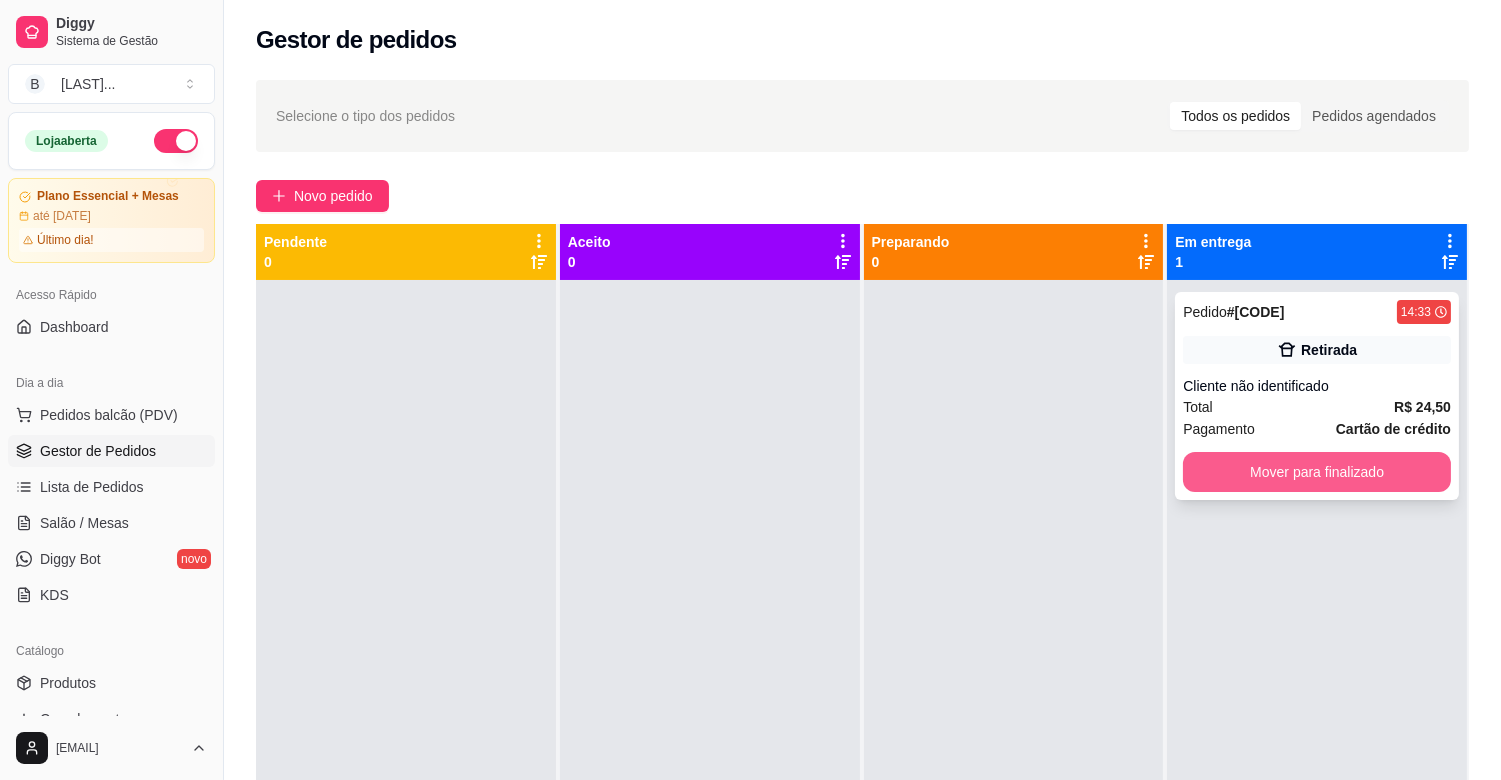 click on "Mover para finalizado" at bounding box center [1317, 472] 